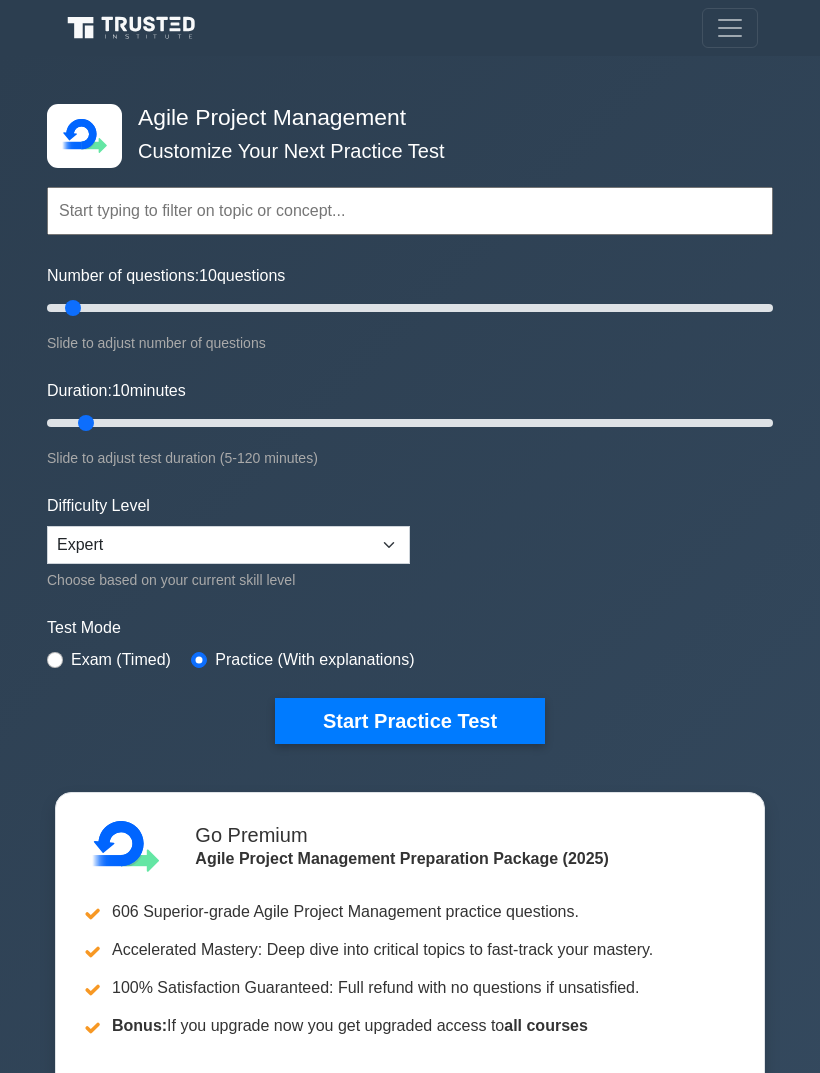 scroll, scrollTop: 0, scrollLeft: 0, axis: both 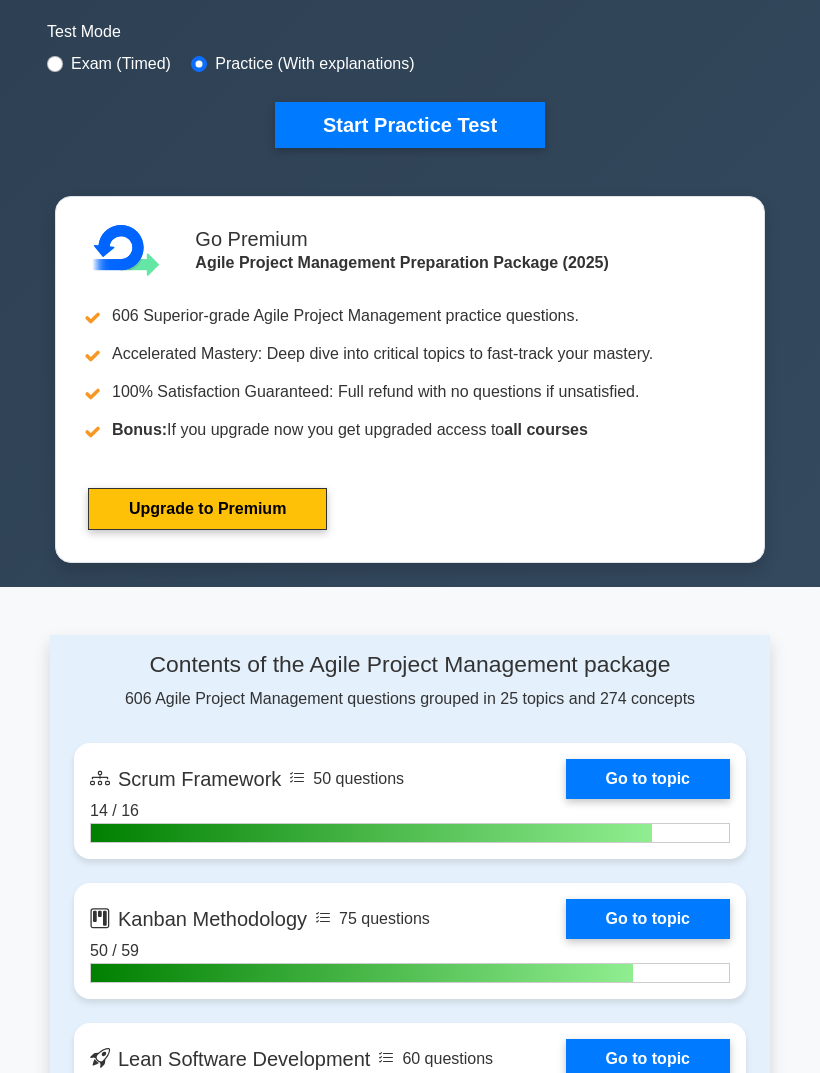 click on "Go to topic" at bounding box center (648, 779) 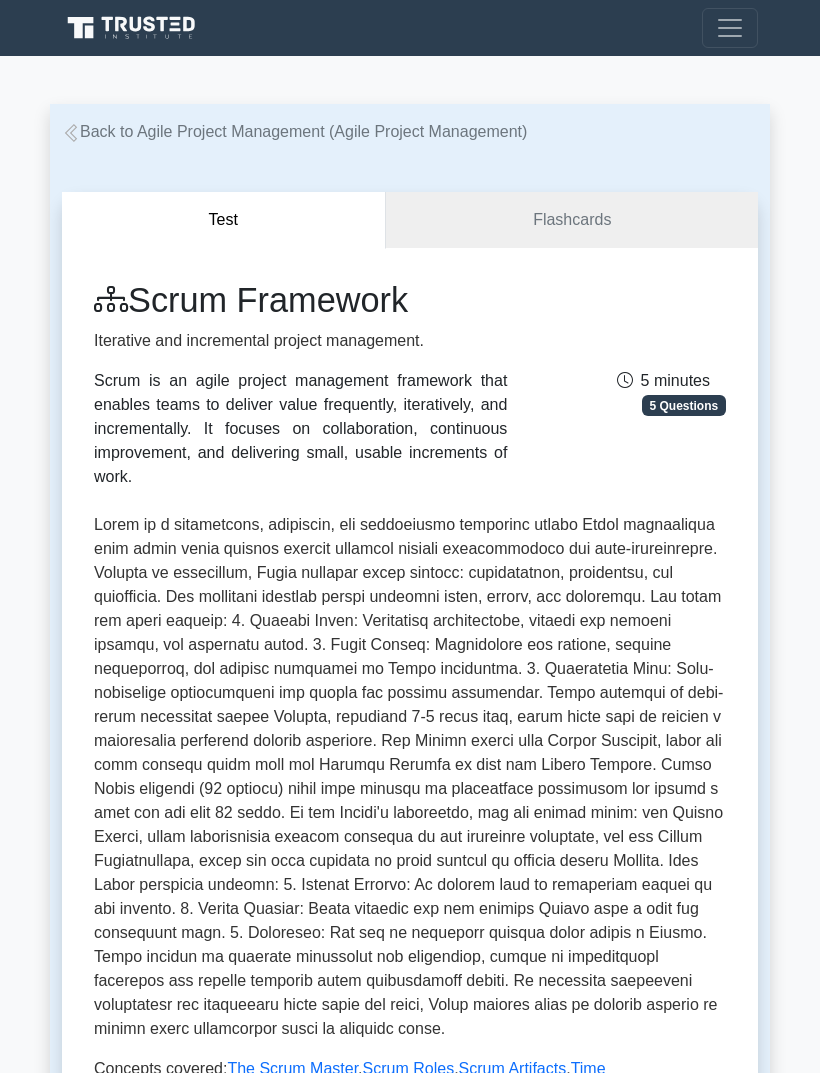 scroll, scrollTop: 0, scrollLeft: 0, axis: both 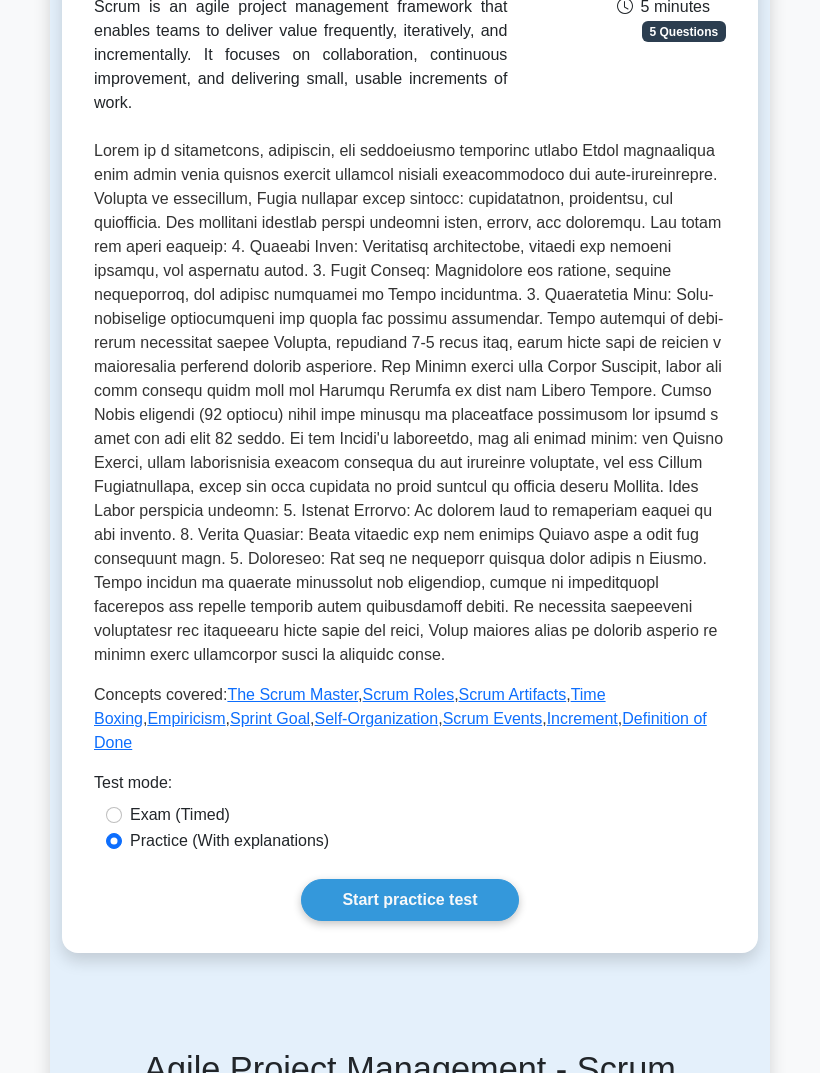 click on "The Scrum Master" at bounding box center (292, 694) 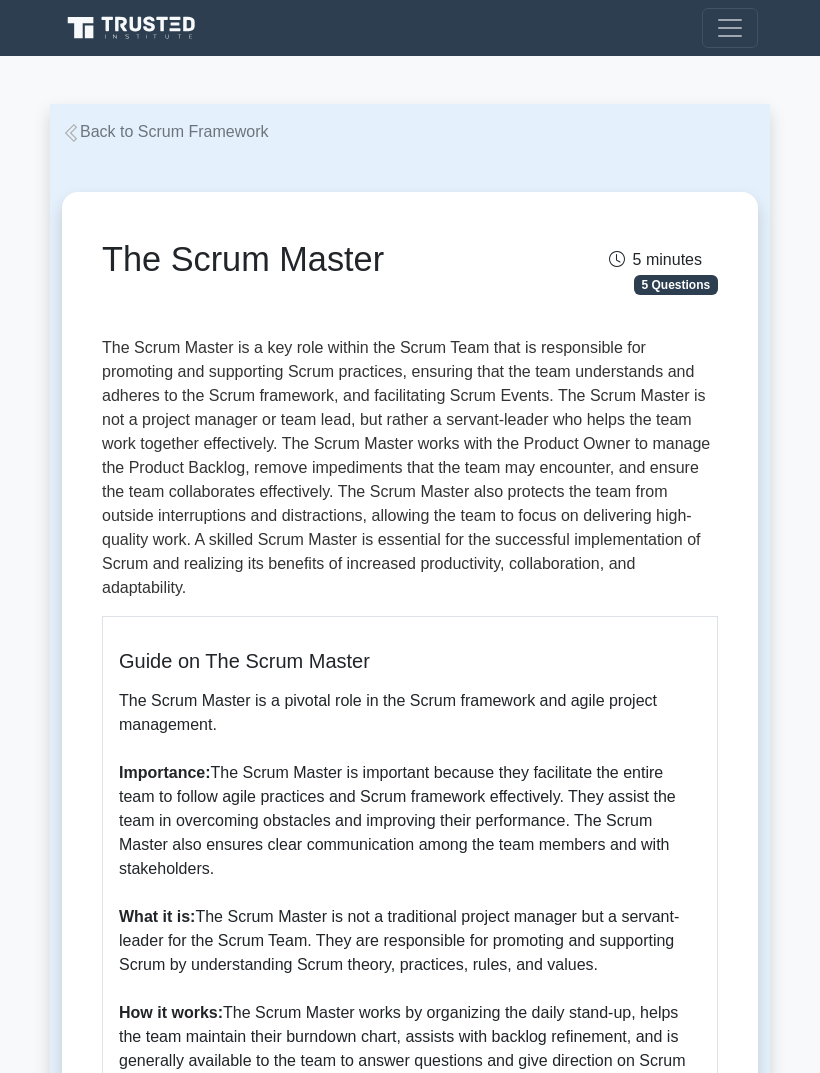 scroll, scrollTop: 0, scrollLeft: 0, axis: both 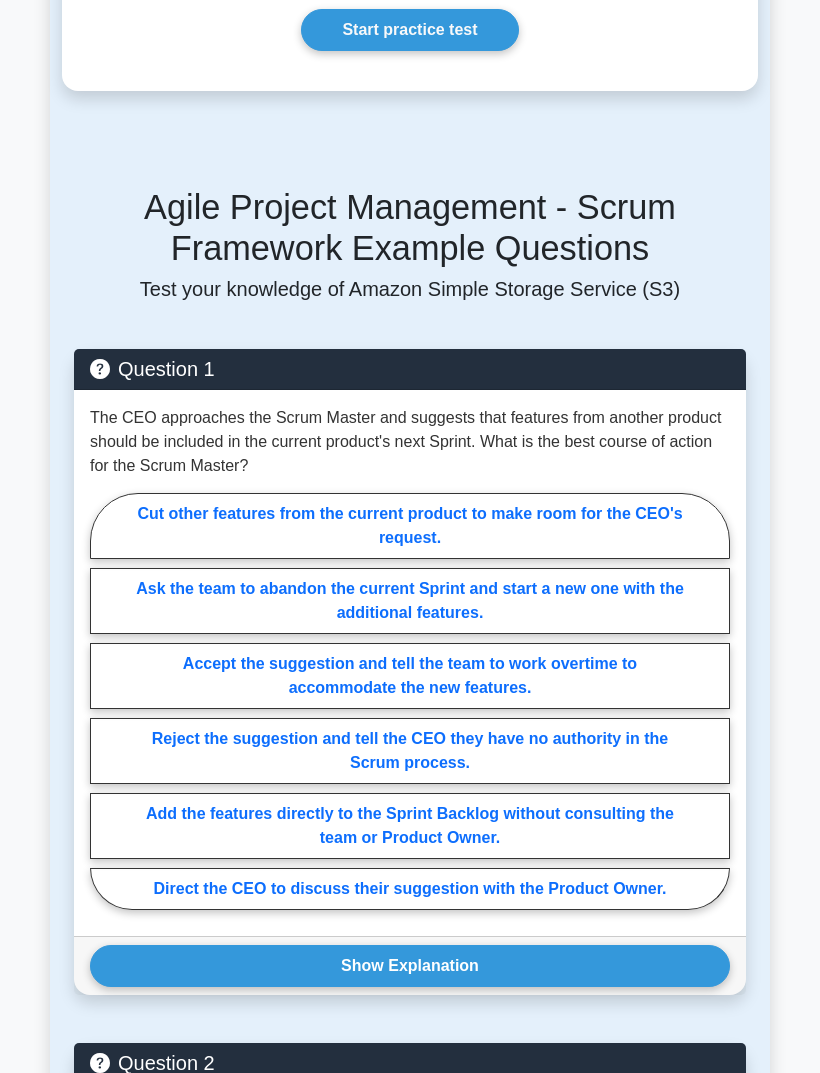 click on "Direct the CEO to discuss their suggestion with the Product Owner." at bounding box center (410, 889) 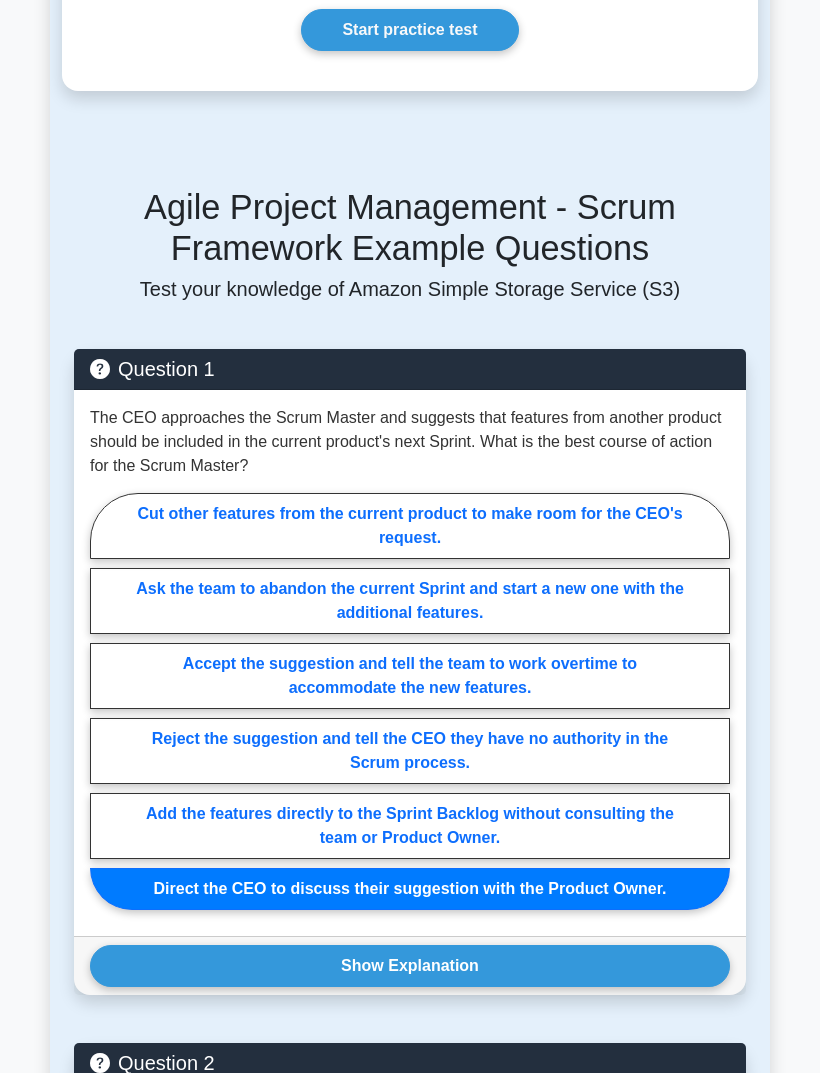 click on "Show Explanation" at bounding box center (410, 966) 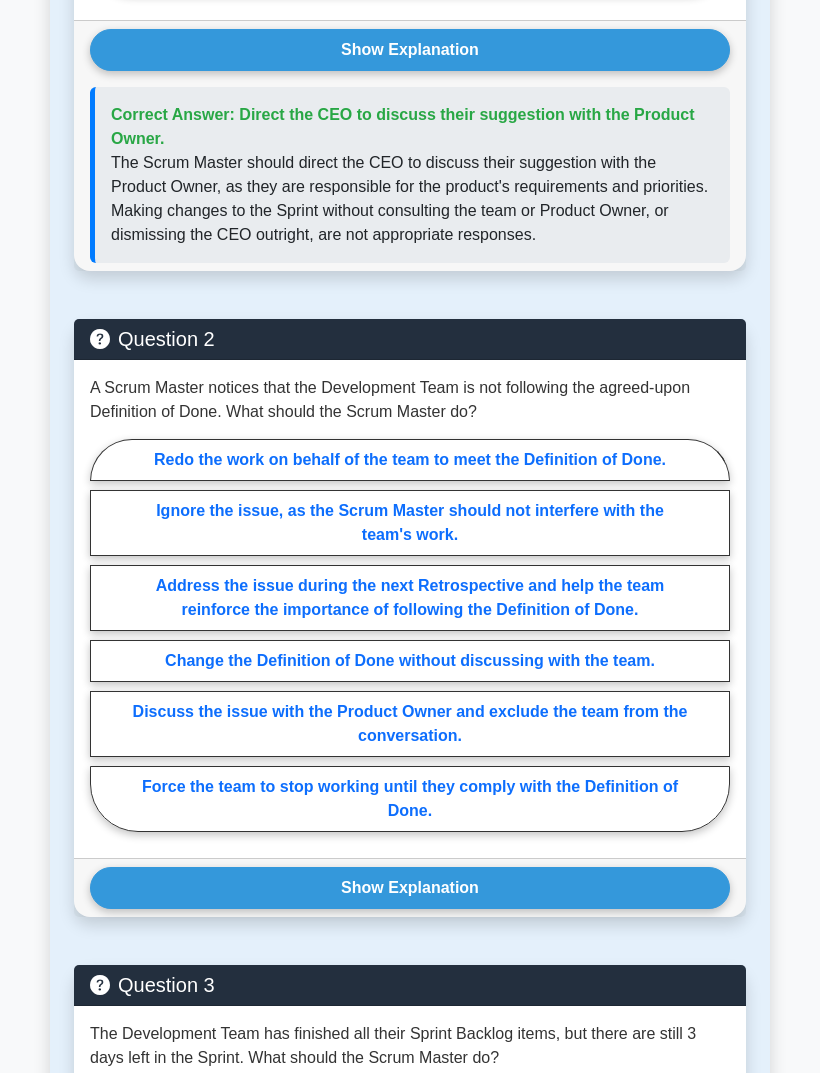 scroll, scrollTop: 2449, scrollLeft: 0, axis: vertical 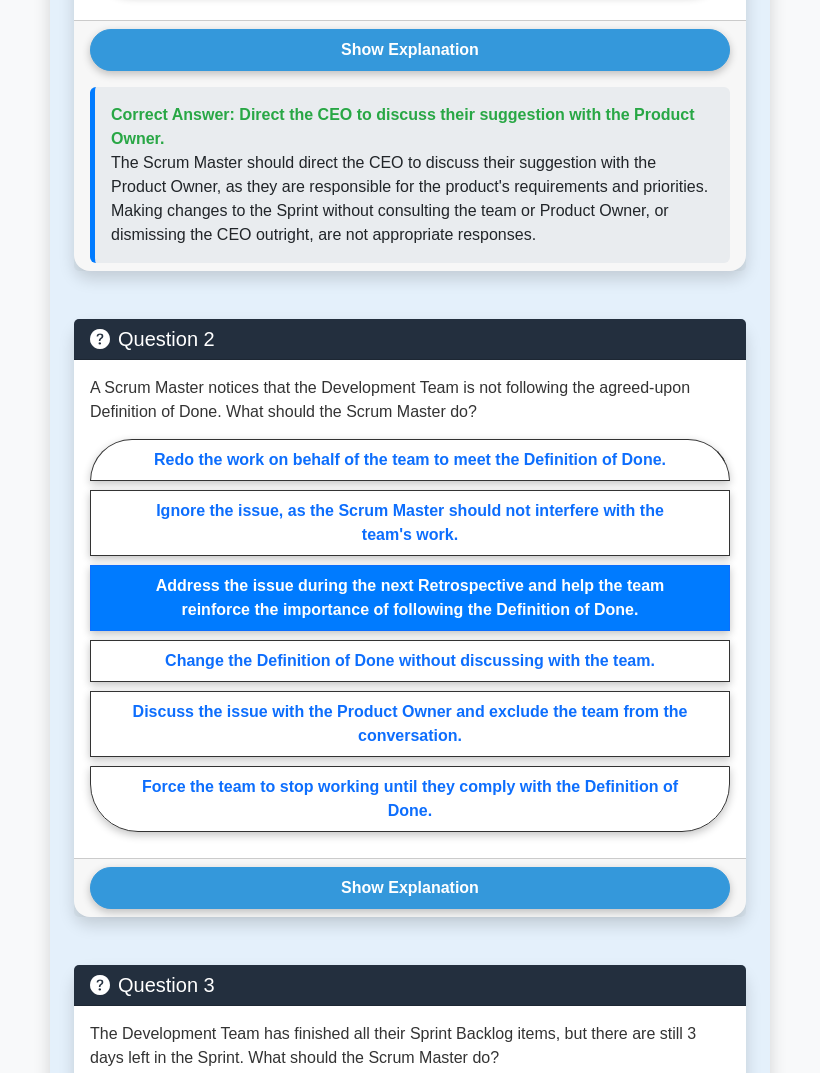 click on "Show Explanation" at bounding box center (410, 888) 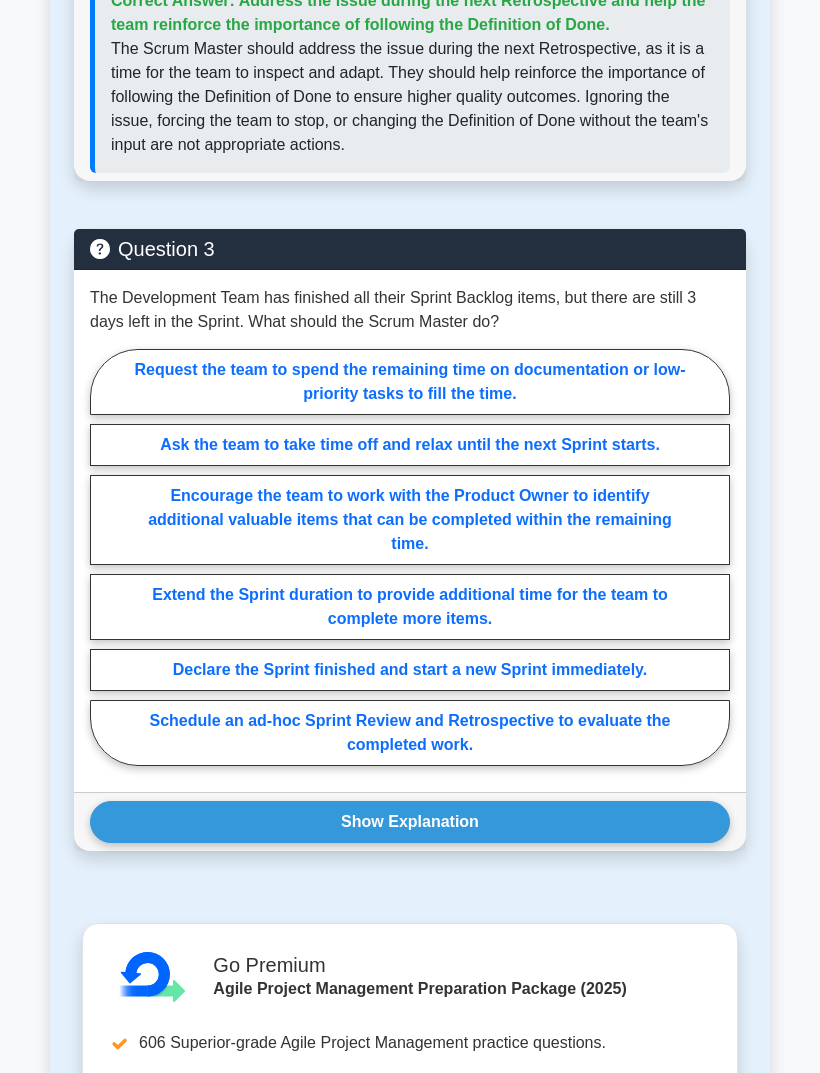 scroll, scrollTop: 3401, scrollLeft: 0, axis: vertical 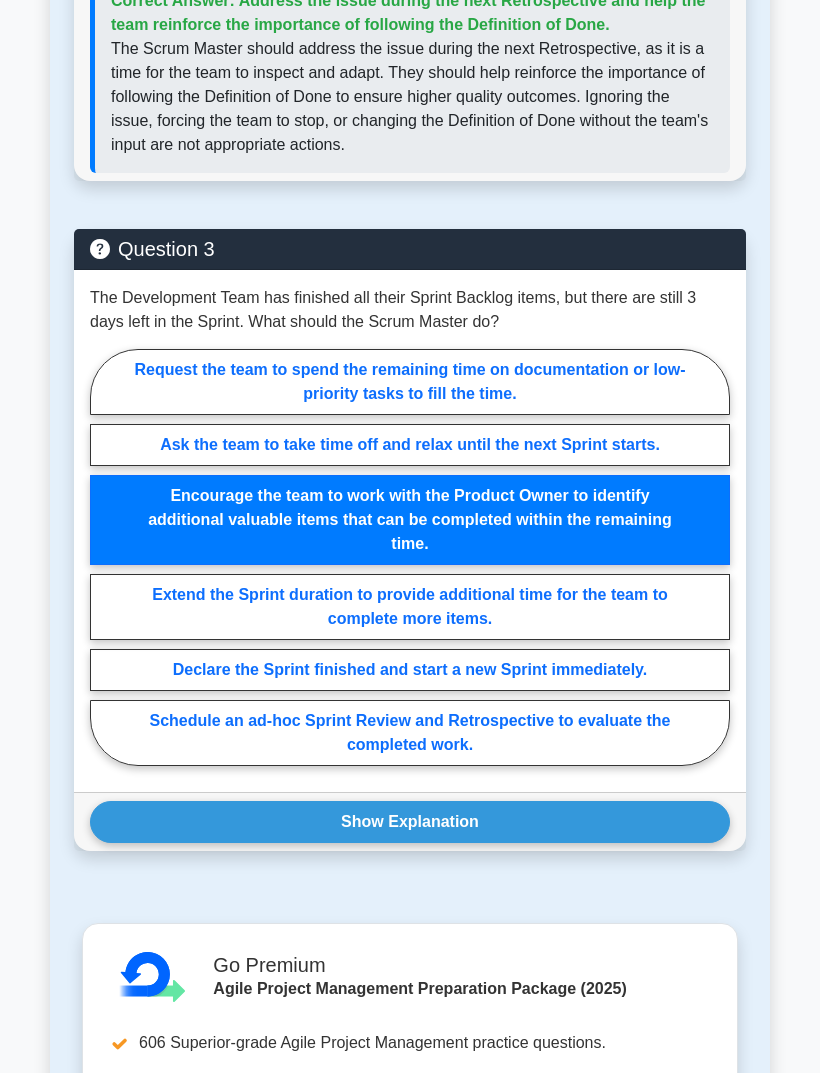 click on "Show Explanation" at bounding box center [410, 822] 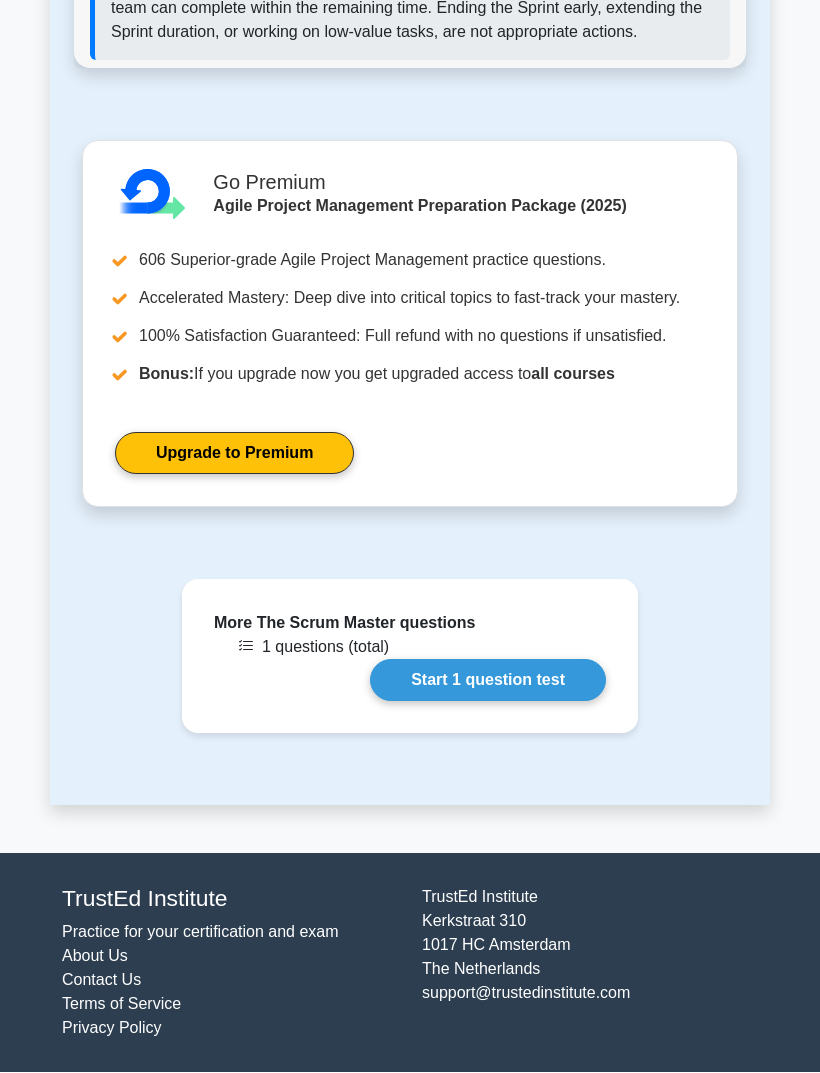 scroll, scrollTop: 4574, scrollLeft: 0, axis: vertical 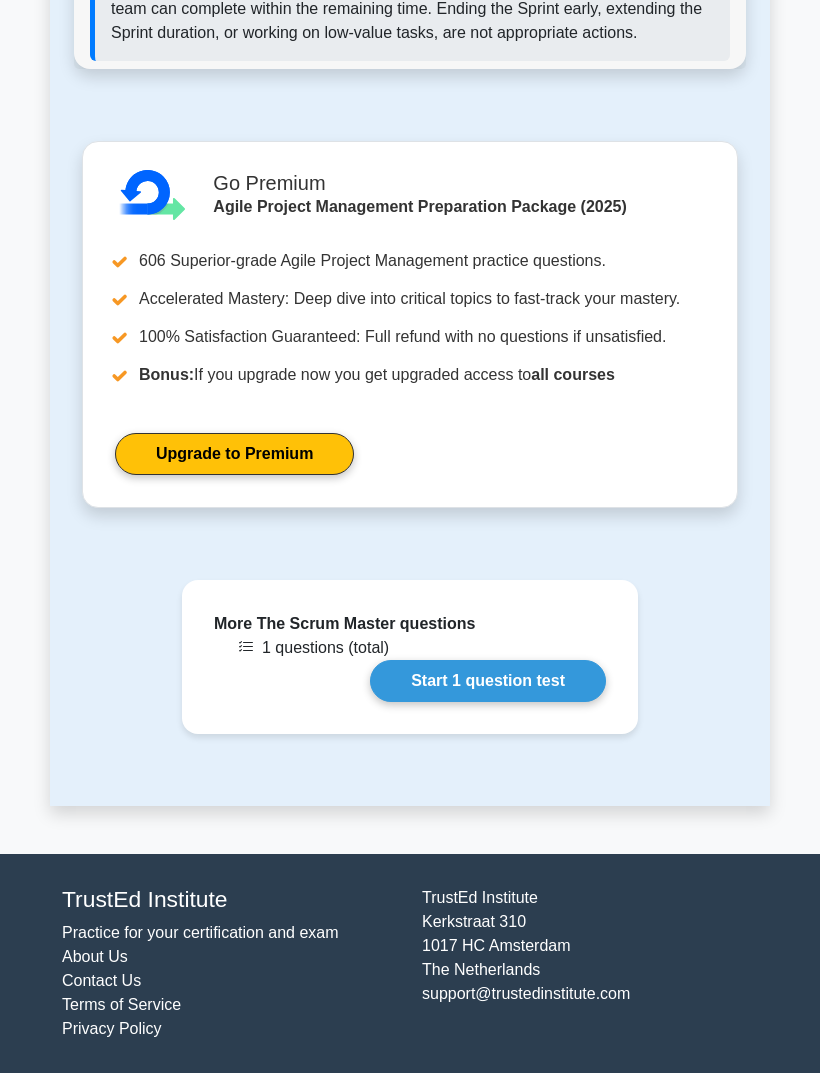 click on "Start 1 question test" at bounding box center (488, 681) 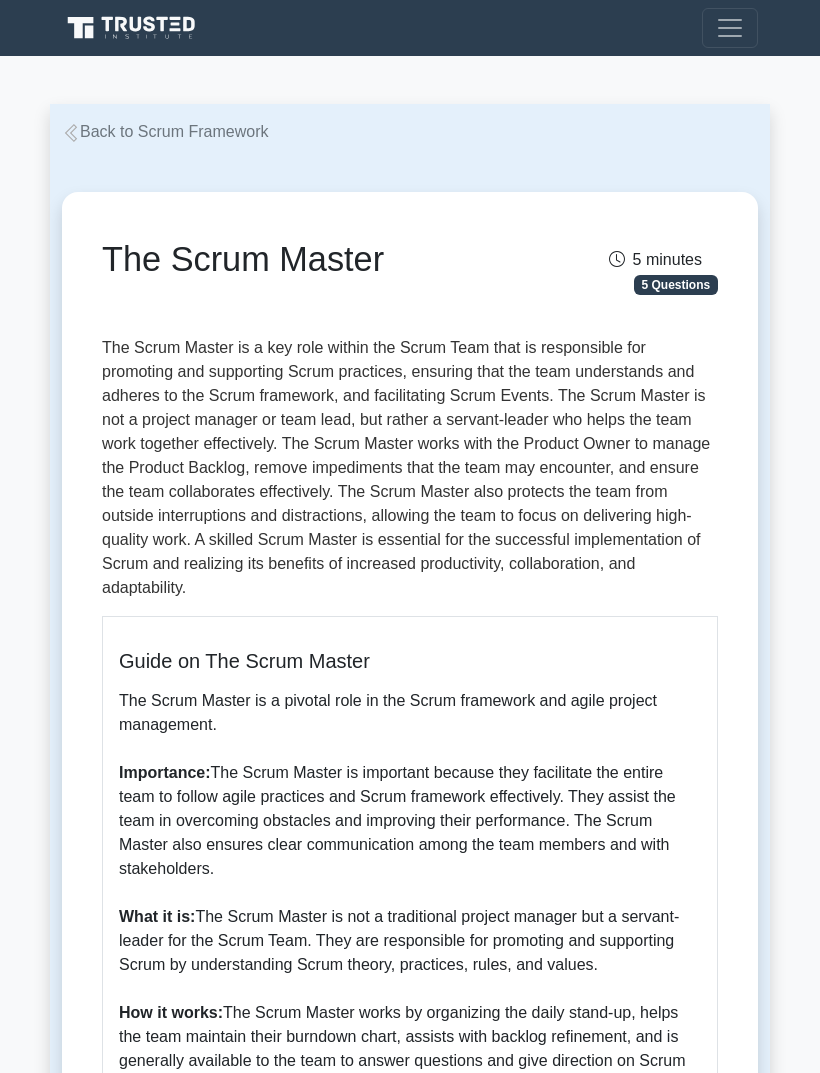 scroll, scrollTop: 4638, scrollLeft: 0, axis: vertical 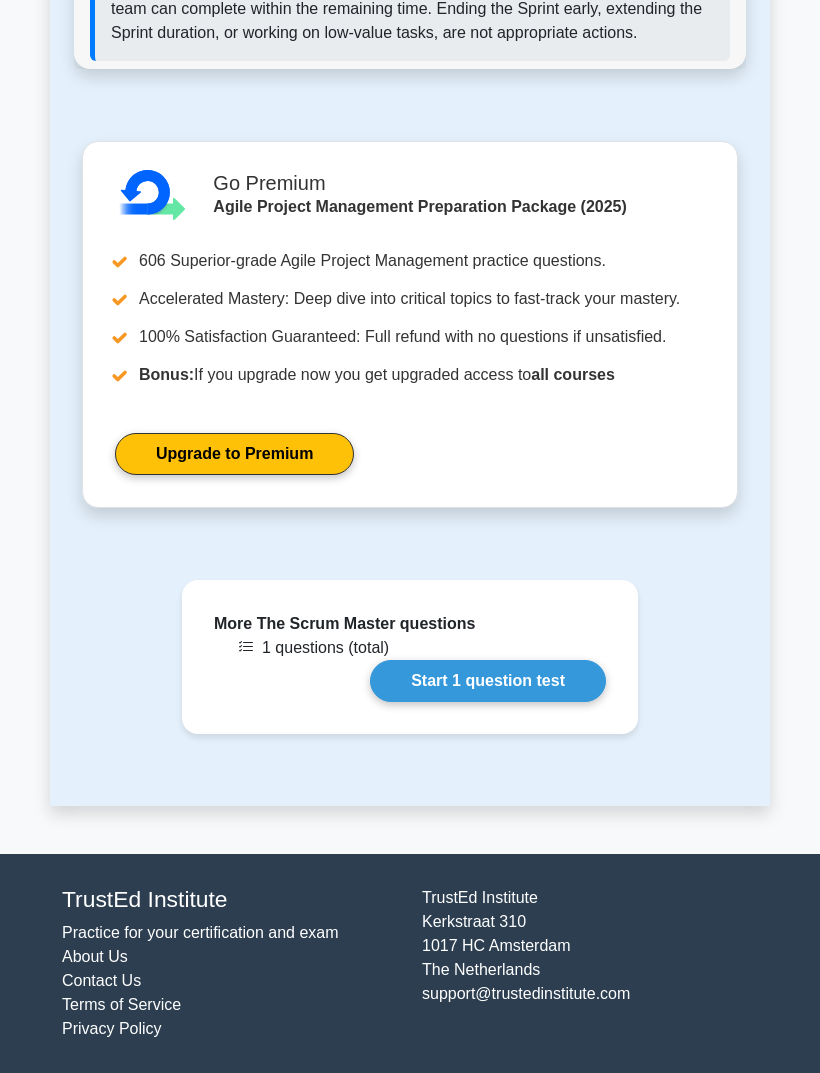 click on "Start 1 question test" at bounding box center [488, 681] 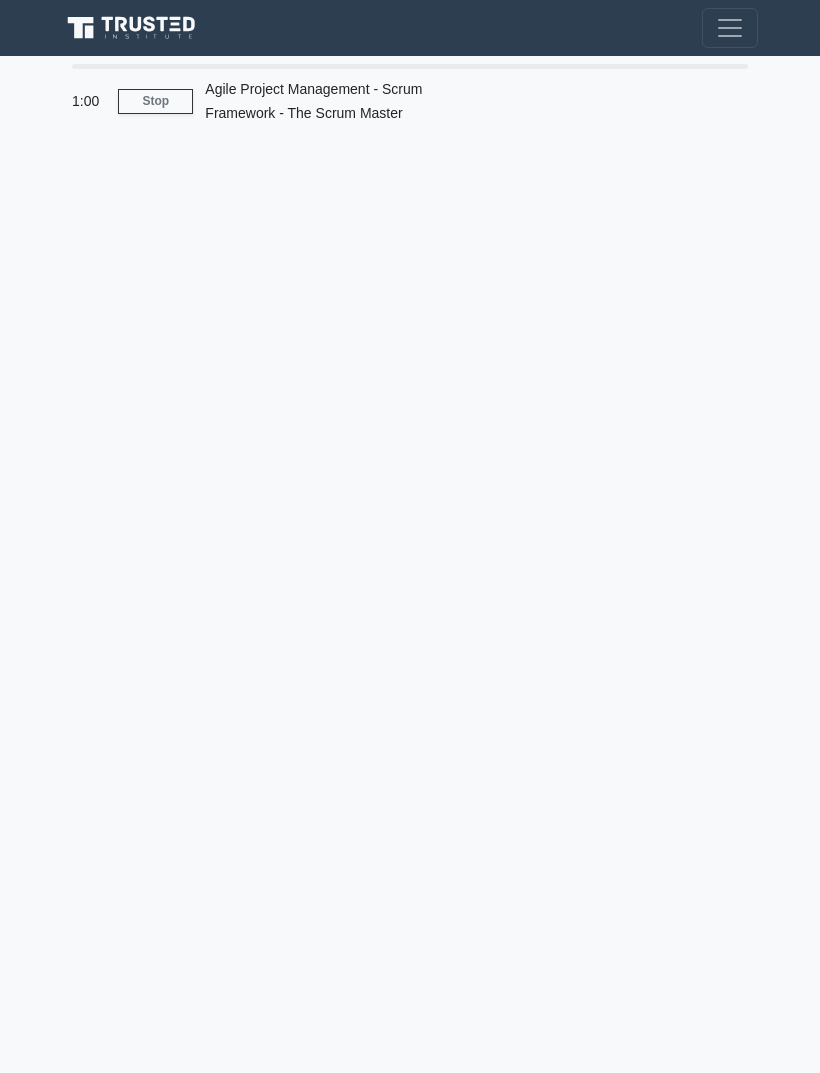 scroll, scrollTop: 0, scrollLeft: 0, axis: both 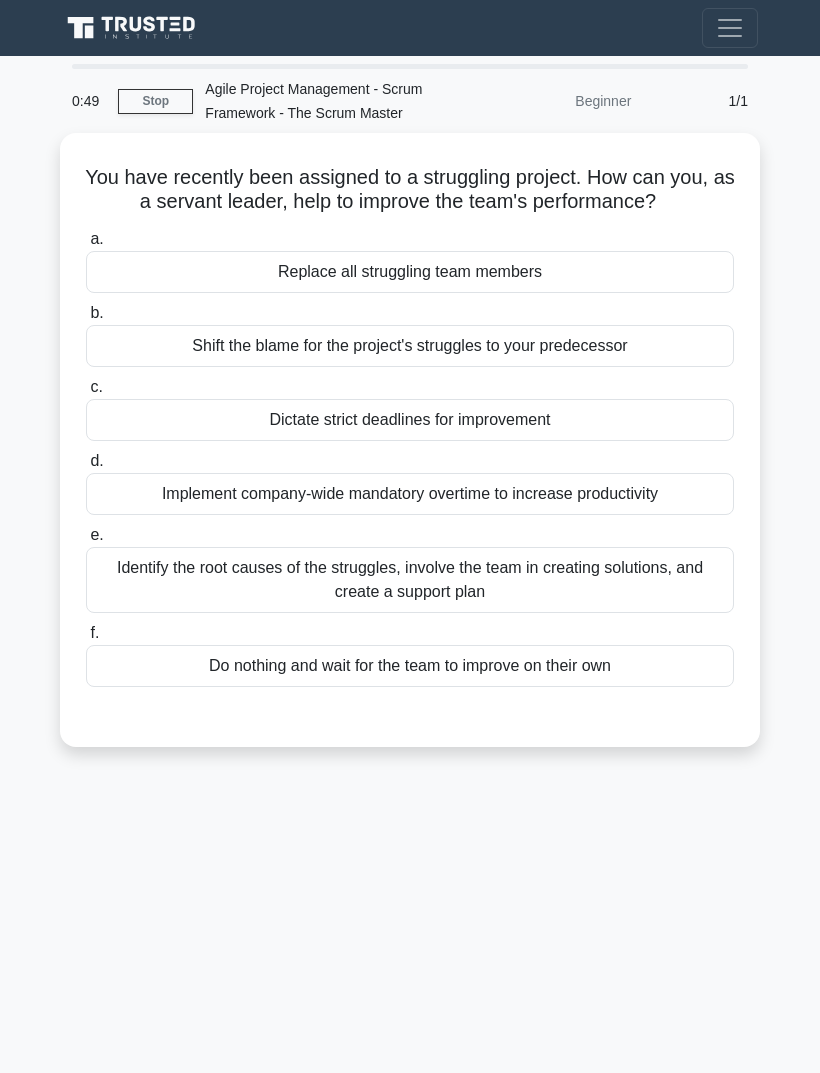 click on "Identify the root causes of the struggles, involve the team in creating solutions, and create a support plan" at bounding box center (410, 580) 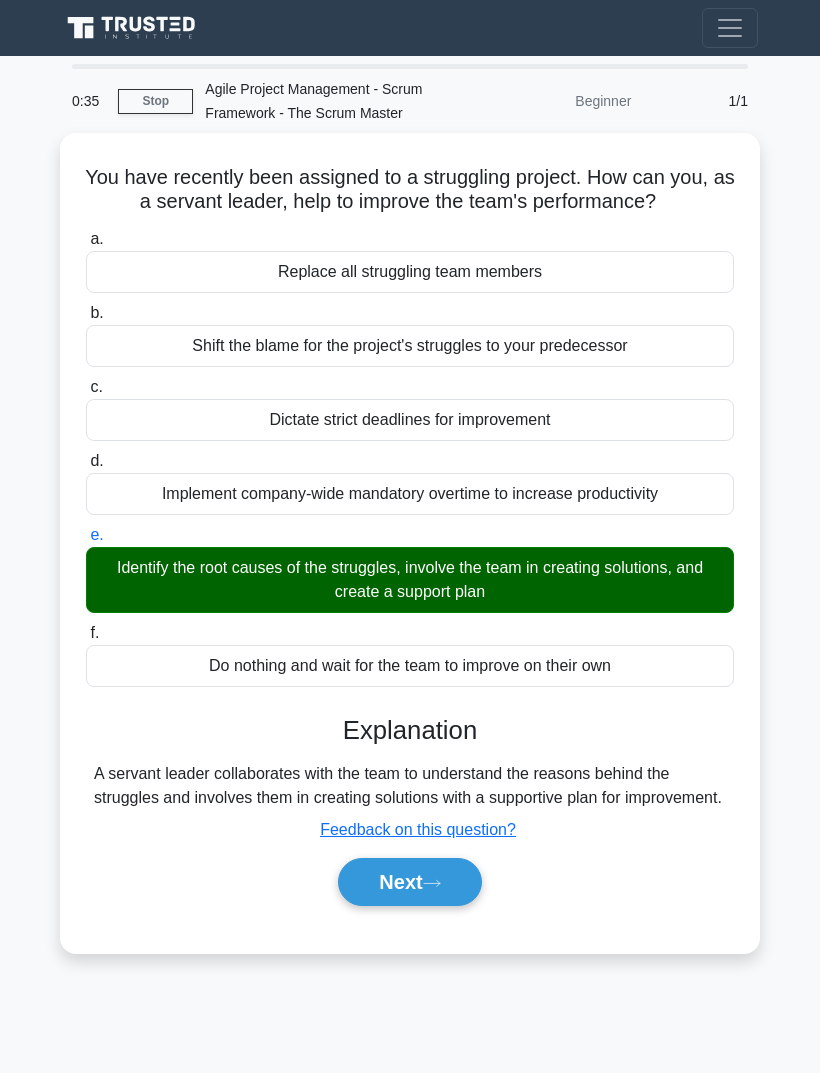 click on "Next" at bounding box center [409, 882] 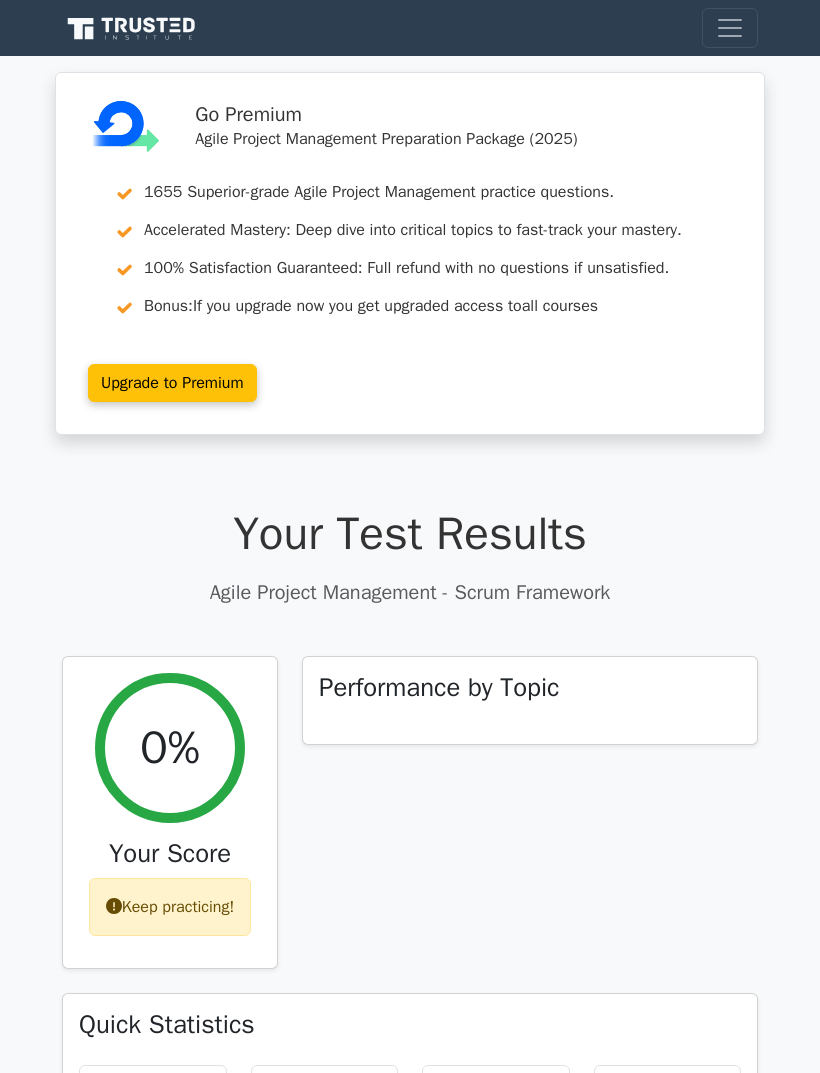 scroll, scrollTop: 0, scrollLeft: 0, axis: both 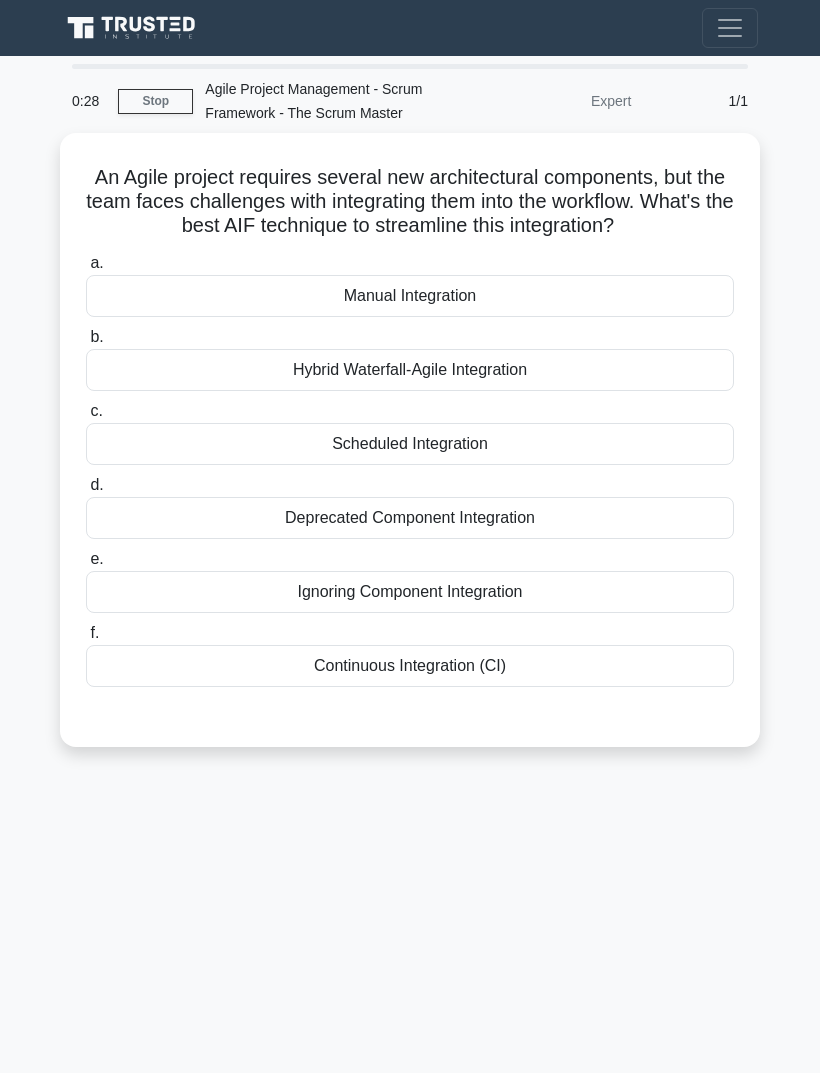 click on "Continuous Integration (CI)" at bounding box center (410, 666) 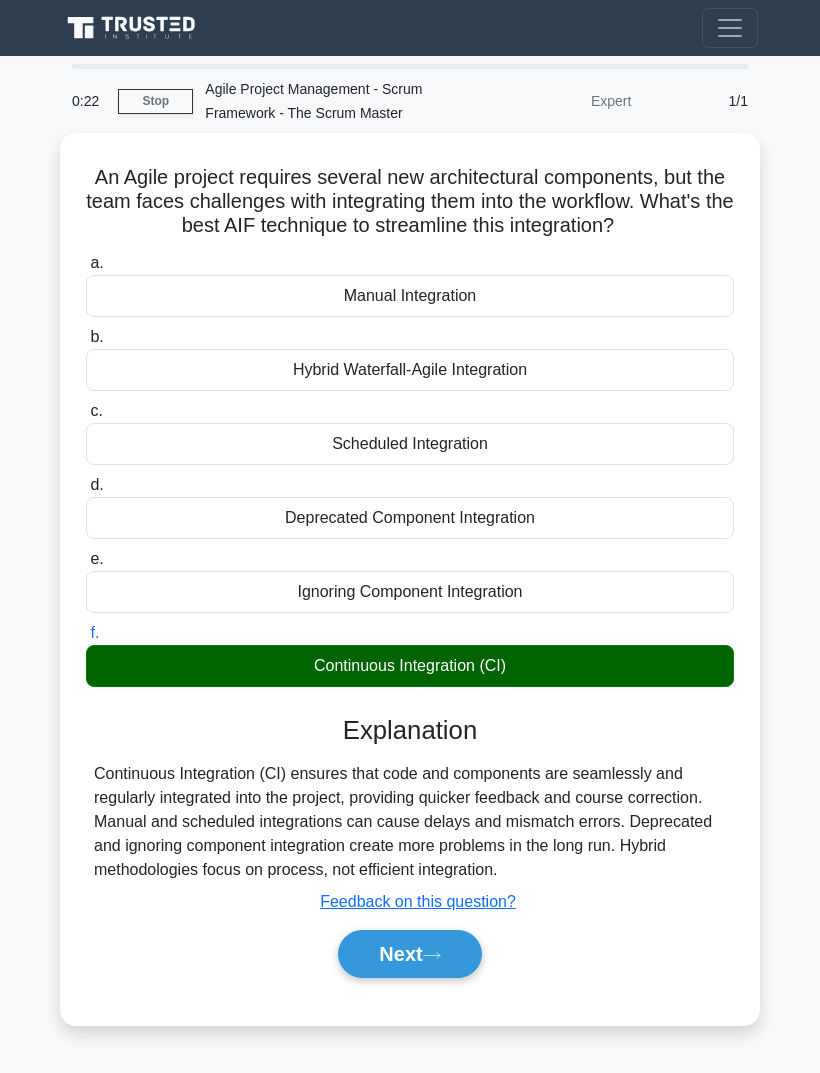 scroll, scrollTop: 64, scrollLeft: 0, axis: vertical 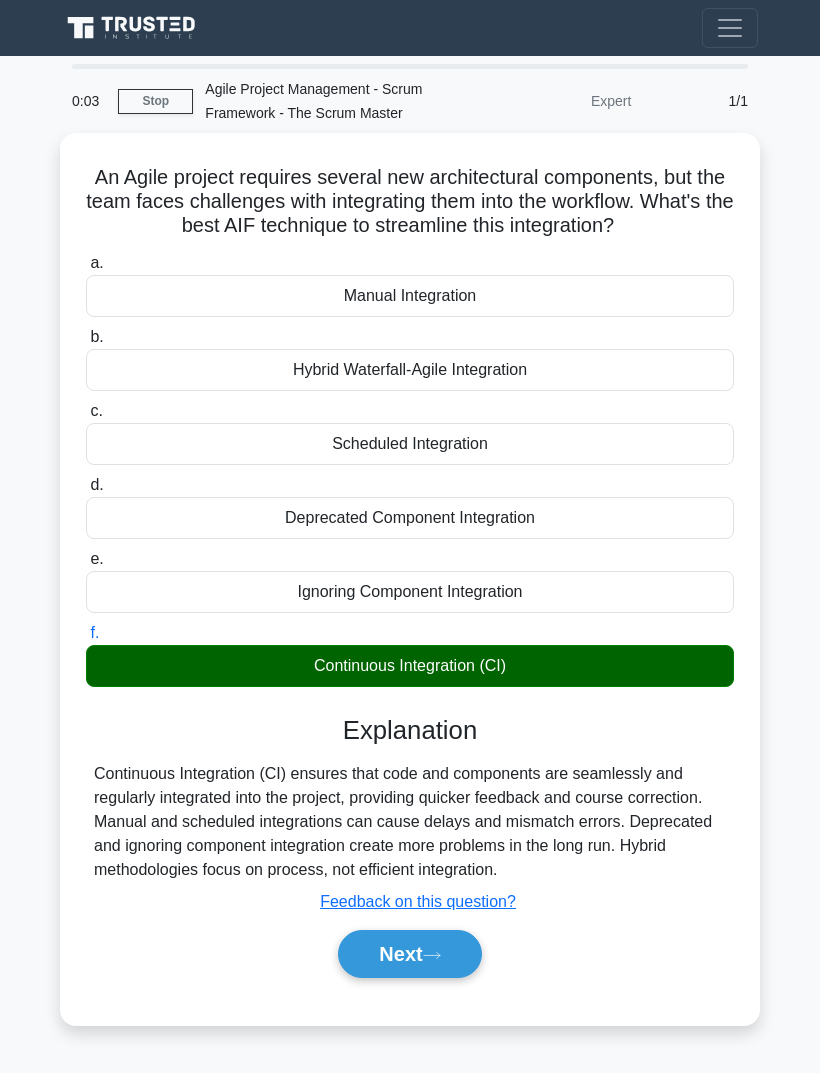 click on "Next" at bounding box center (409, 954) 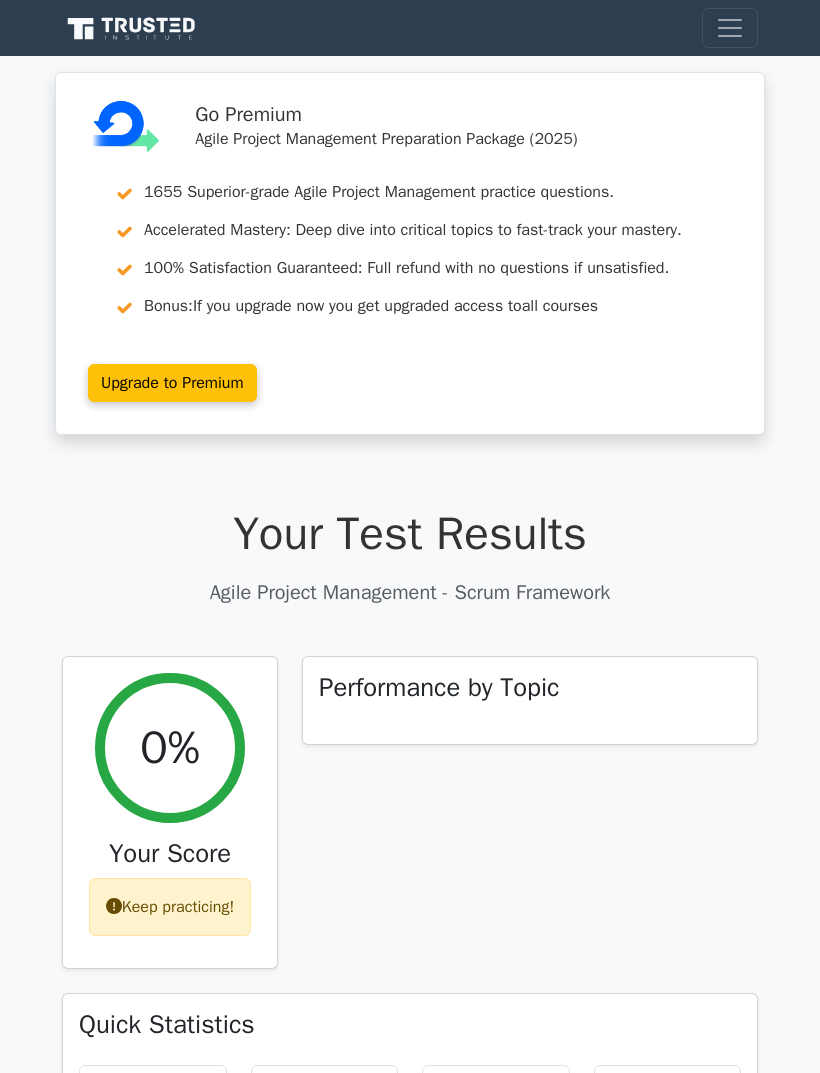 scroll, scrollTop: 0, scrollLeft: 0, axis: both 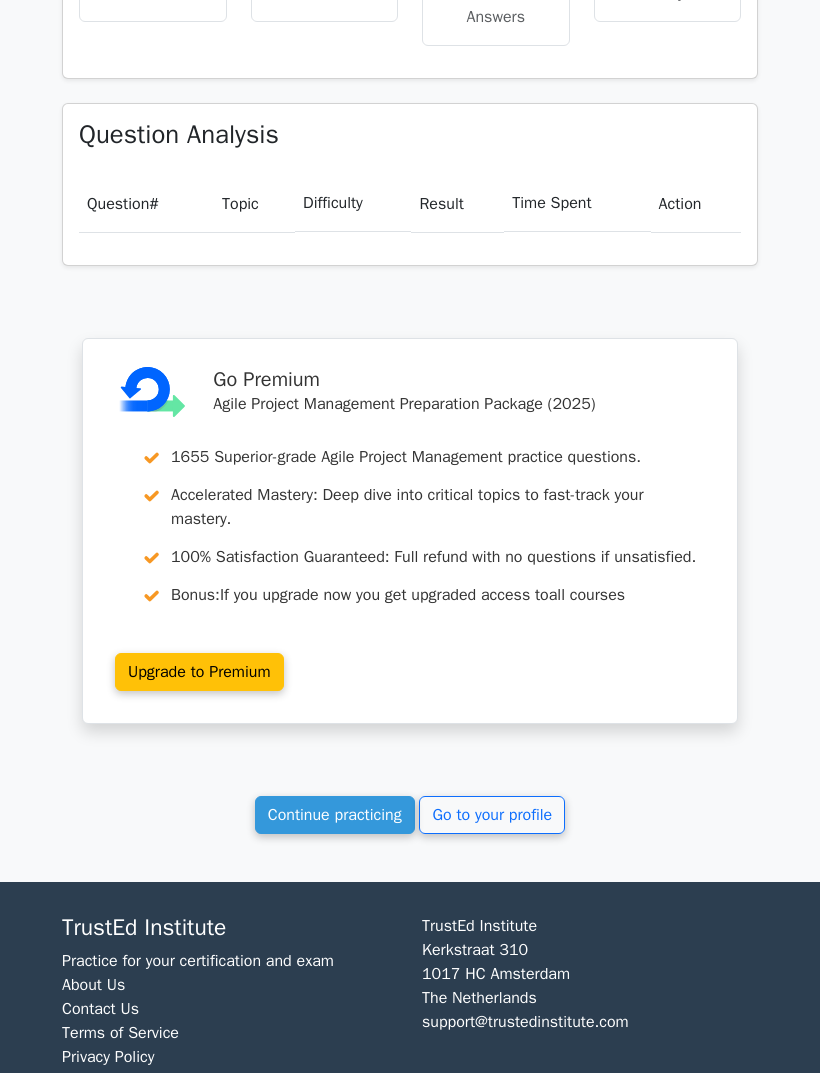 click on "Continue practicing" at bounding box center [335, 815] 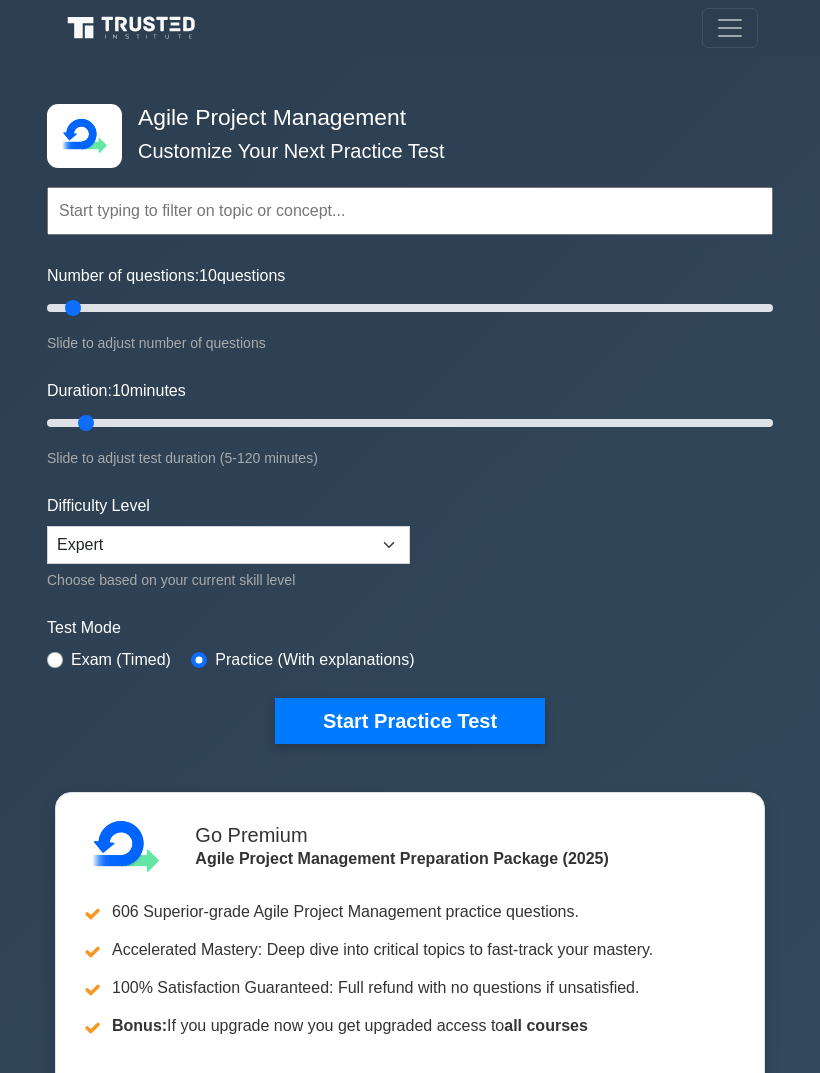 scroll, scrollTop: 0, scrollLeft: 0, axis: both 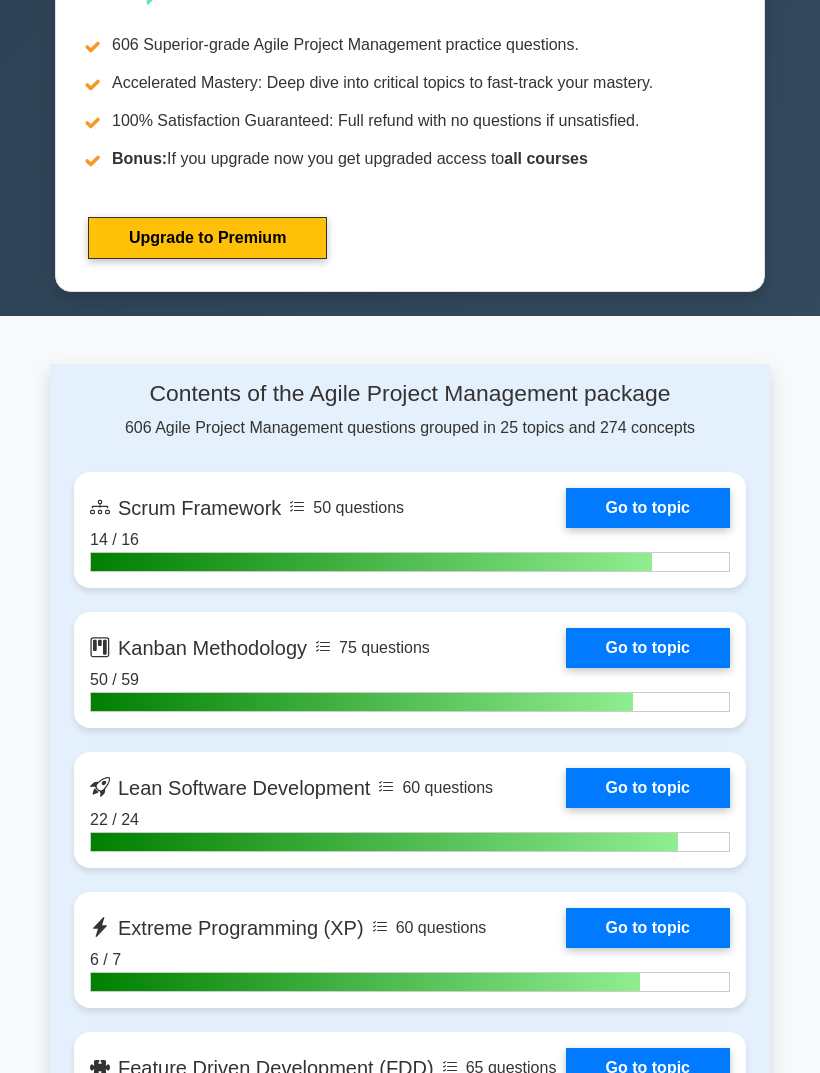 click on "Go to topic" at bounding box center (648, 508) 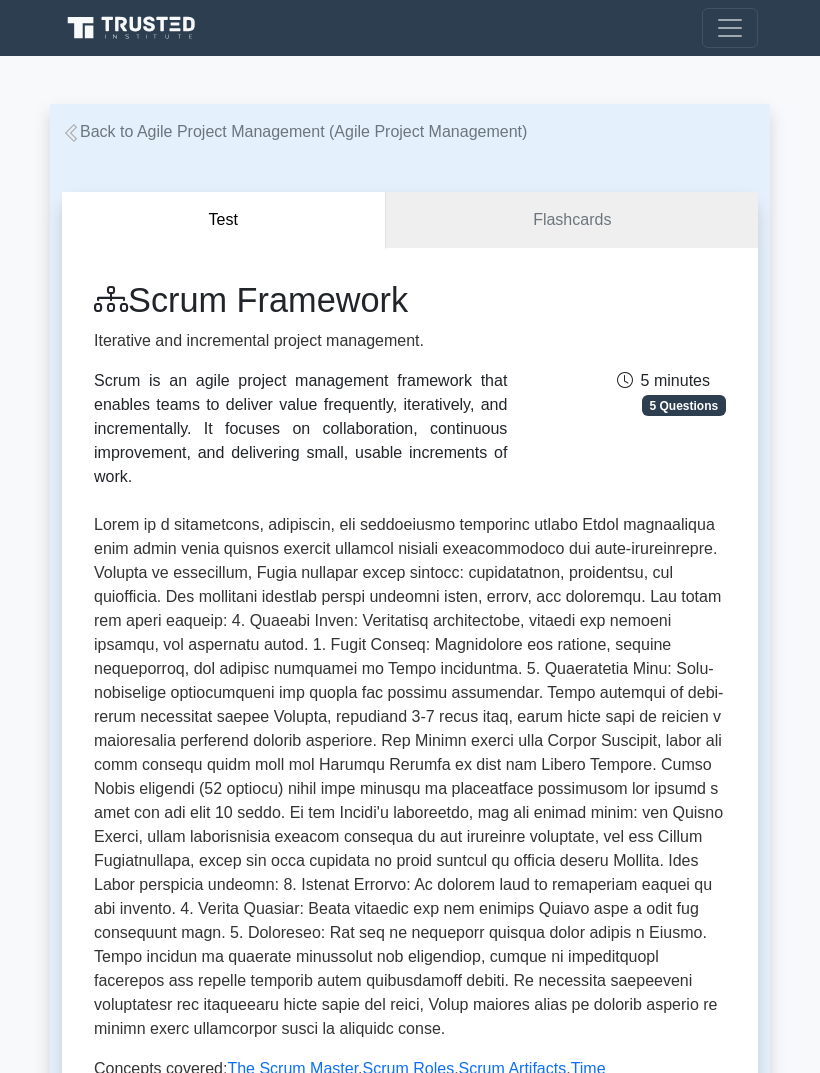 scroll, scrollTop: 0, scrollLeft: 0, axis: both 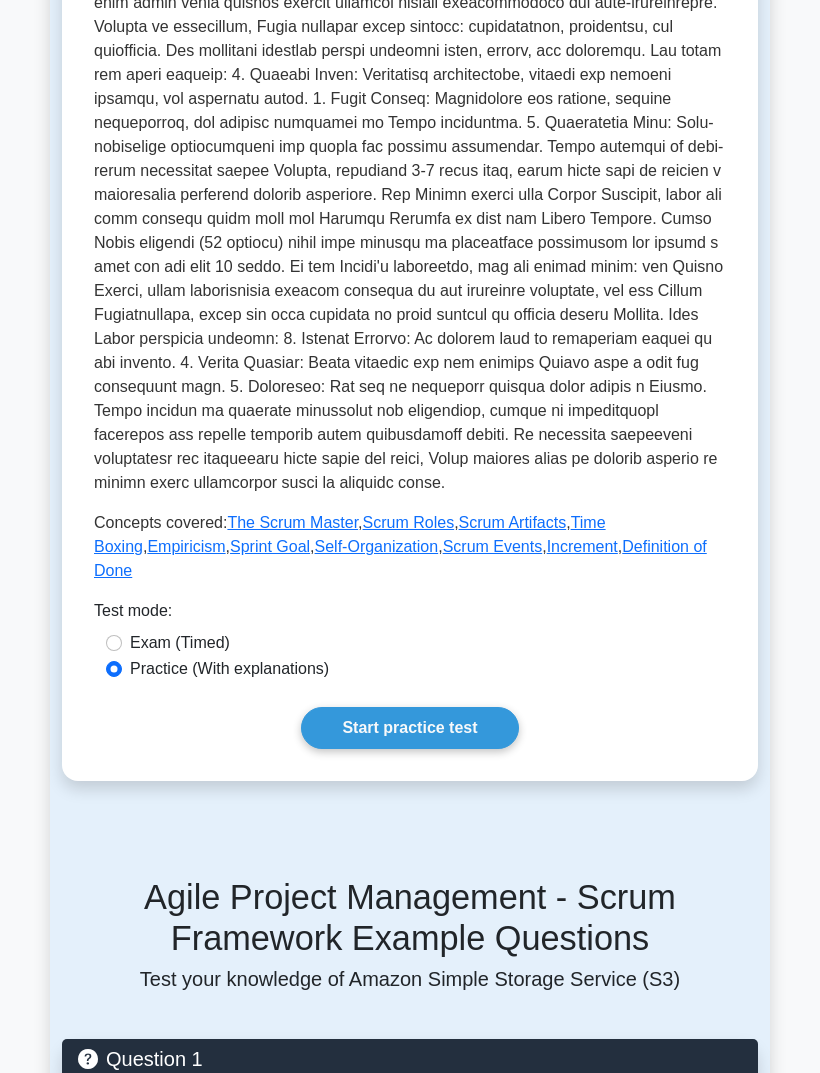 click on "Scrum Roles" at bounding box center (409, 522) 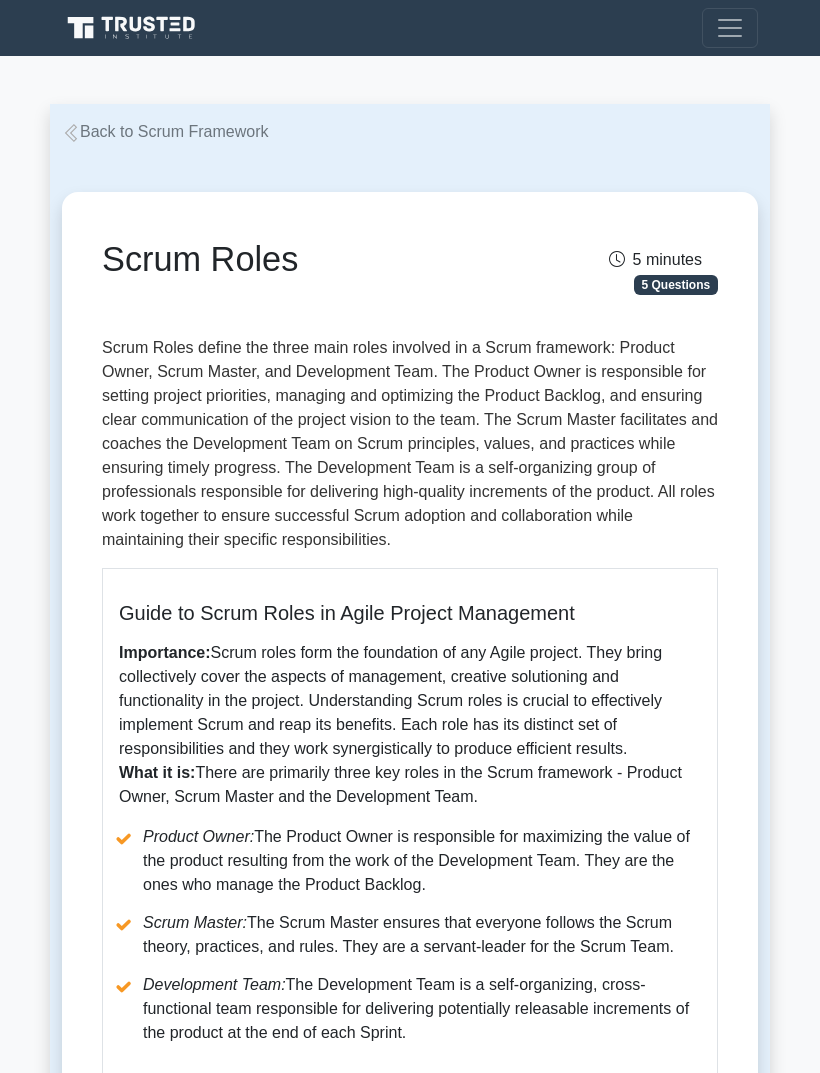 scroll, scrollTop: 0, scrollLeft: 0, axis: both 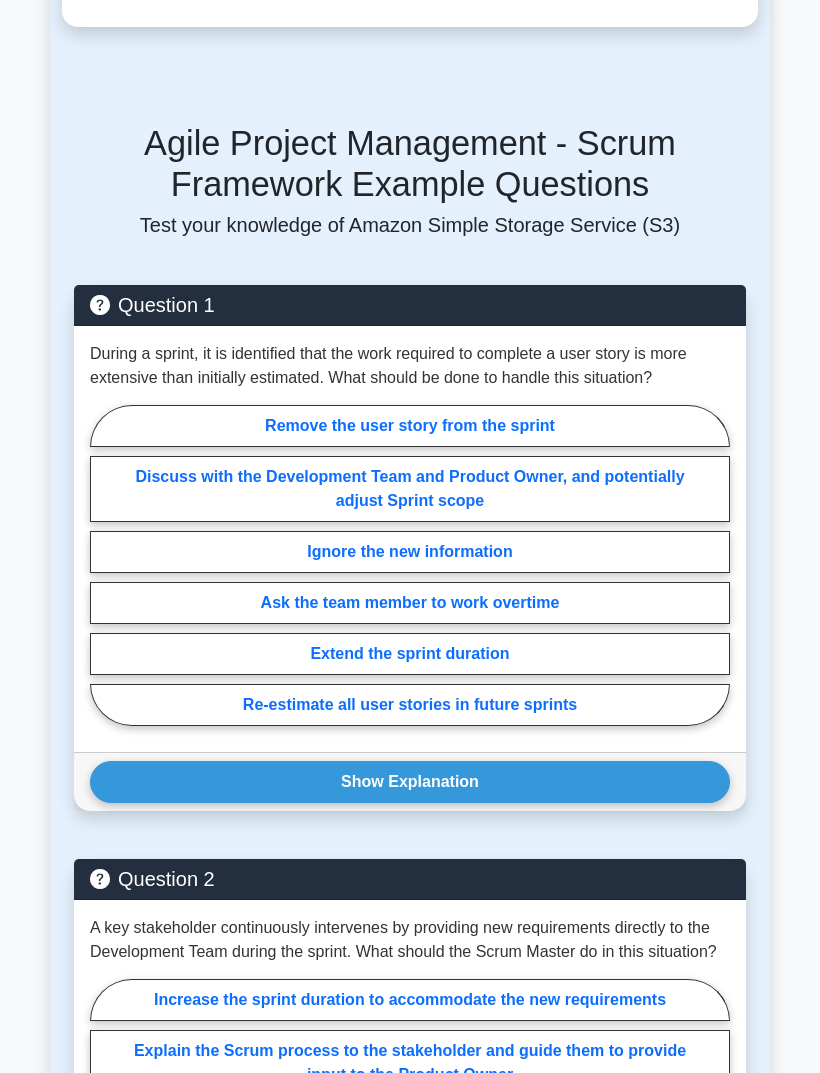 click on "Discuss with the Development Team and Product Owner, and potentially adjust Sprint scope" at bounding box center [410, 489] 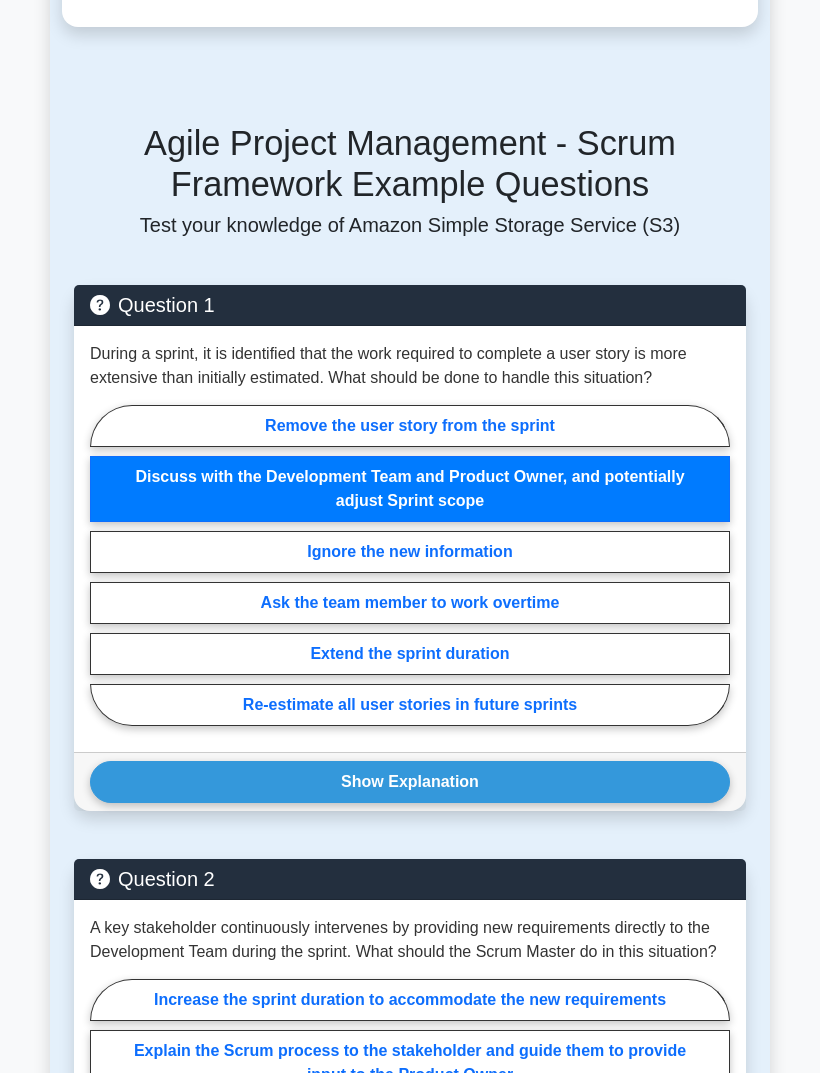 click on "Show Explanation" at bounding box center (410, 782) 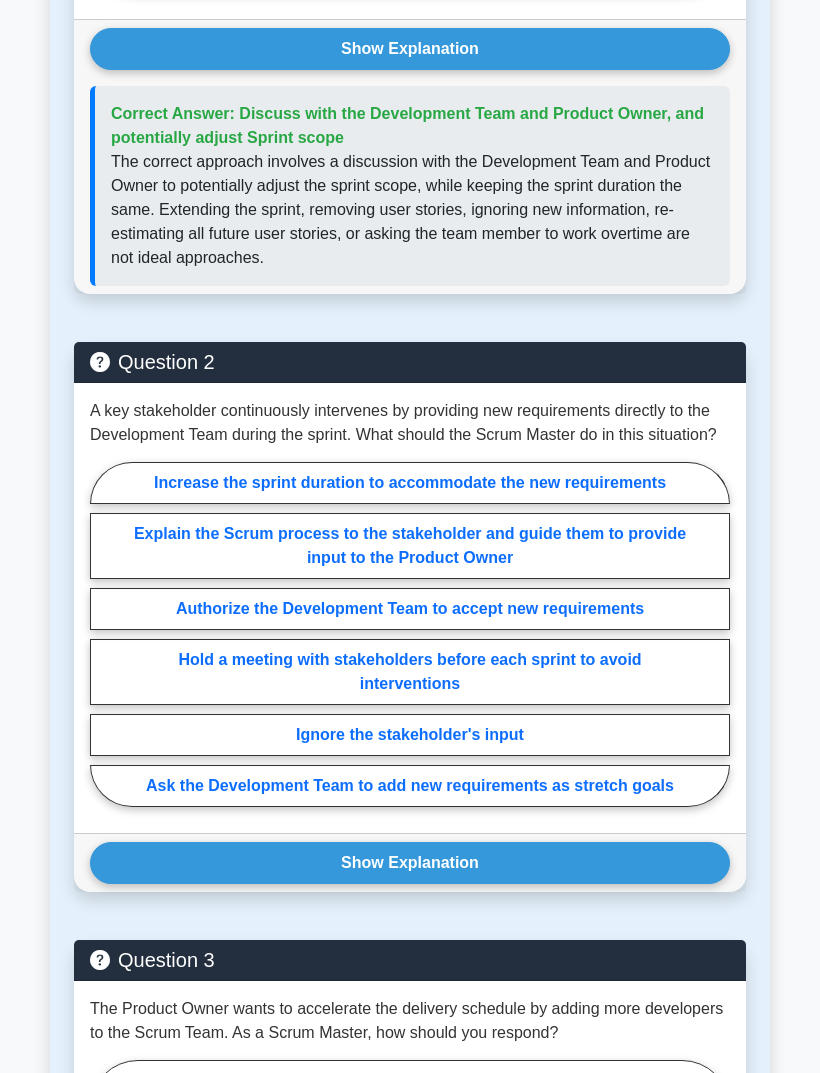scroll, scrollTop: 2388, scrollLeft: 0, axis: vertical 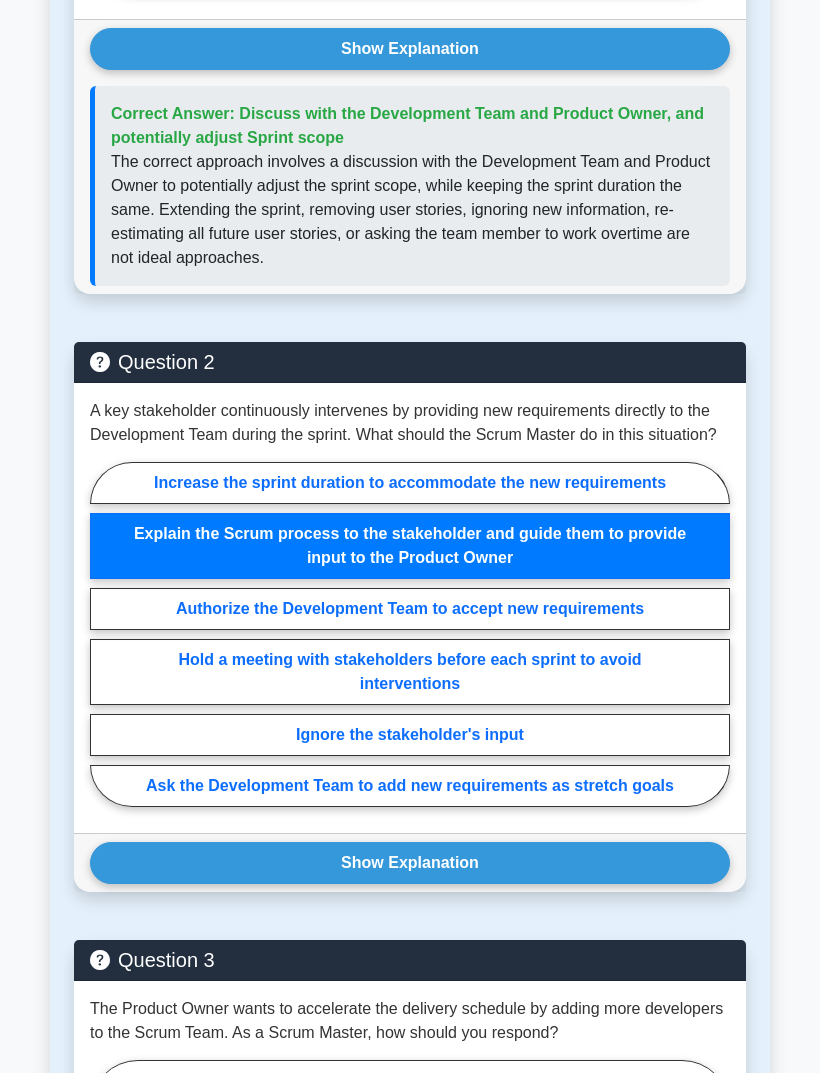 click on "Show Explanation" at bounding box center [410, 863] 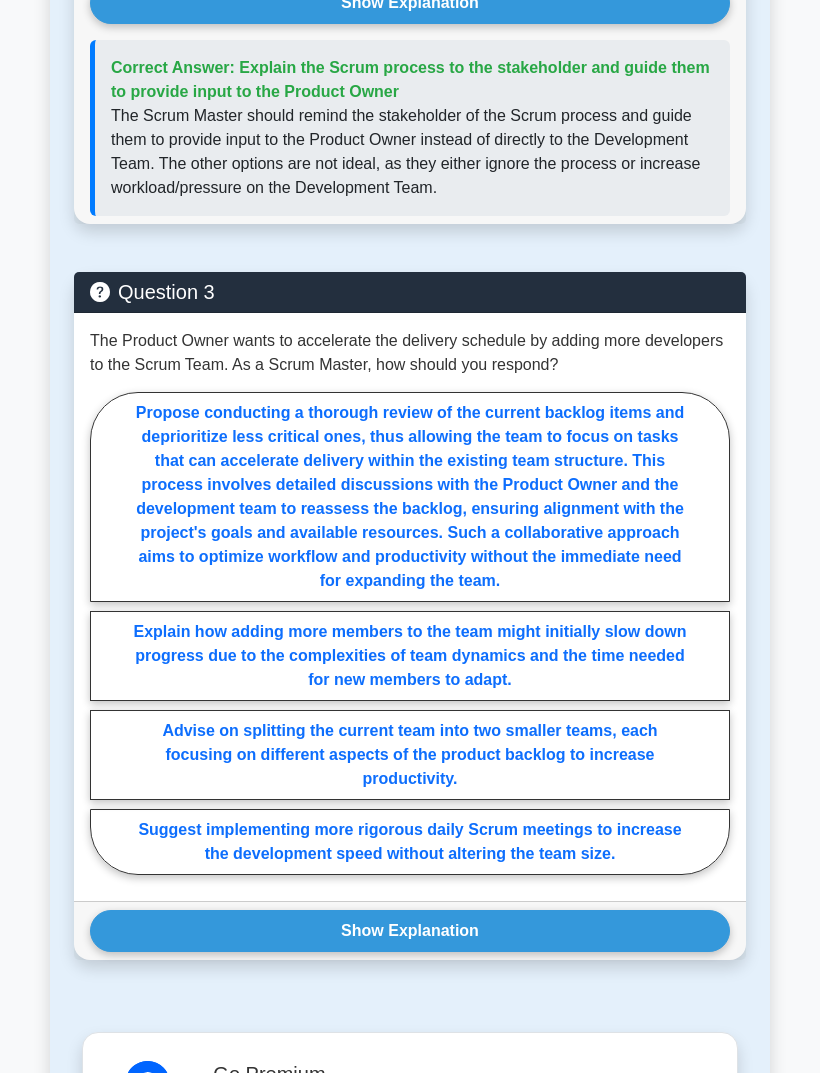 scroll, scrollTop: 3248, scrollLeft: 0, axis: vertical 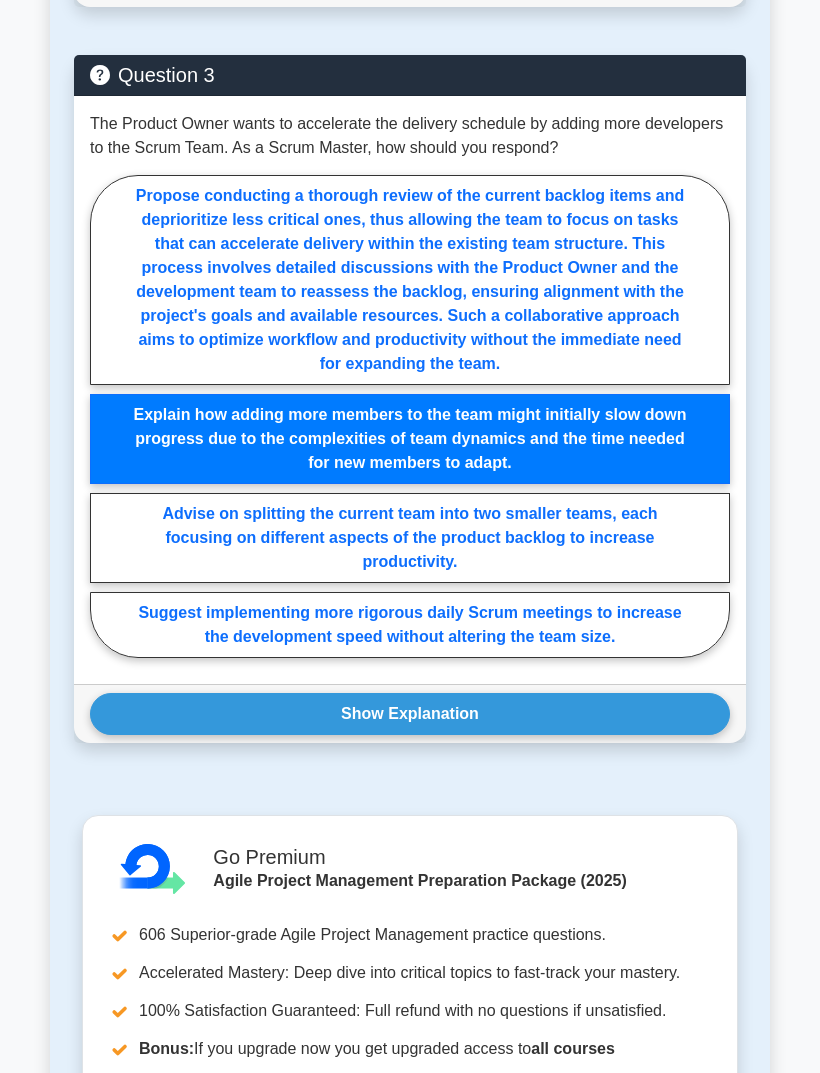 click on "Show Explanation" at bounding box center (410, 714) 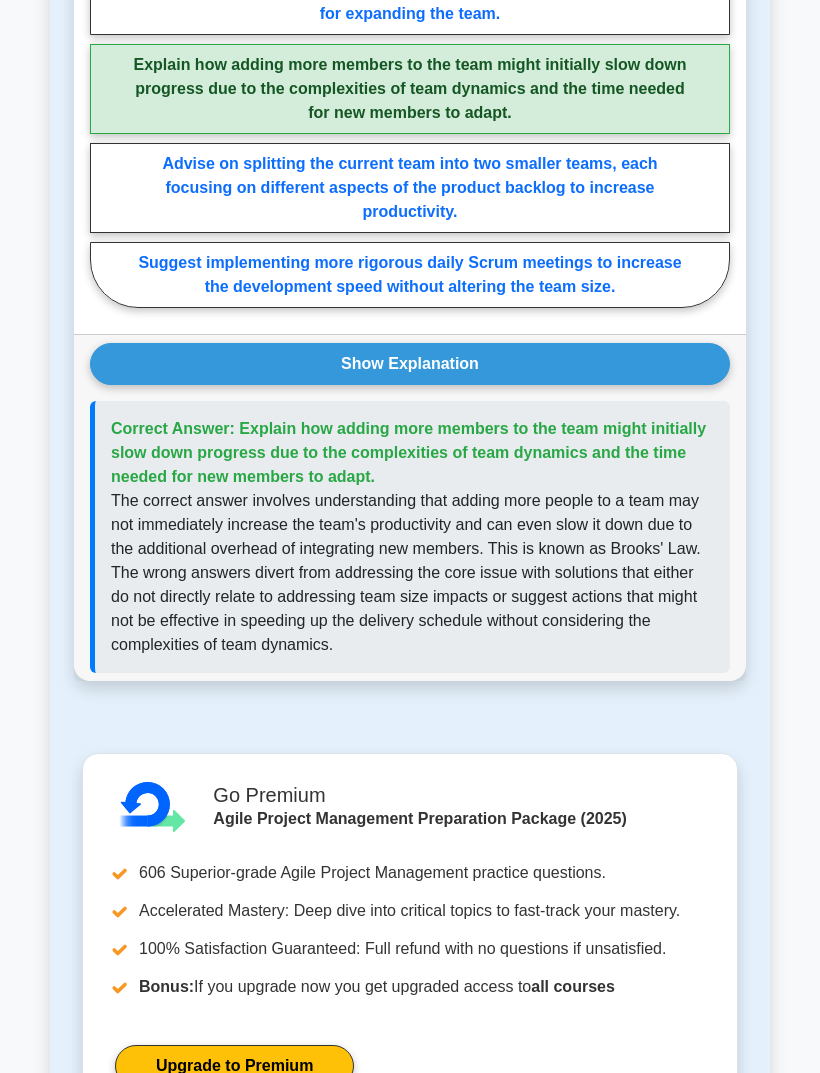 scroll, scrollTop: 4650, scrollLeft: 0, axis: vertical 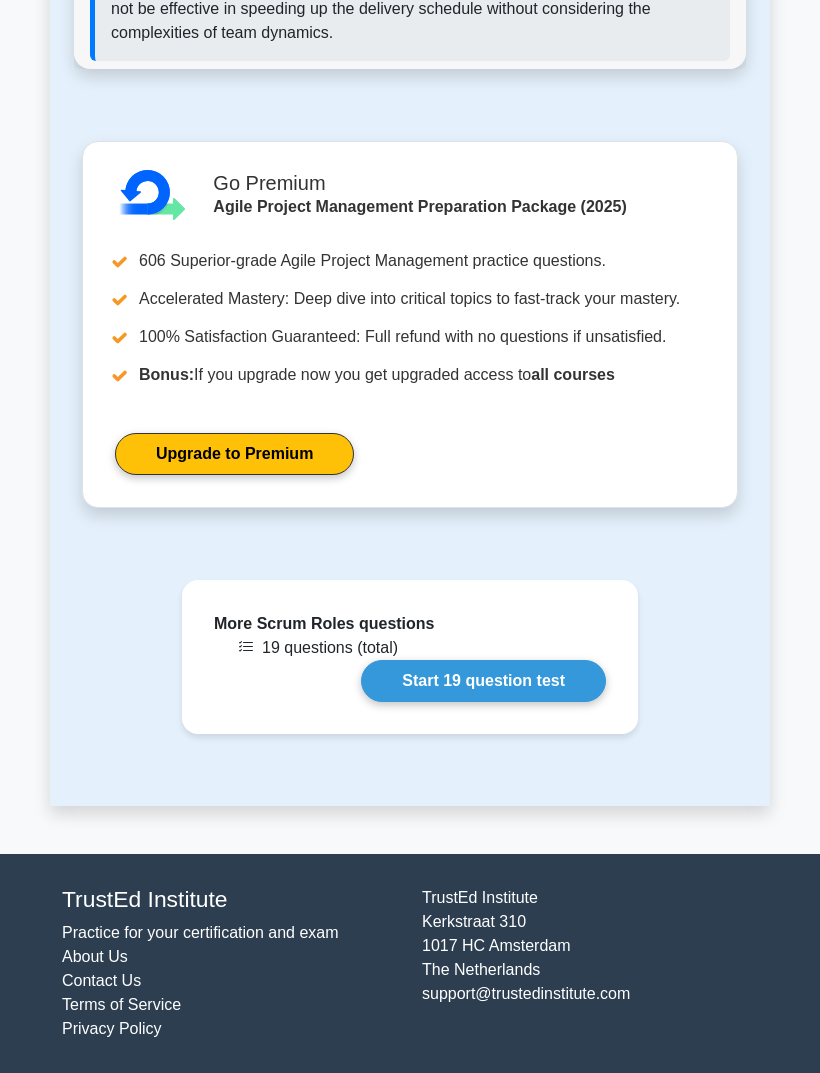 click on "Start 19 question test" at bounding box center (483, 681) 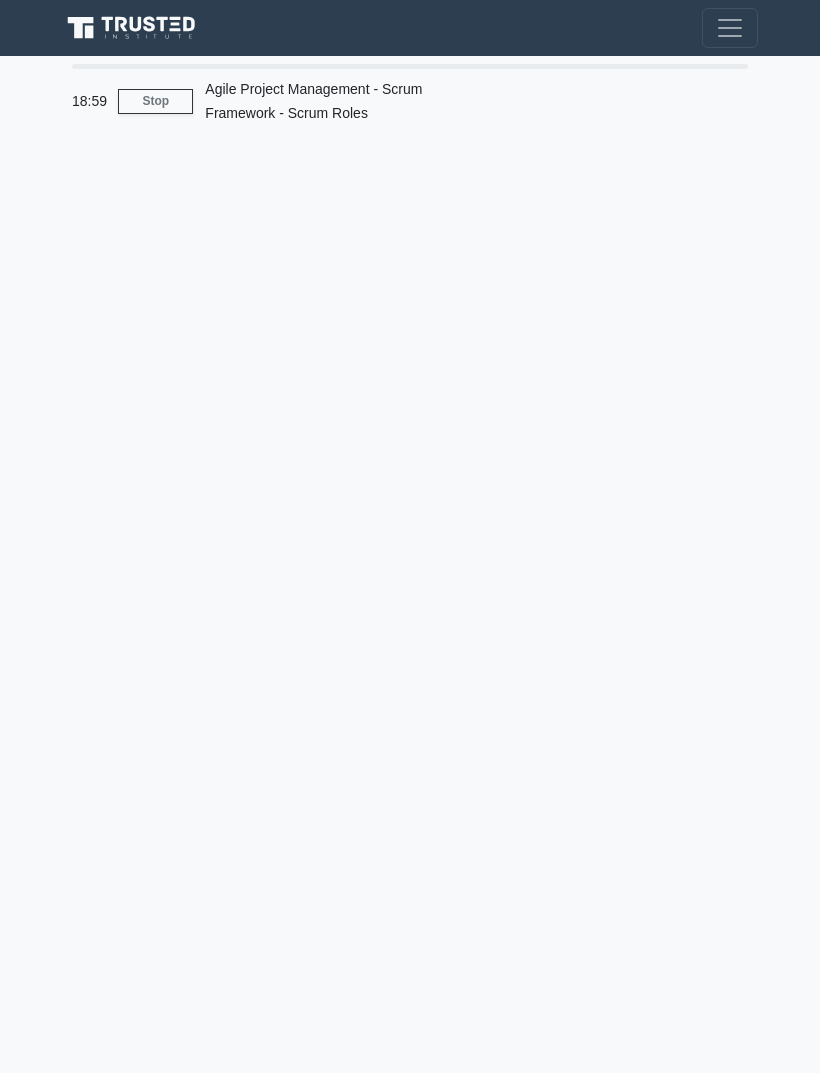 scroll, scrollTop: 0, scrollLeft: 0, axis: both 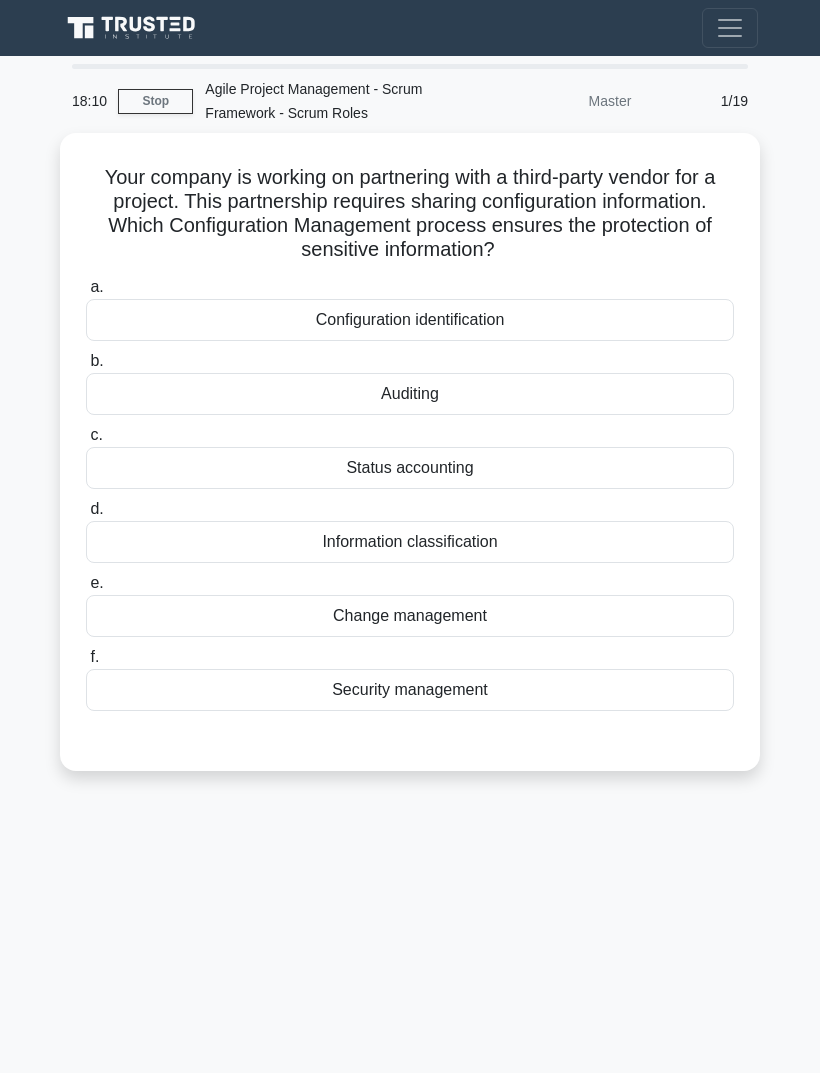 click on "Information classification" at bounding box center (410, 542) 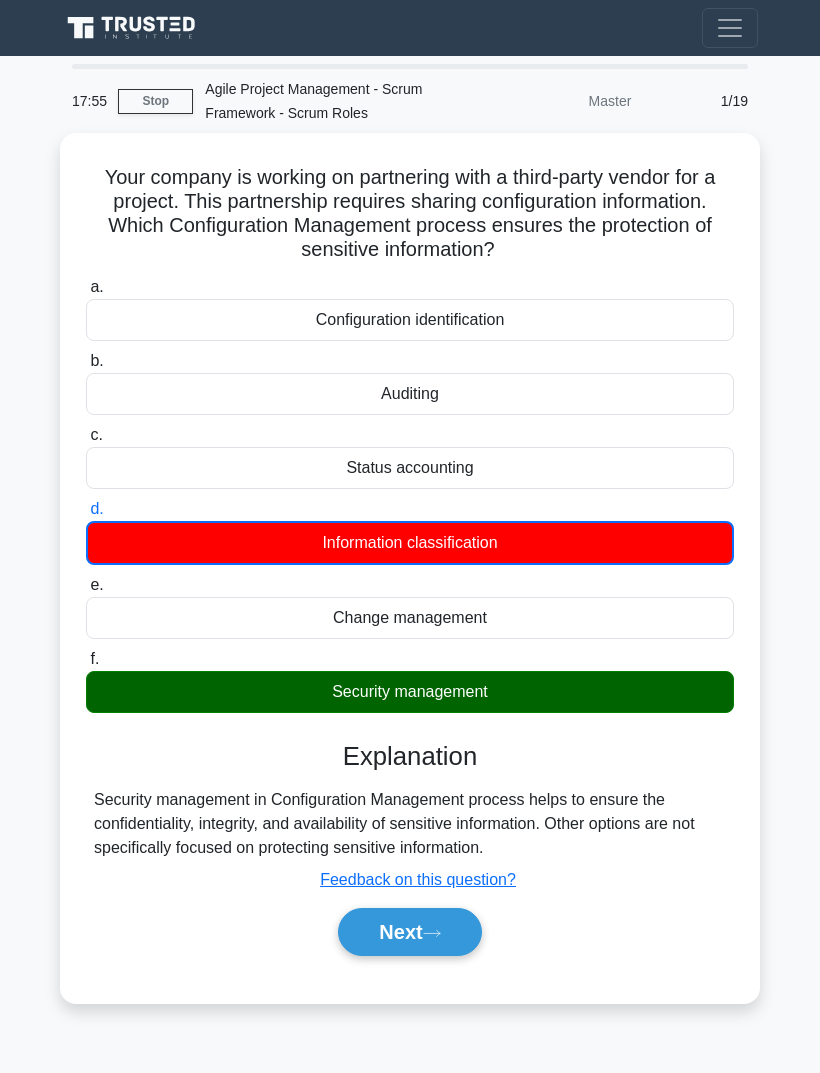 click on "Next" at bounding box center [409, 932] 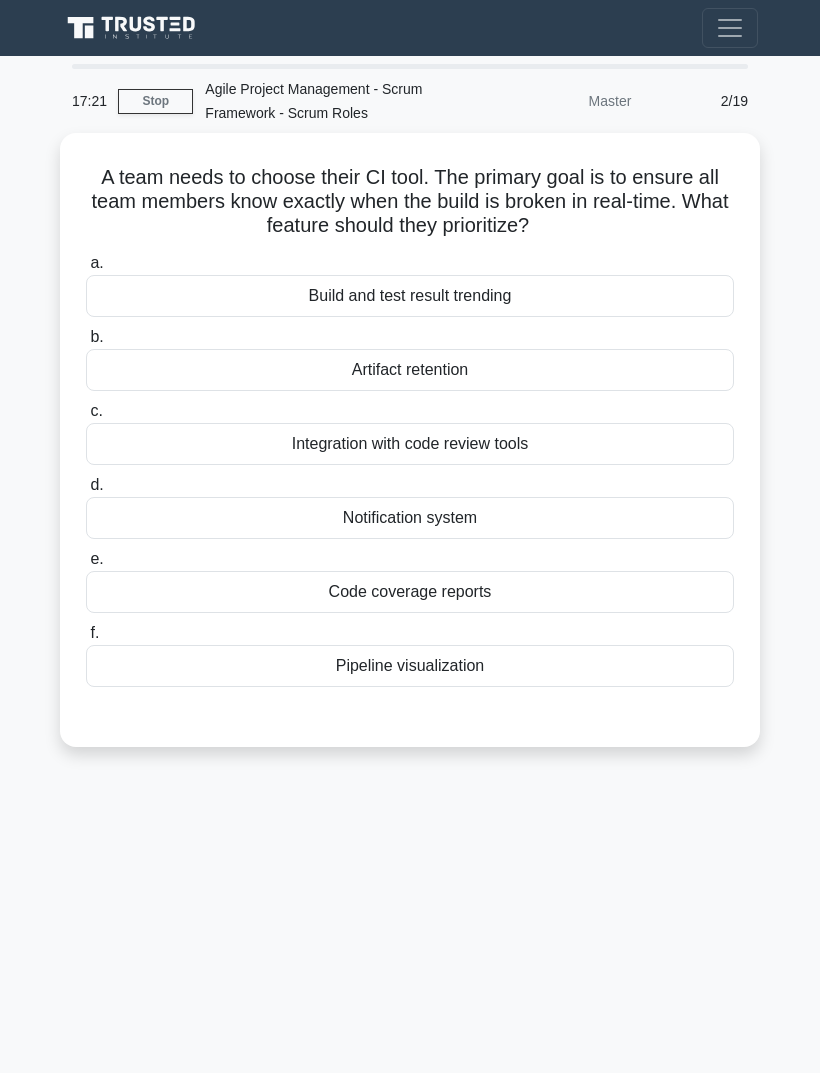 scroll, scrollTop: 64, scrollLeft: 0, axis: vertical 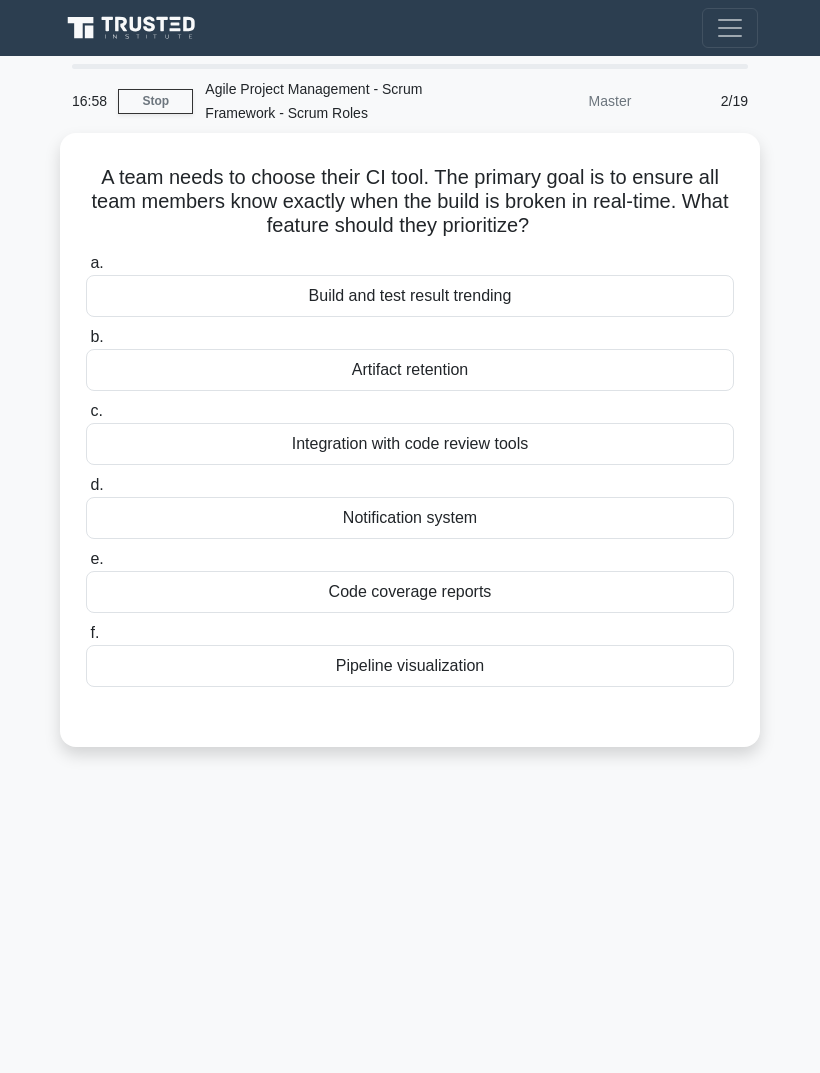 click on "Notification system" at bounding box center [410, 518] 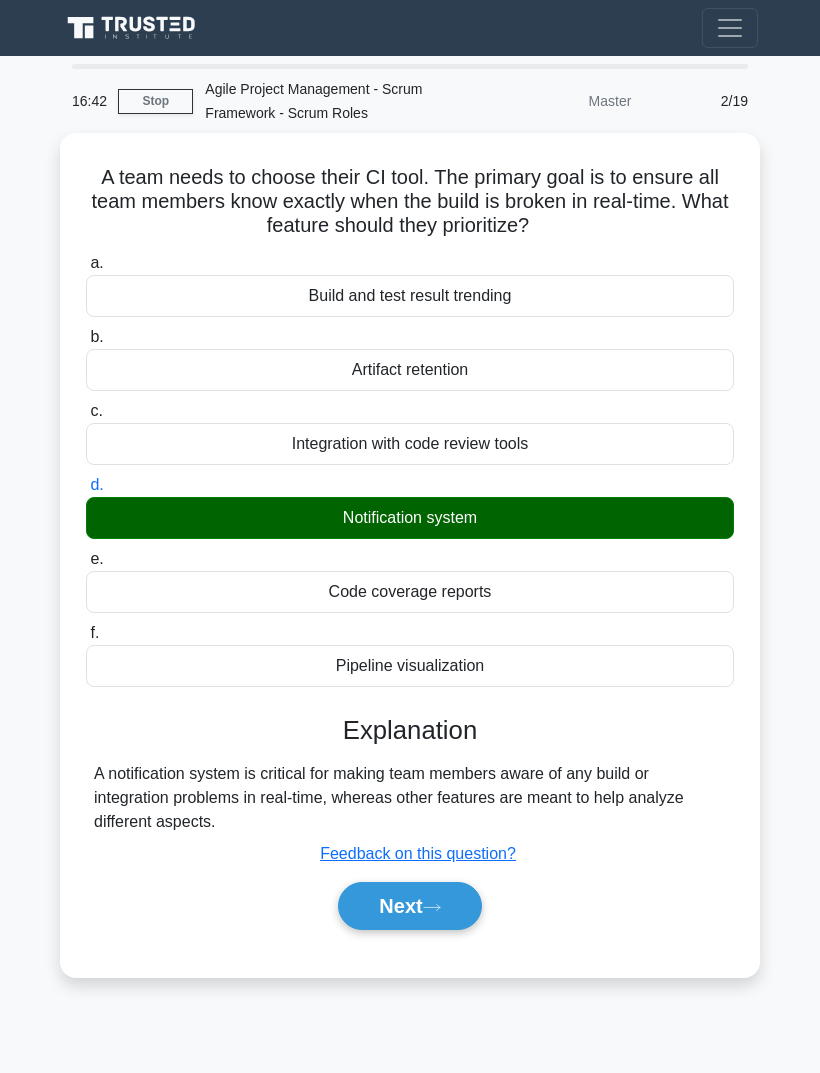 click on "Next" at bounding box center (409, 906) 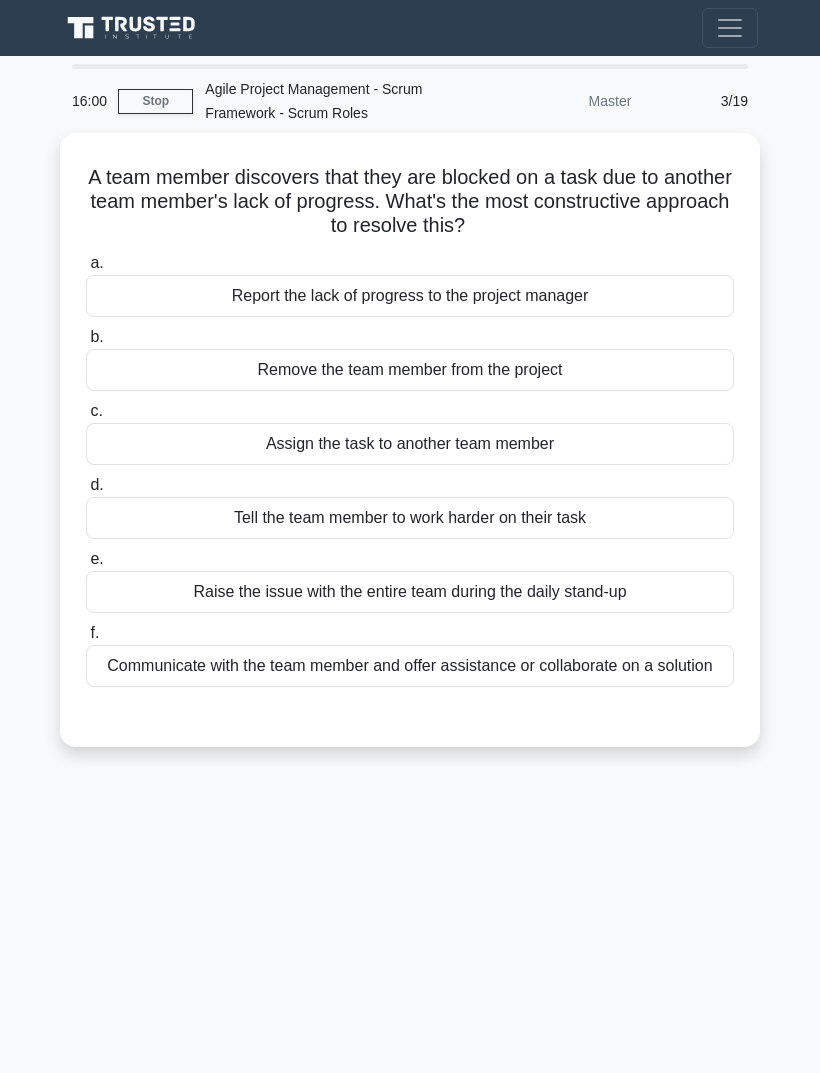 click on "Communicate with the team member and offer assistance or collaborate on a solution" at bounding box center (410, 666) 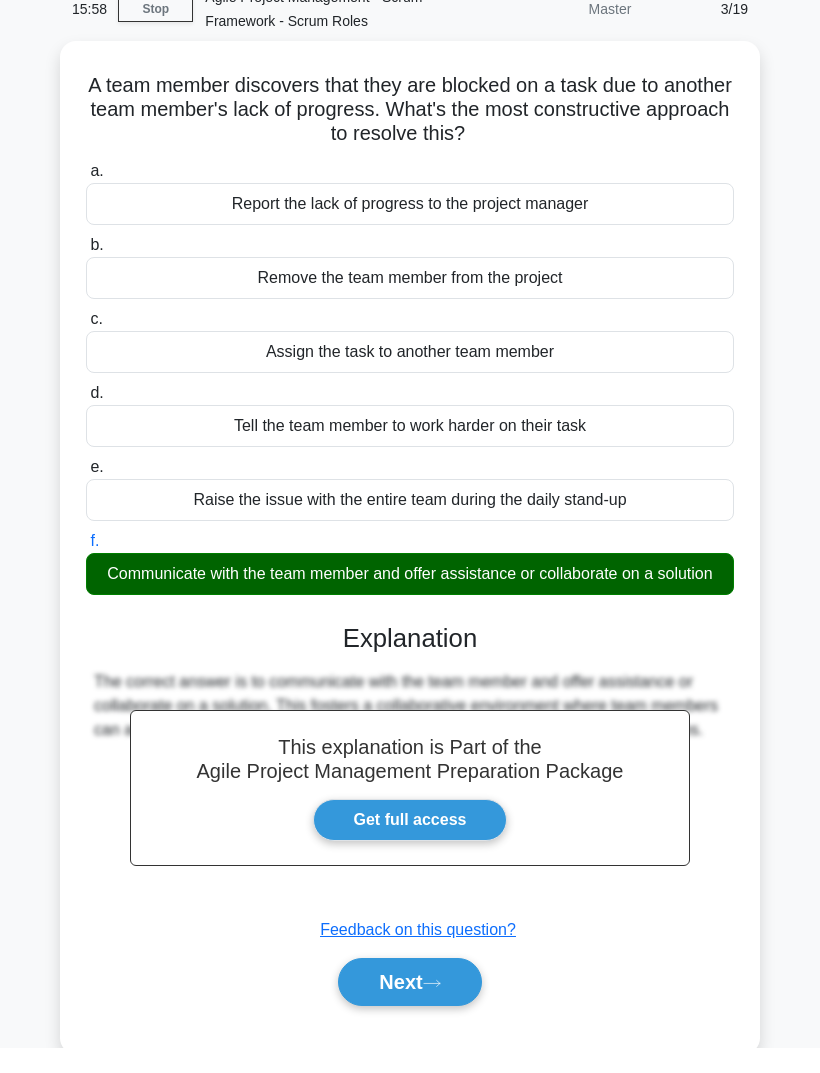 scroll, scrollTop: 65, scrollLeft: 0, axis: vertical 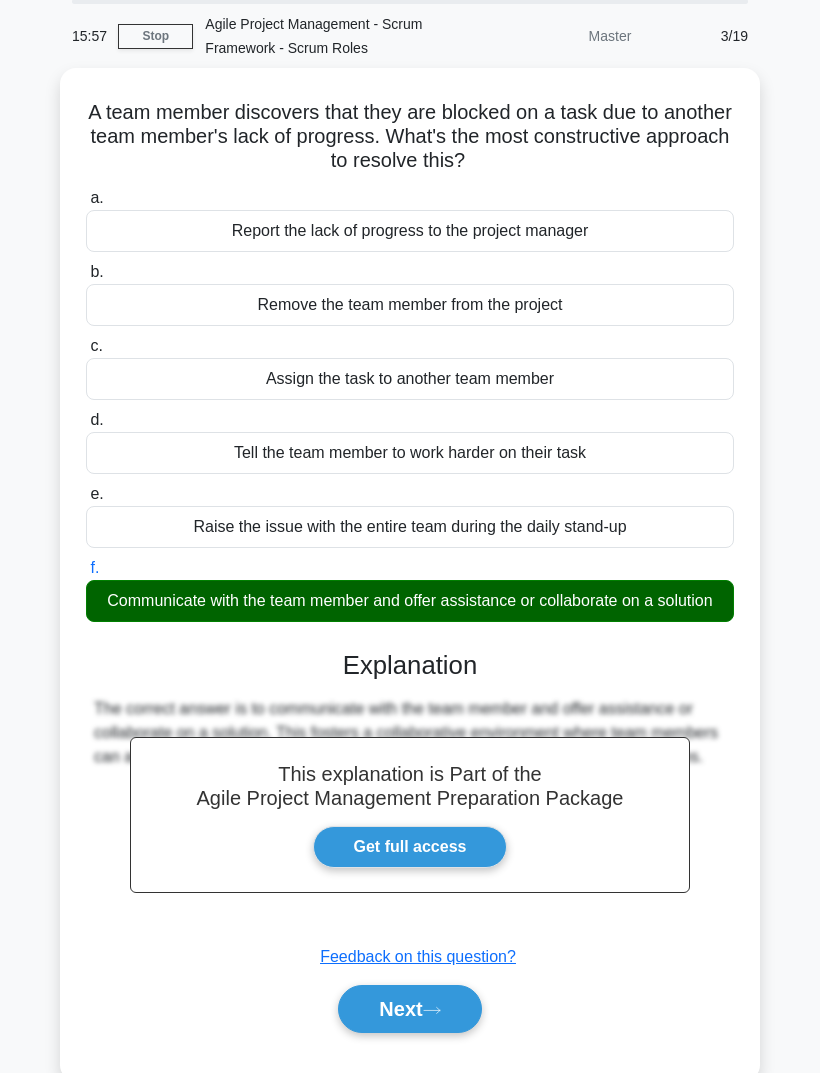 click on "Next" at bounding box center (409, 1009) 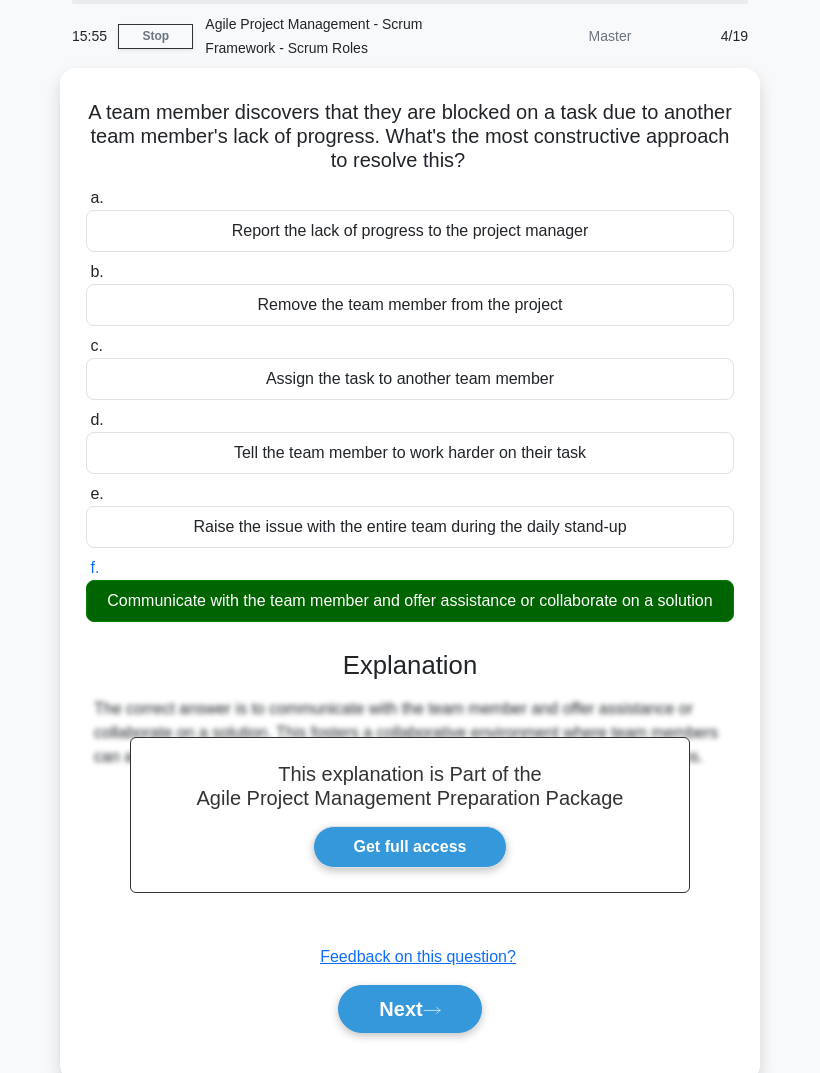 scroll, scrollTop: 0, scrollLeft: 0, axis: both 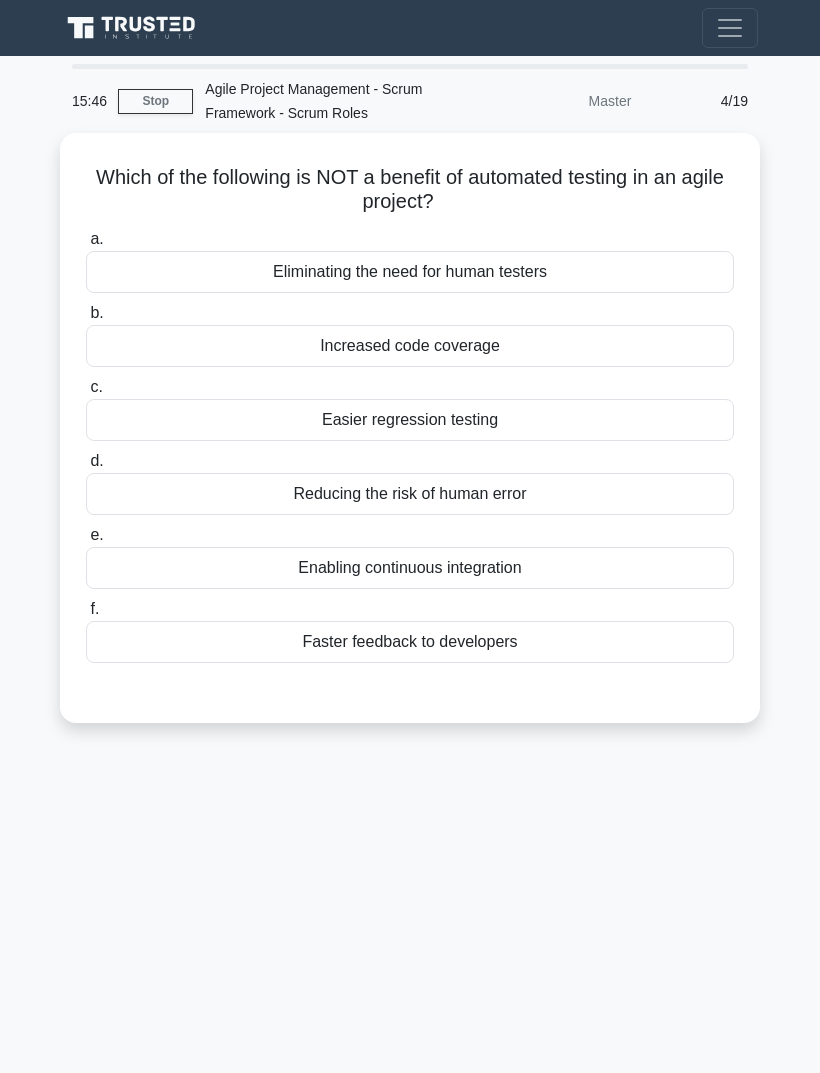 click on "Eliminating the need for human testers" at bounding box center [410, 272] 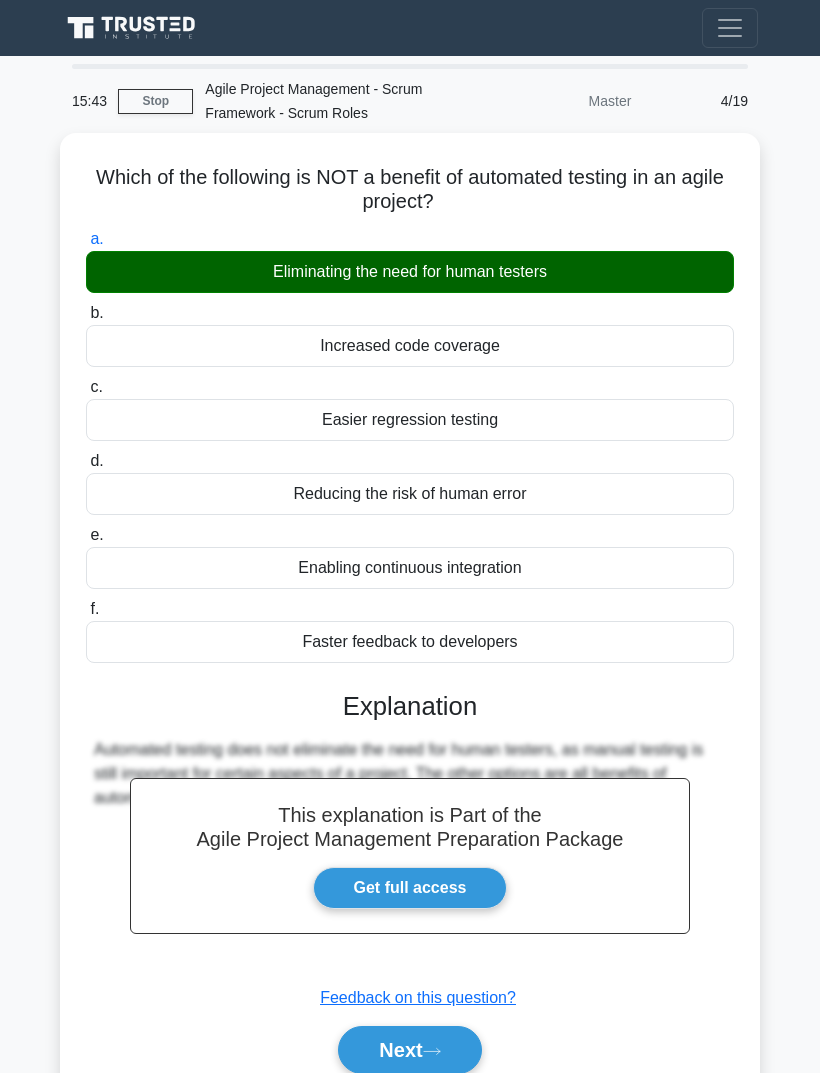 click on "Next" at bounding box center [409, 1050] 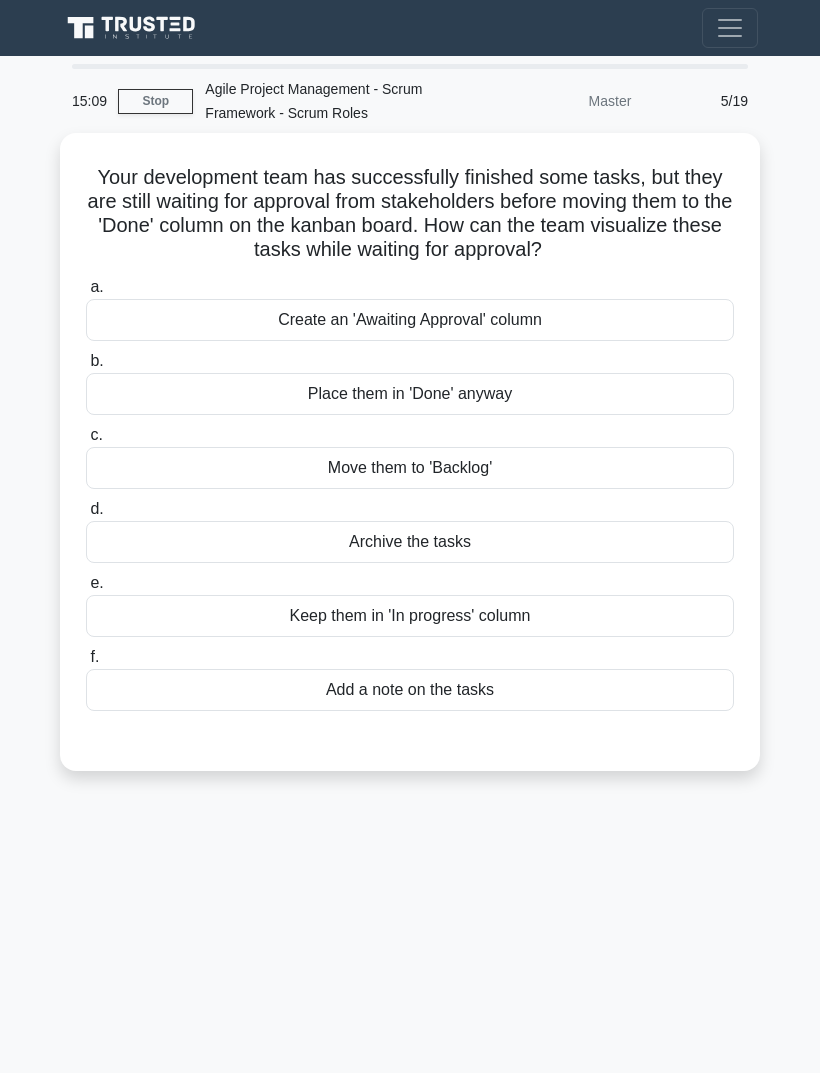 click on "Create an 'Awaiting Approval' column" at bounding box center (410, 320) 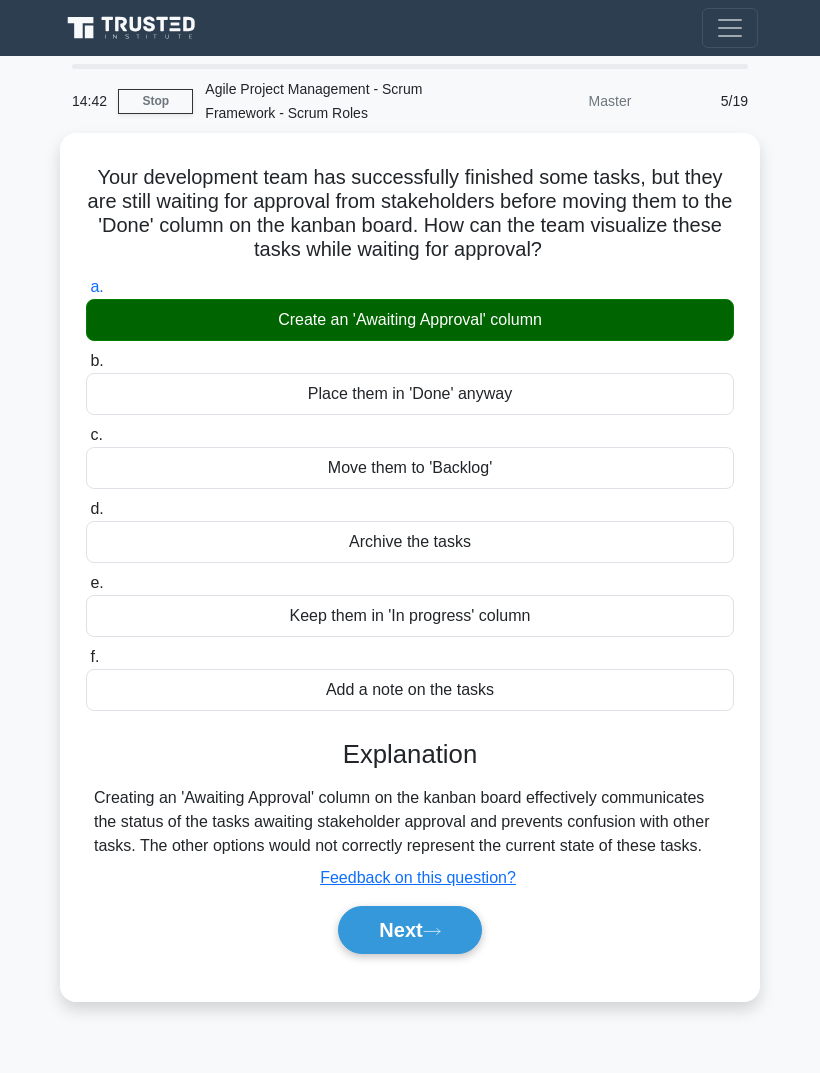 click 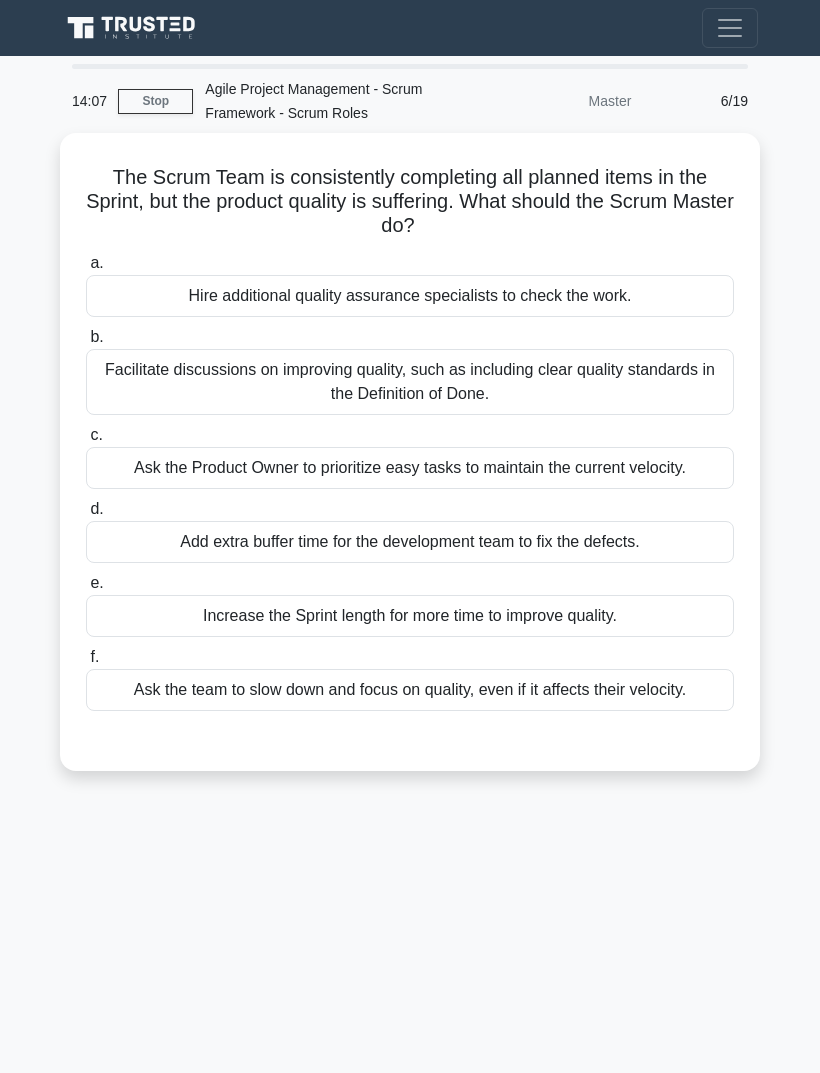 click on "Facilitate discussions on improving quality, such as including clear quality standards in the Definition of Done." at bounding box center [410, 382] 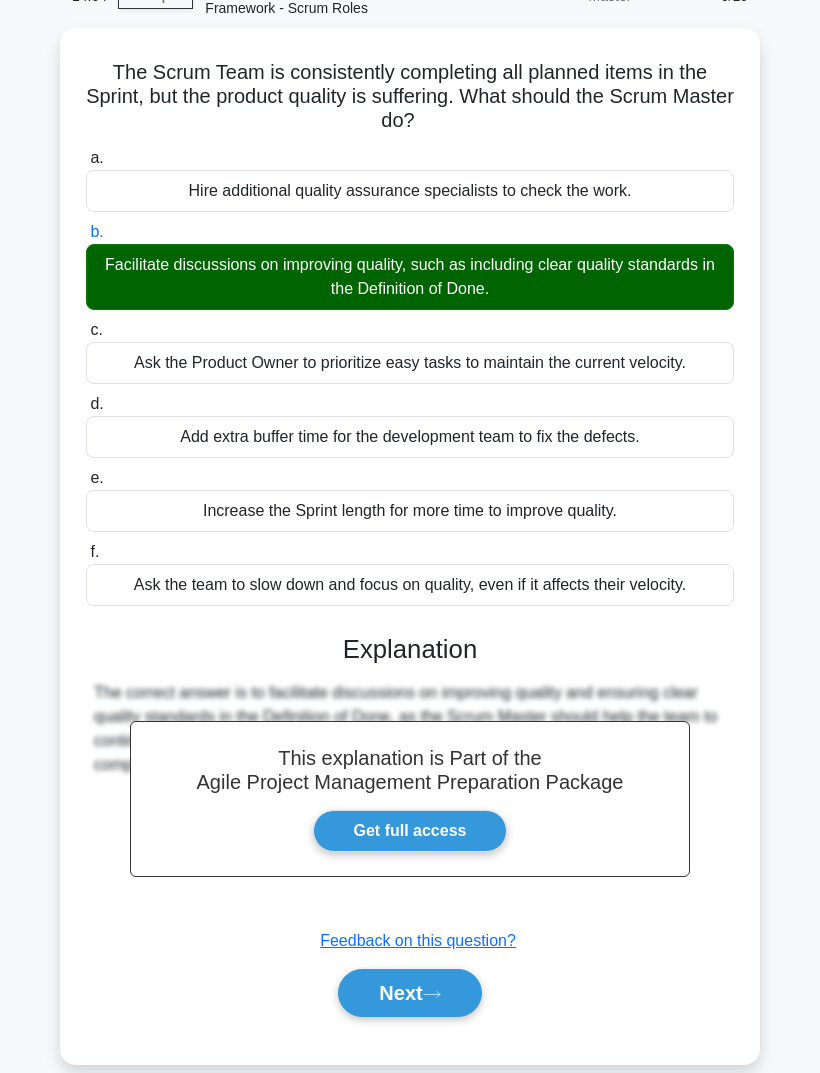 scroll, scrollTop: 113, scrollLeft: 0, axis: vertical 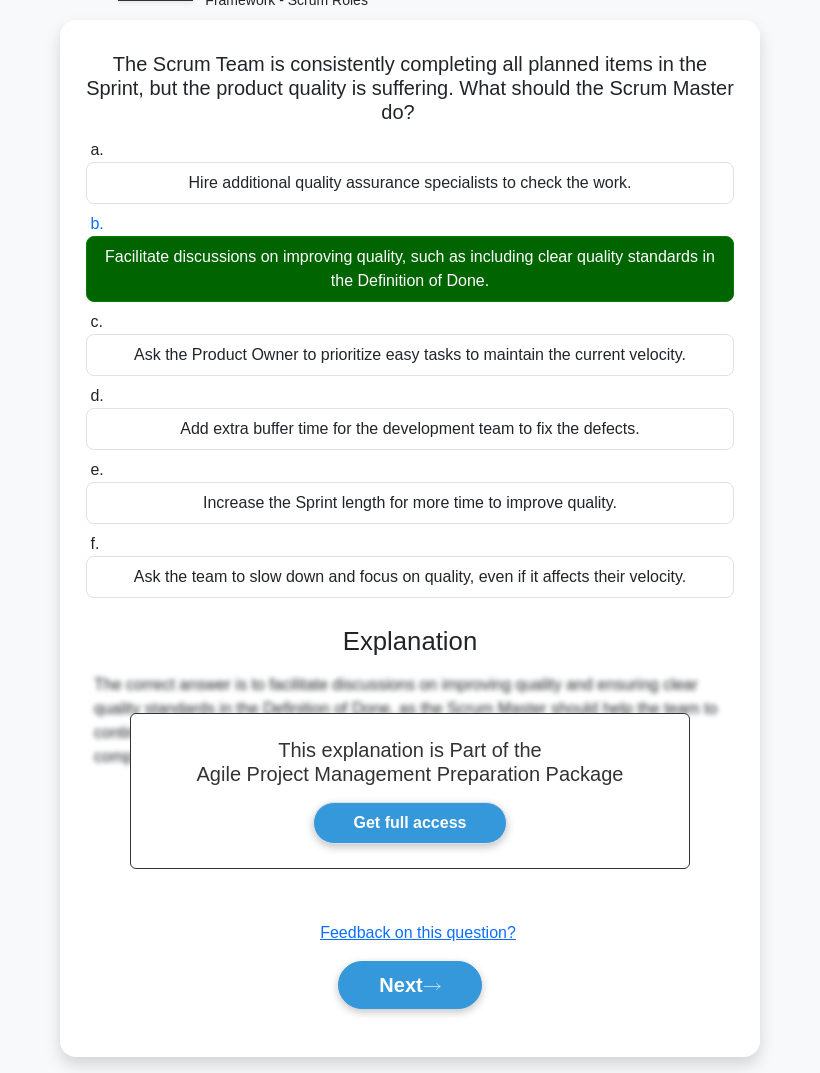 click on "Next" at bounding box center [409, 985] 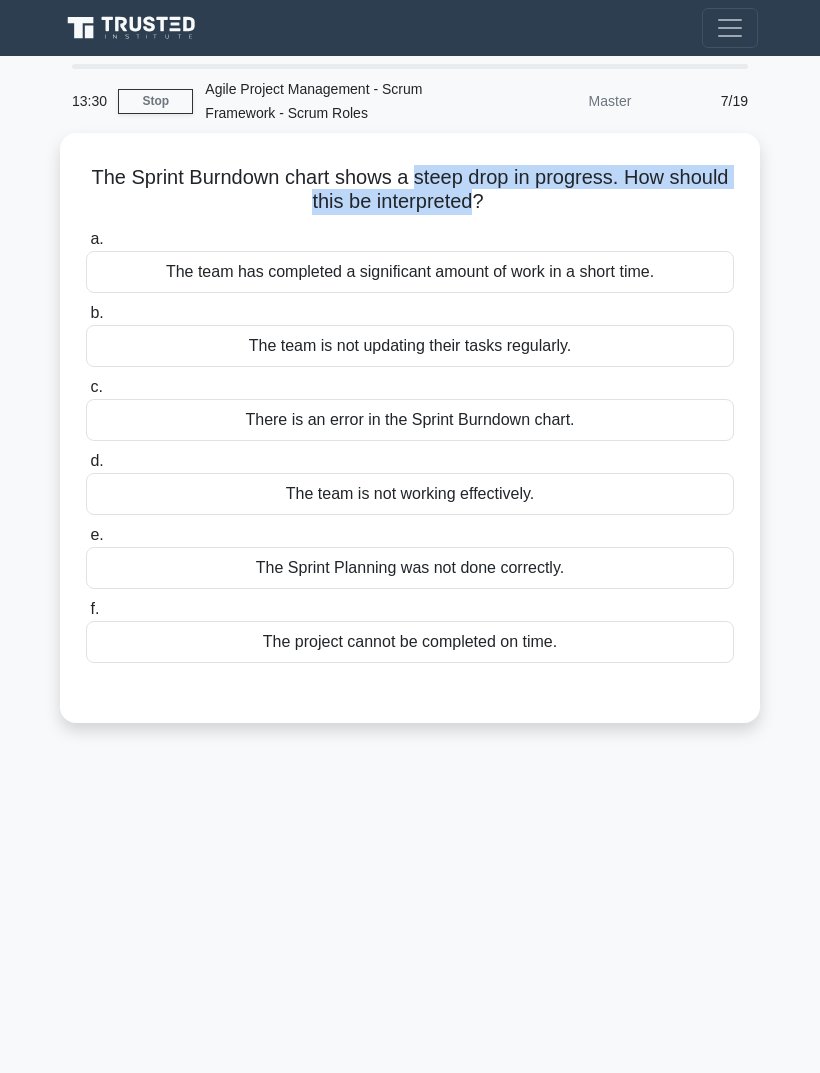 click on "The Sprint Burndown chart shows a steep drop in progress. How should this be interpreted?
.spinner_0XTQ{transform-origin:center;animation:spinner_y6GP .75s linear infinite}@keyframes spinner_y6GP{100%{transform:rotate(360deg)}}" at bounding box center [410, 190] 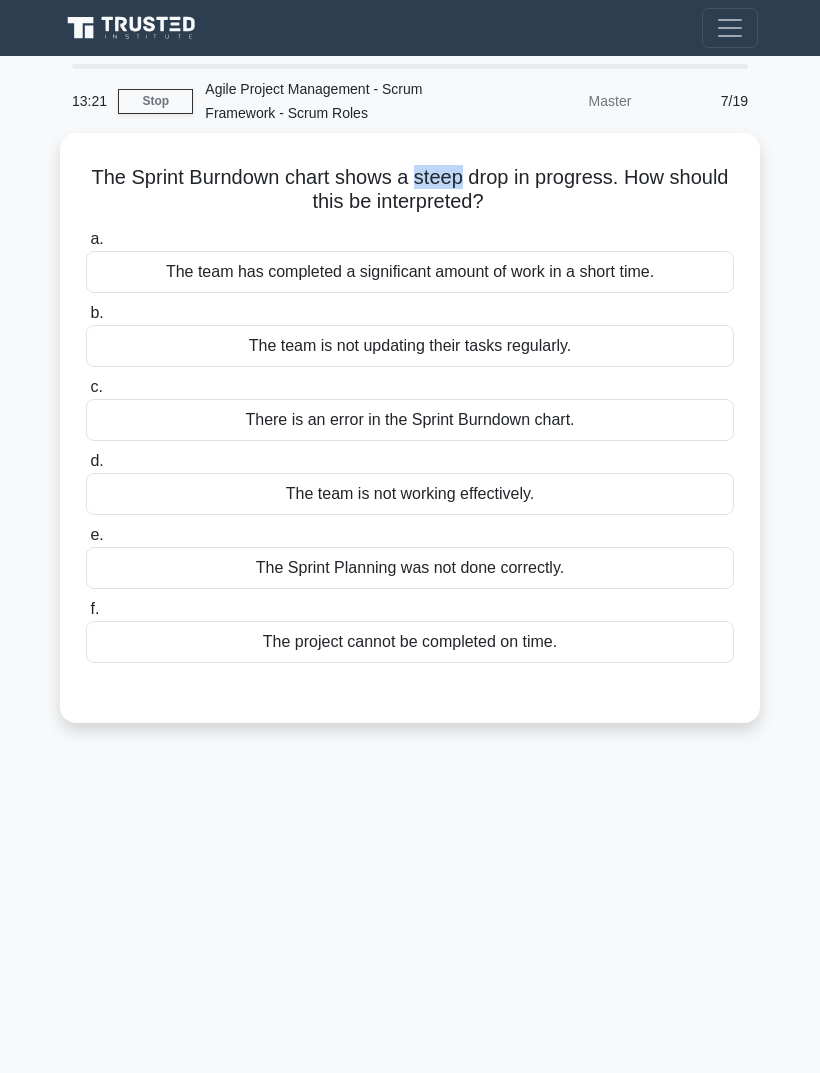 click on "13:21
Stop
Agile Project Management  - Scrum Framework  - Scrum Roles
Master
7/19
The Sprint Burndown chart shows a steep drop in progress. How should this be interpreted?
.spinner_0XTQ{transform-origin:center;animation:spinner_y6GP .75s linear infinite}@keyframes spinner_y6GP{100%{transform:rotate(360deg)}}
a." at bounding box center [410, 564] 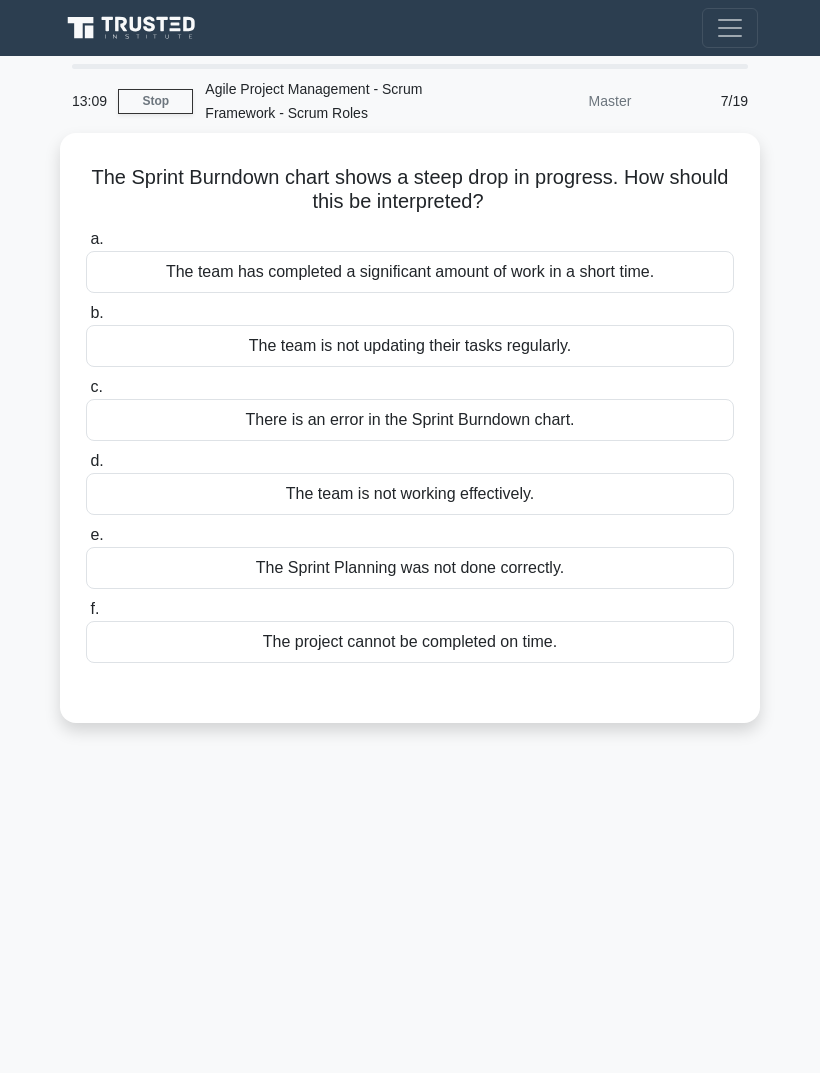 click on "The team is not updating their tasks regularly." at bounding box center [410, 346] 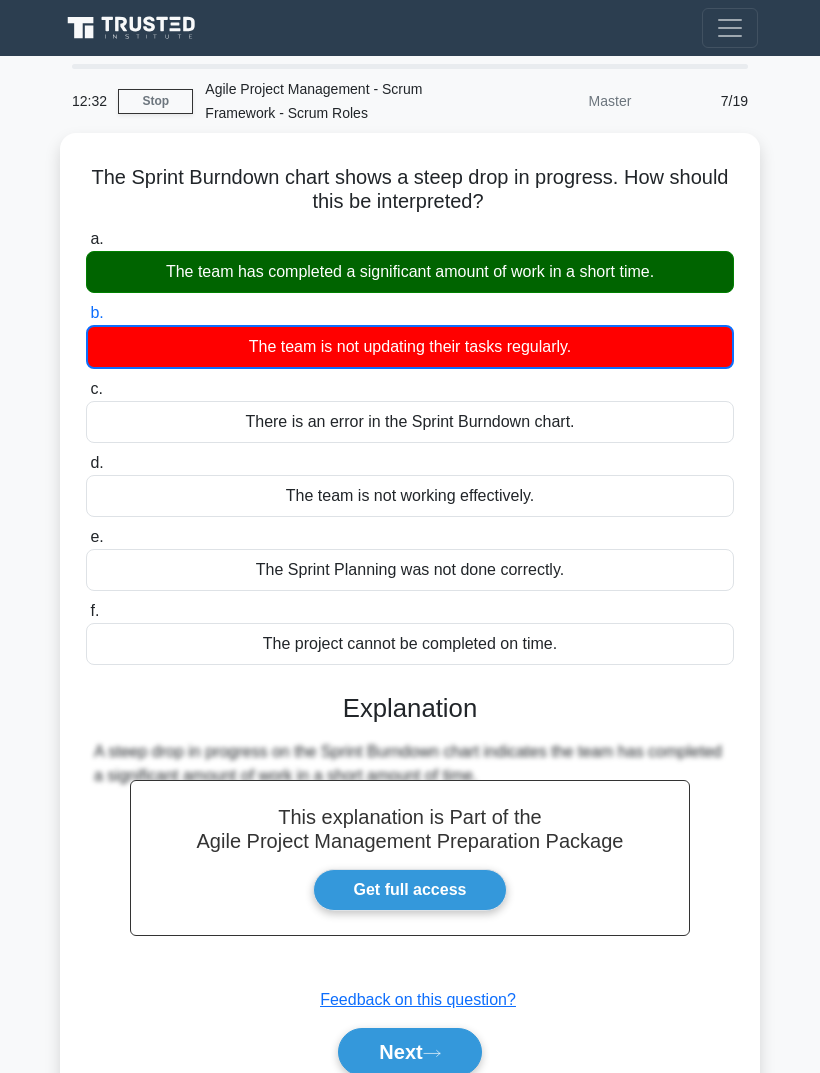 click on "Next" at bounding box center (409, 1052) 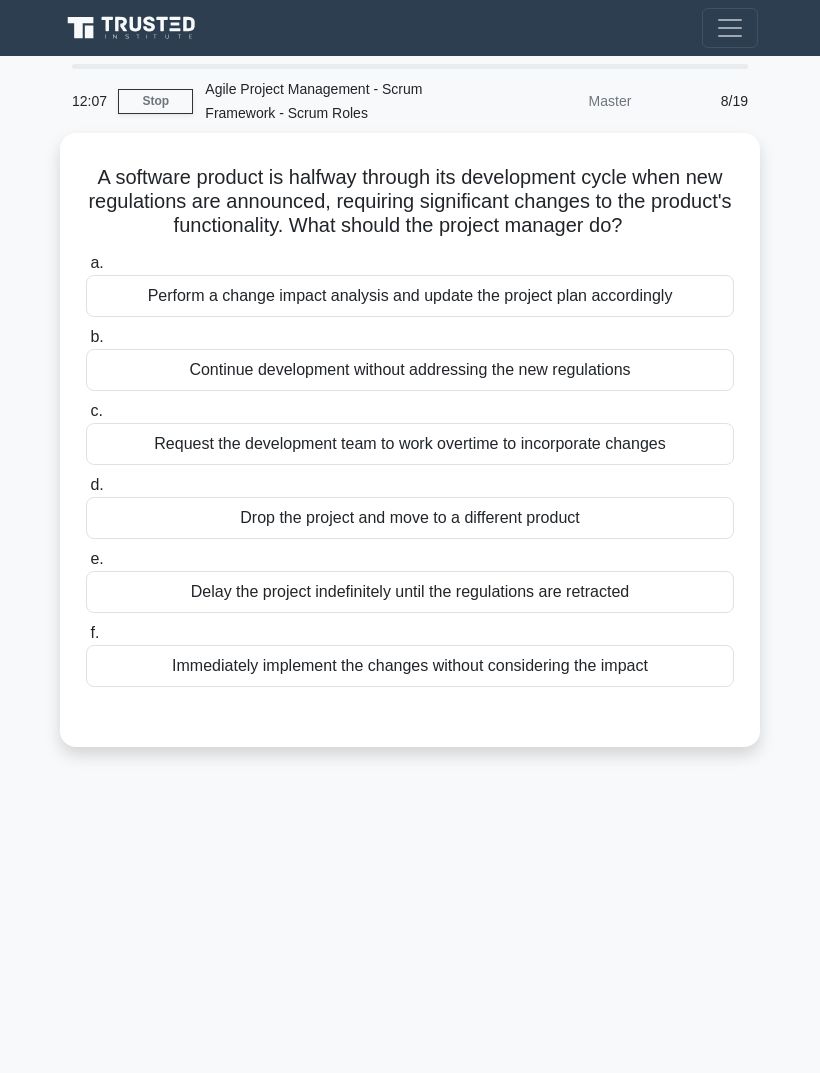 click on "Perform a change impact analysis and update the project plan accordingly" at bounding box center (410, 296) 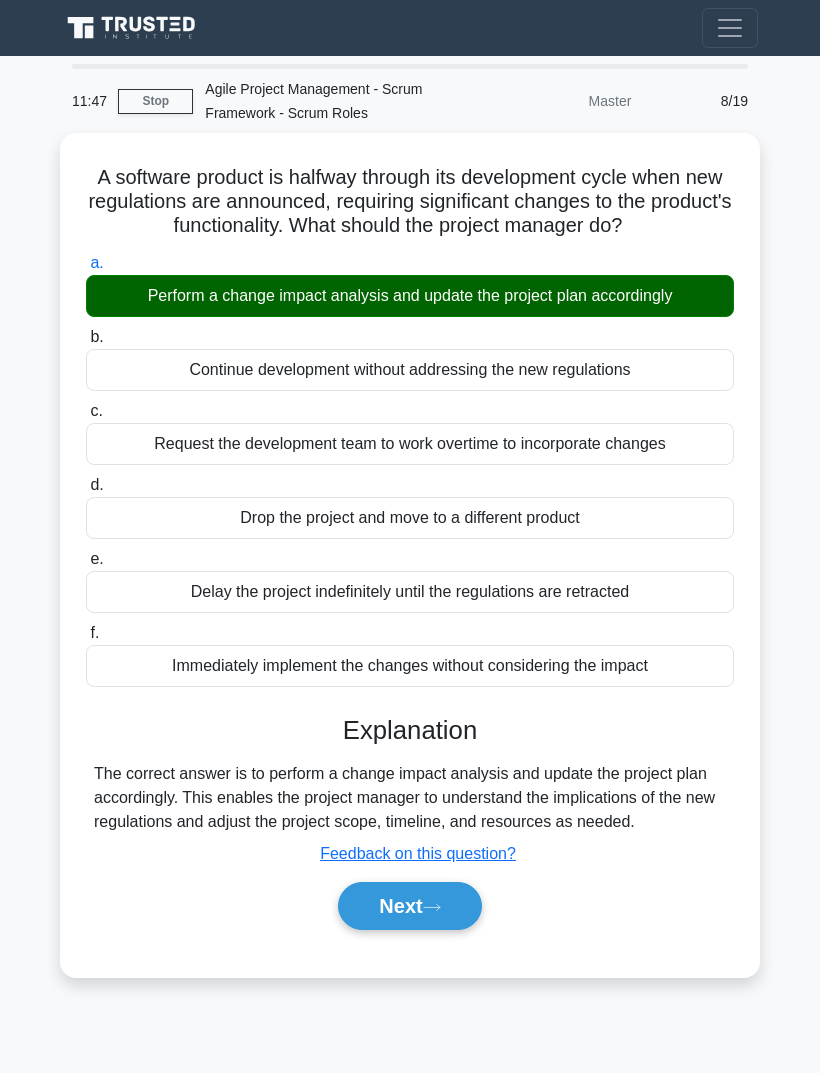 click 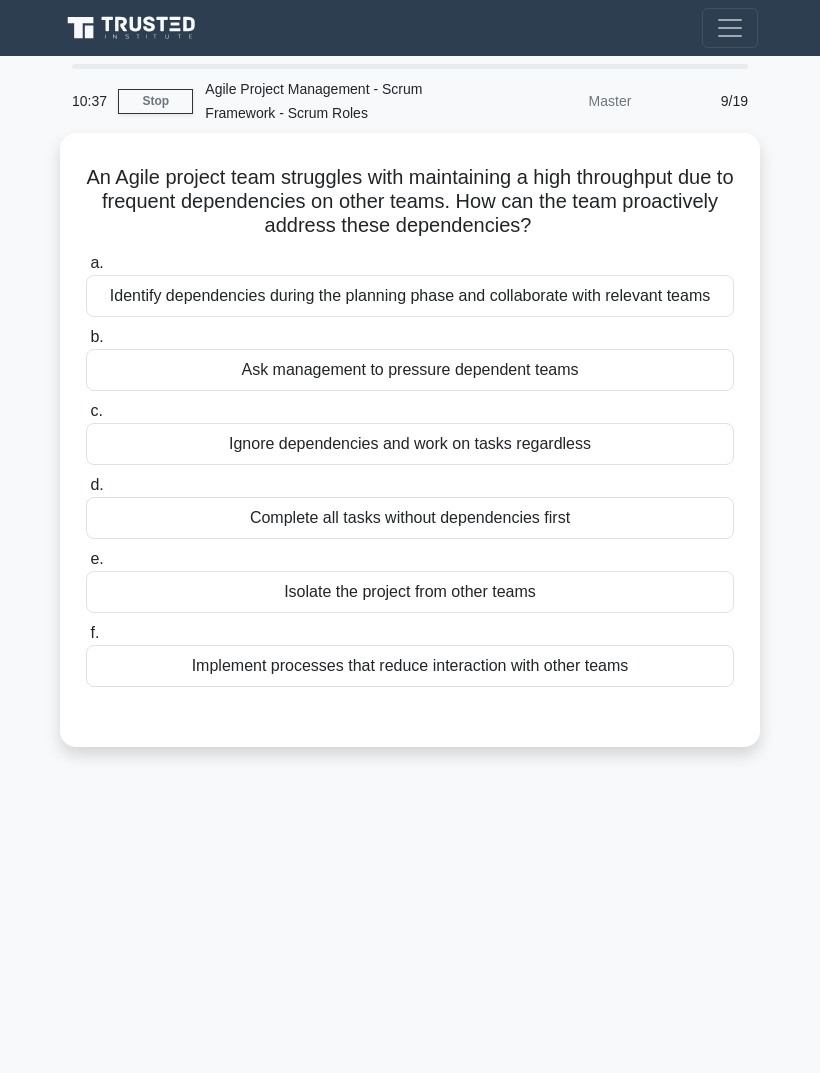 click on "Identify dependencies during the planning phase and collaborate with relevant teams" at bounding box center (410, 296) 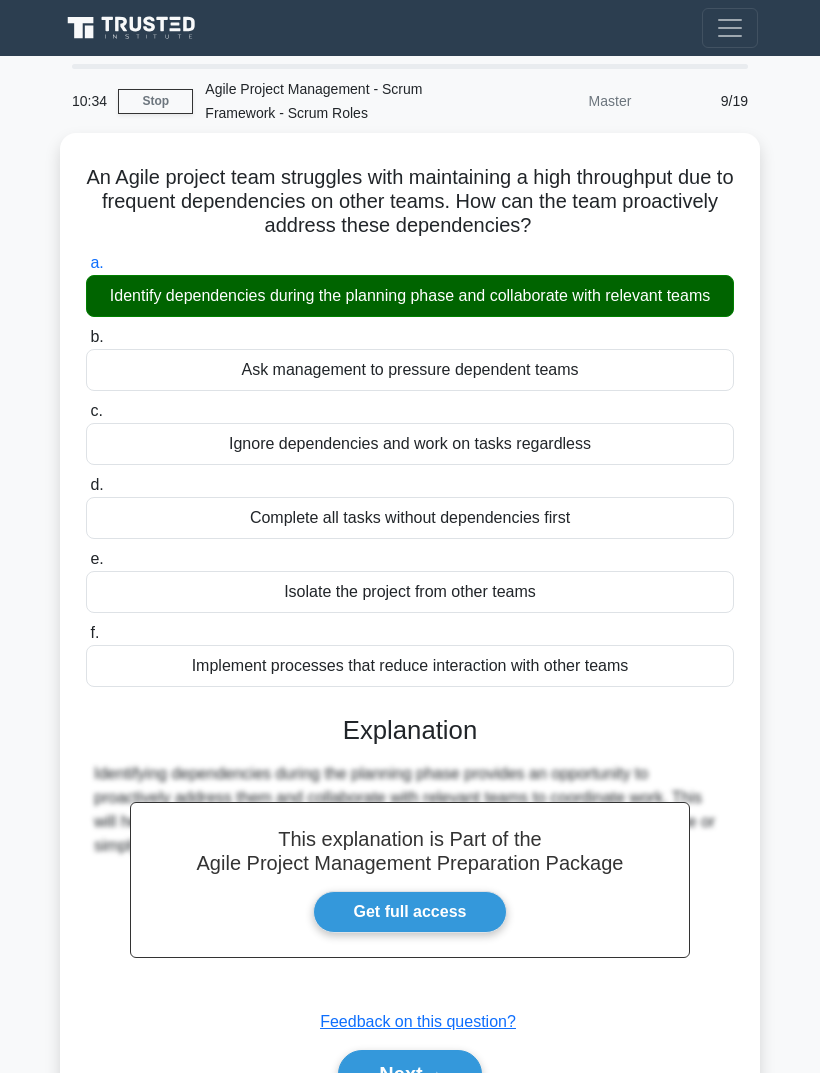 click on "Next" at bounding box center (409, 1074) 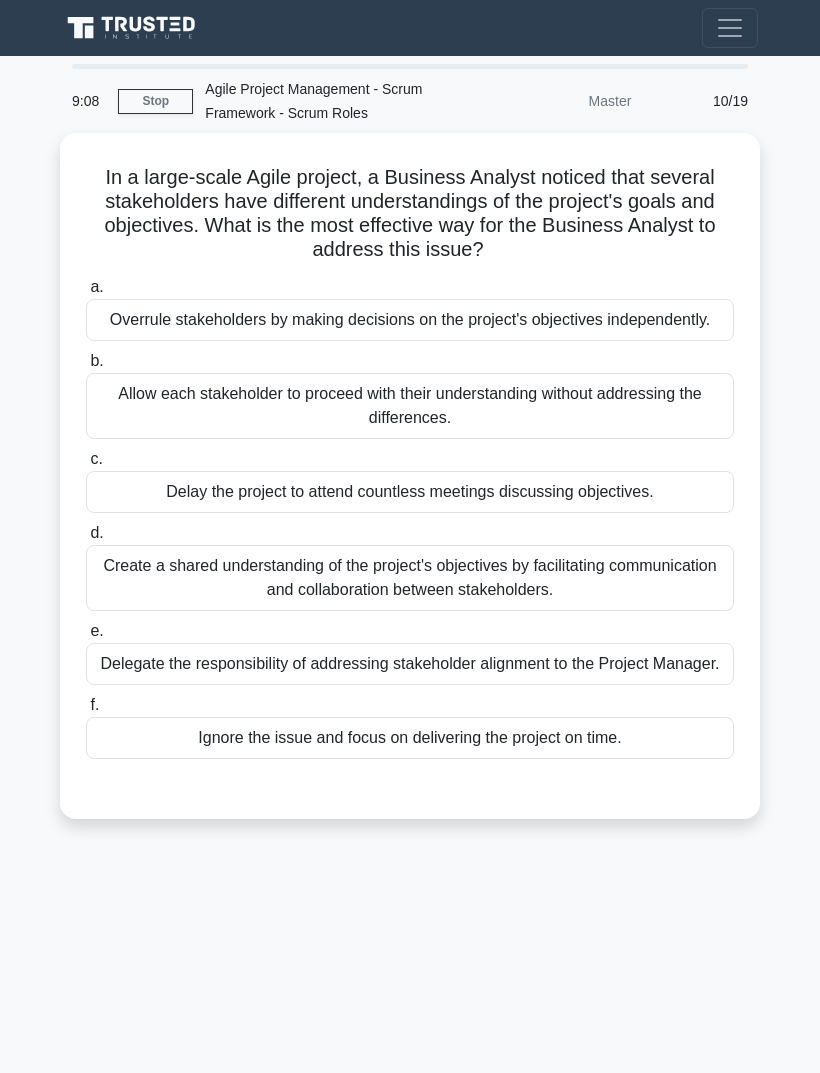 click on "Create a shared understanding of the project's objectives by facilitating communication and collaboration between stakeholders." at bounding box center [410, 578] 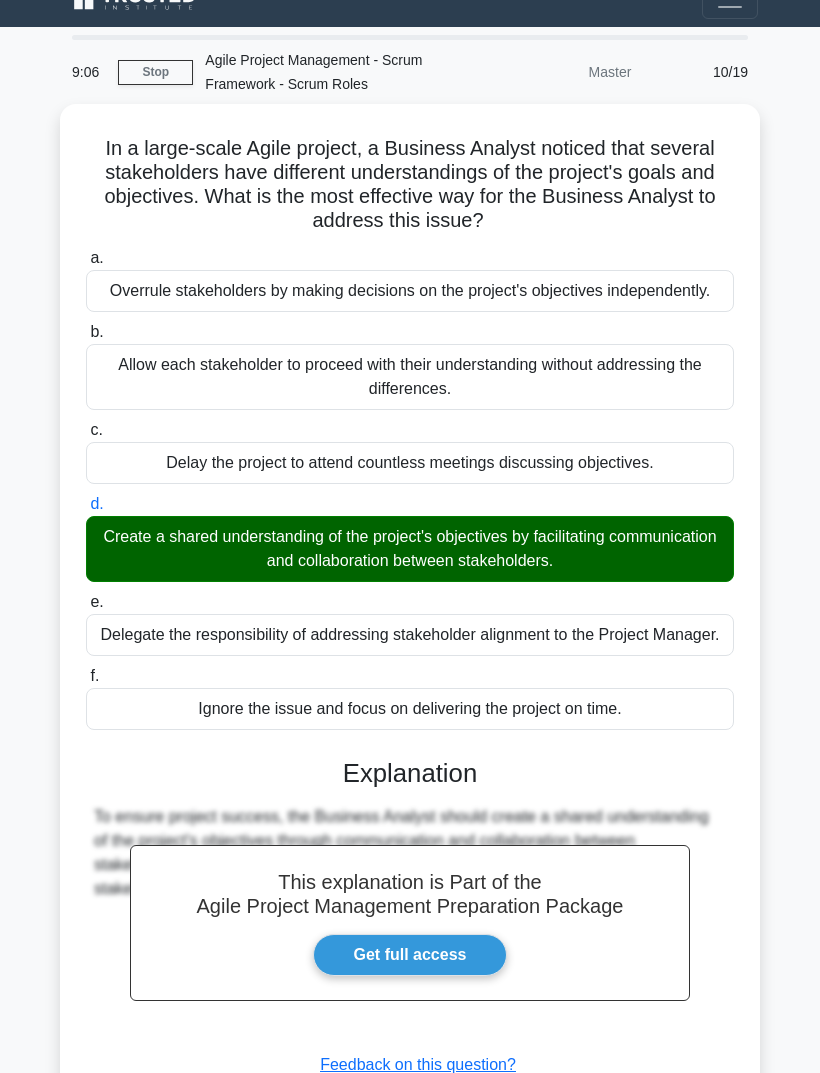 scroll, scrollTop: 161, scrollLeft: 0, axis: vertical 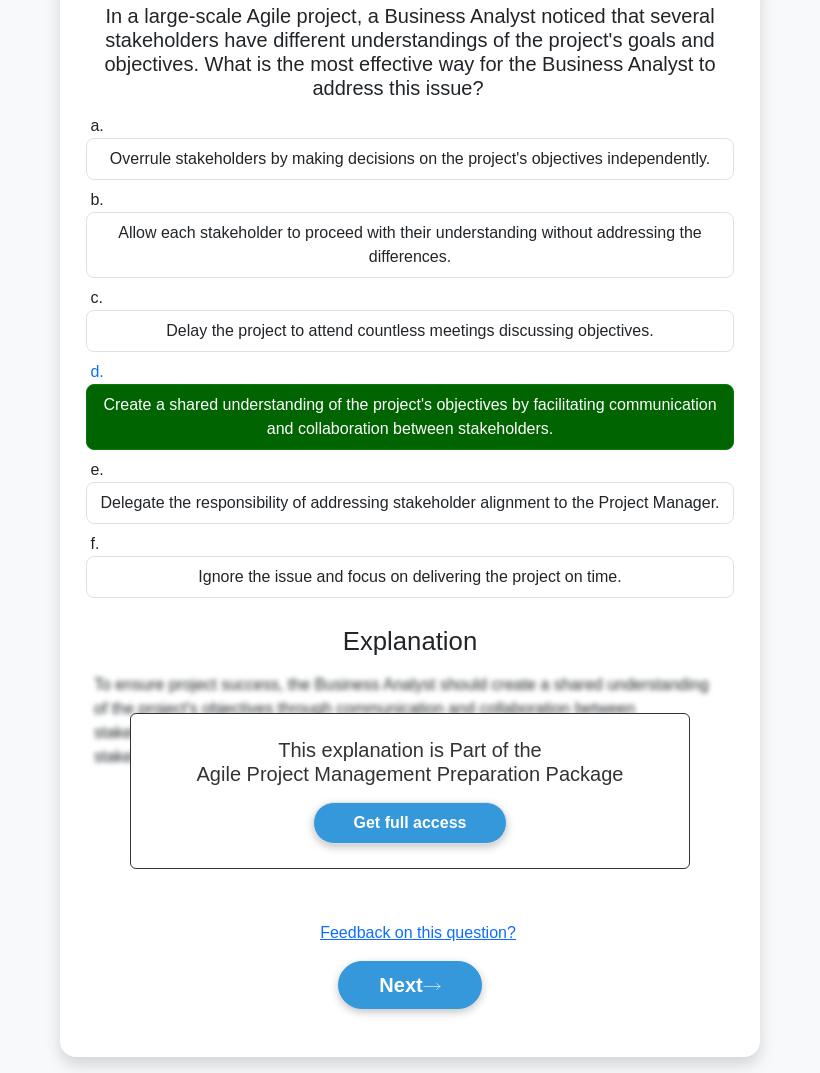 click on "Next" at bounding box center (409, 985) 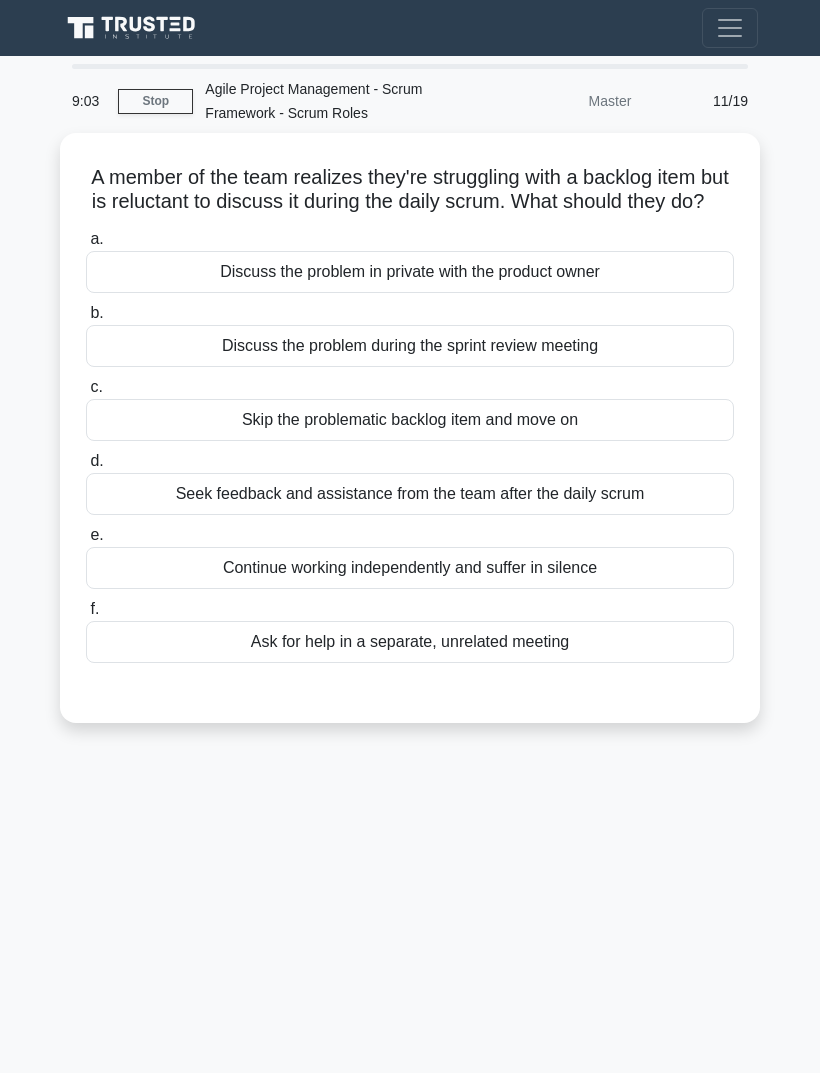scroll, scrollTop: 0, scrollLeft: 0, axis: both 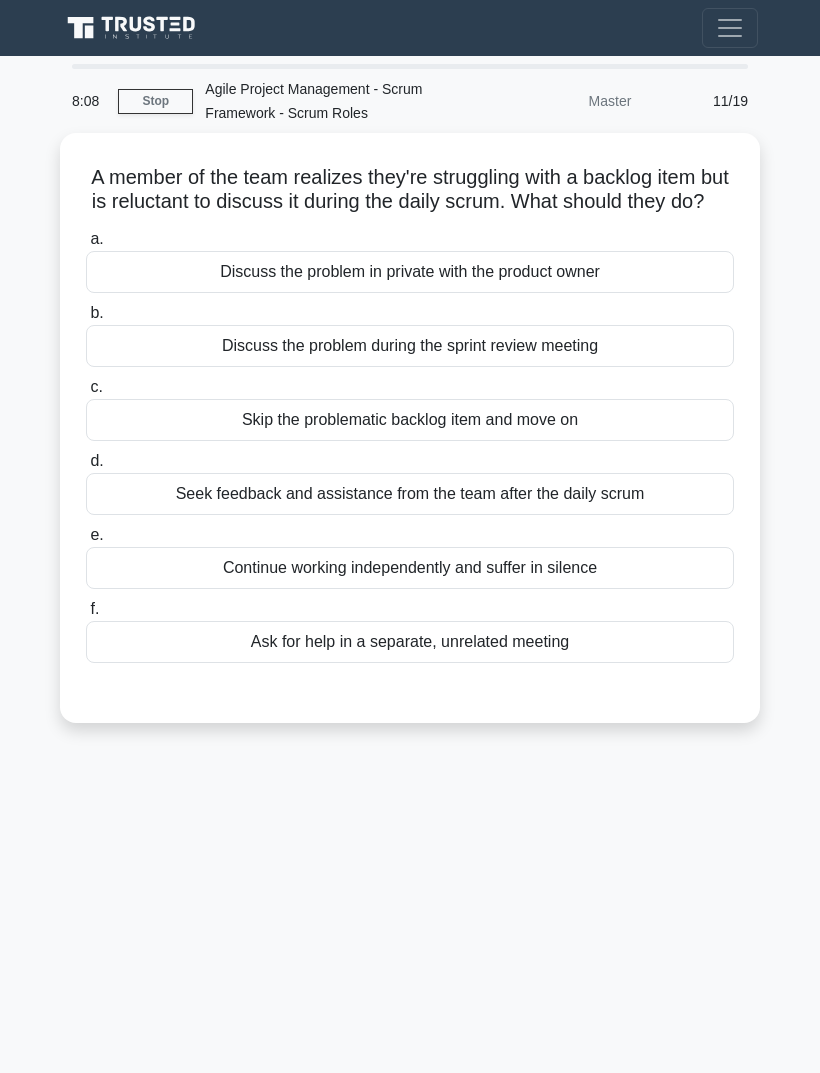 click on "Discuss the problem during the sprint review meeting" at bounding box center [410, 346] 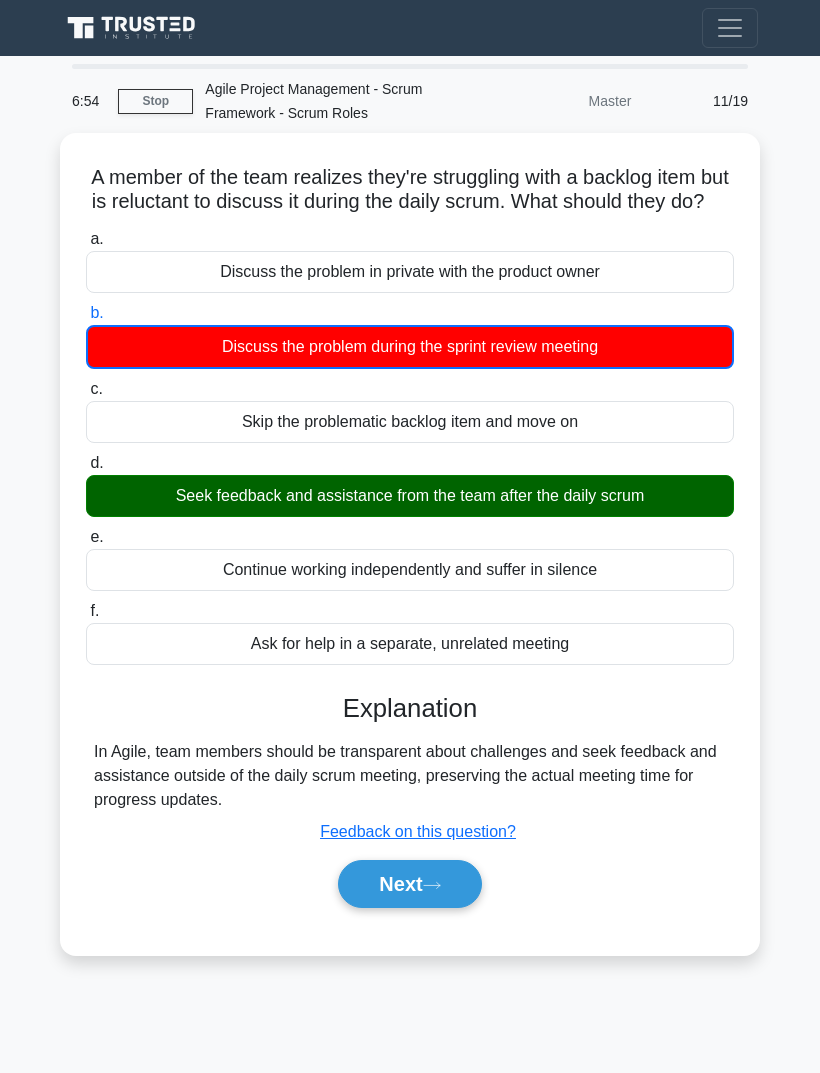 click 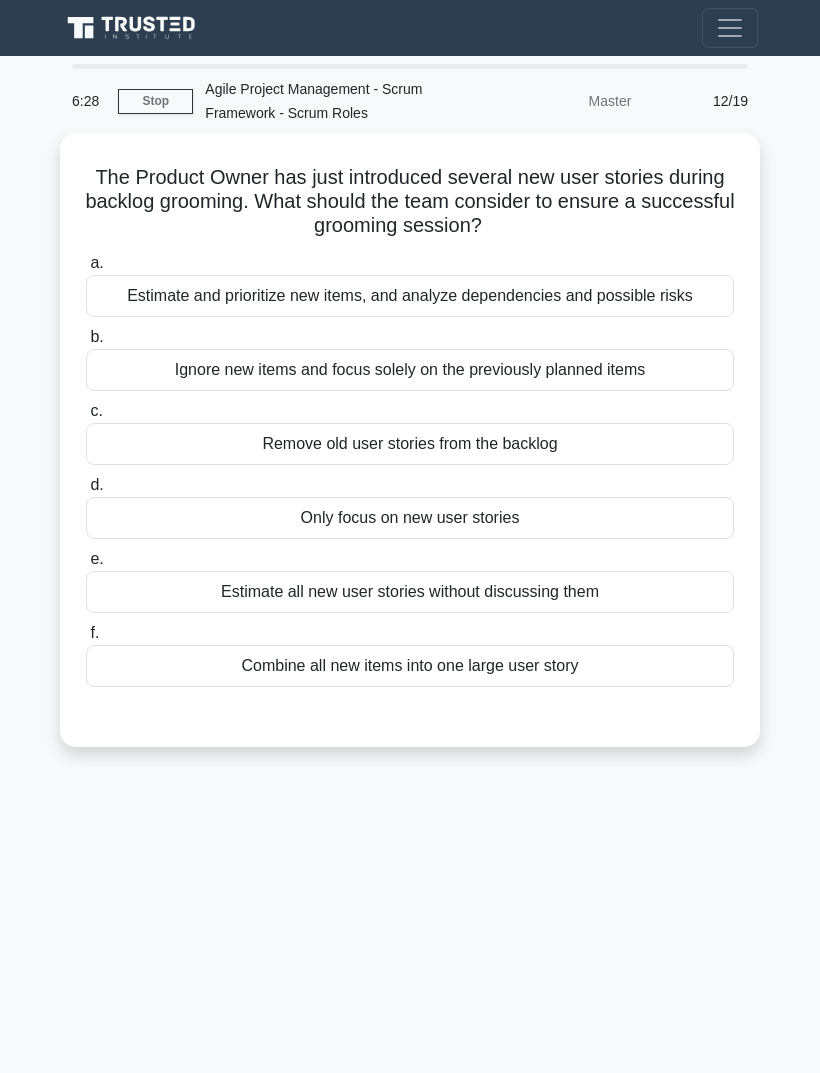 click on "Estimate and prioritize new items, and analyze dependencies and possible risks" at bounding box center (410, 296) 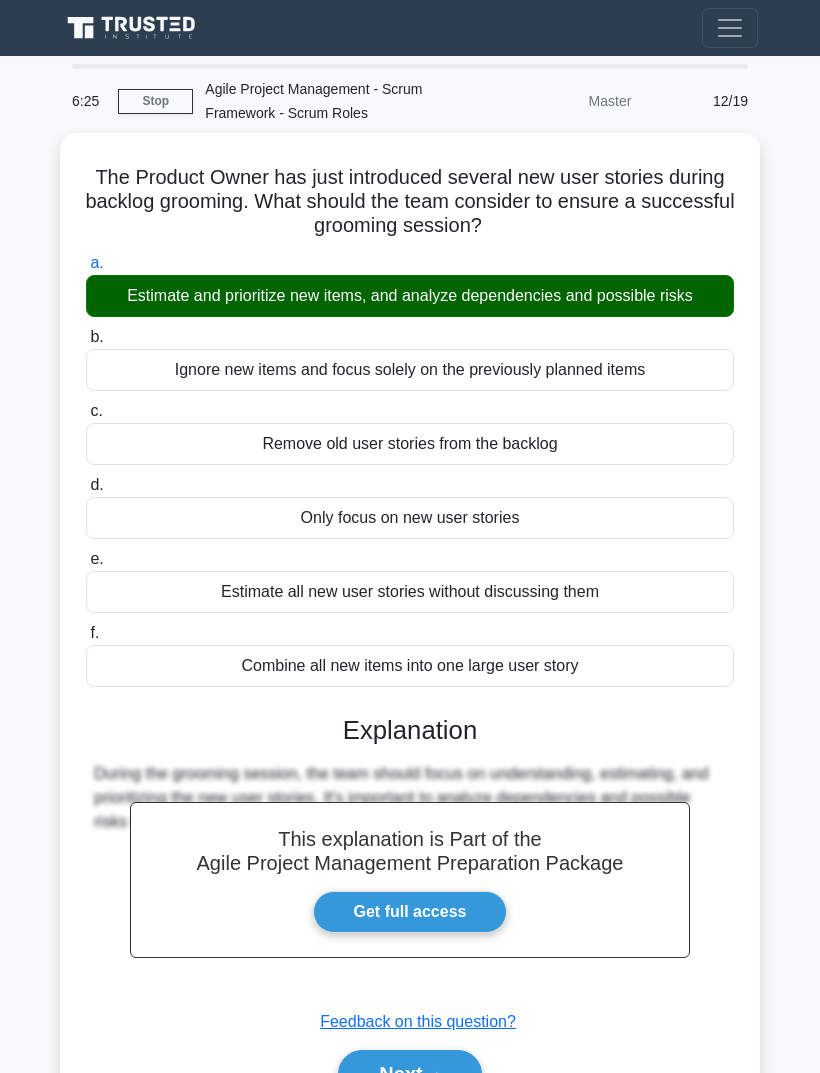 click on "Next" at bounding box center (409, 1074) 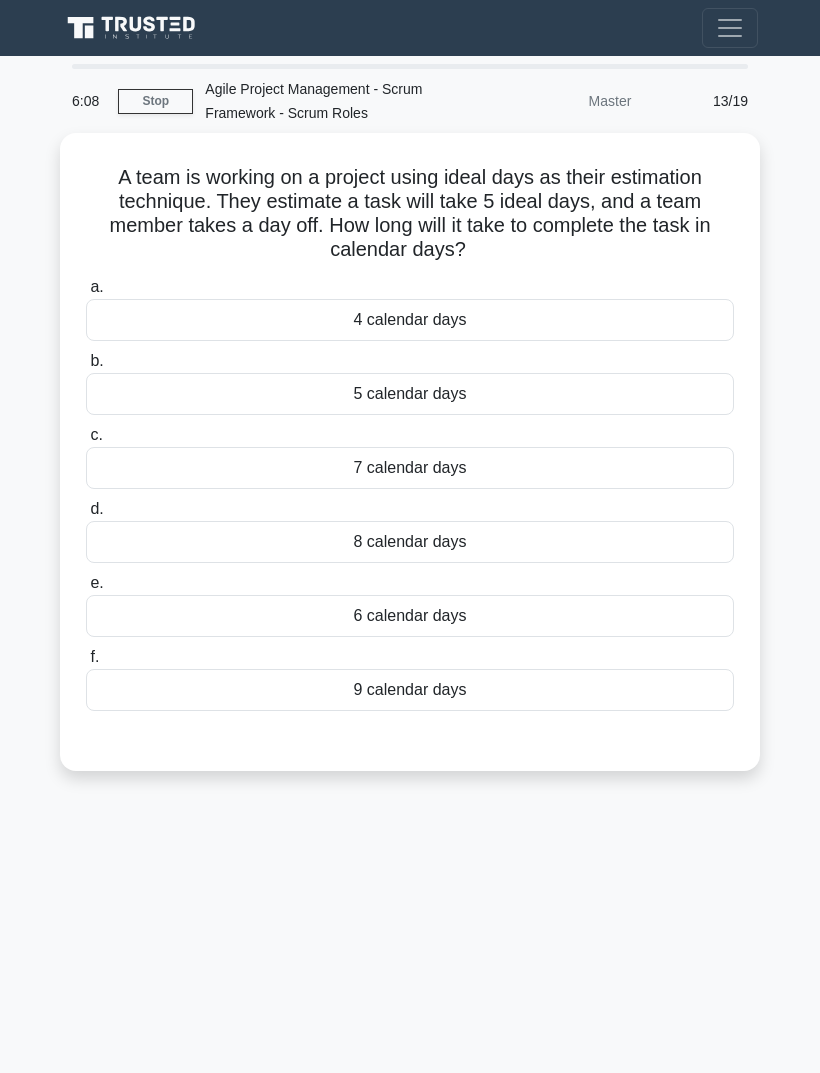 click on "6 calendar days" at bounding box center (410, 616) 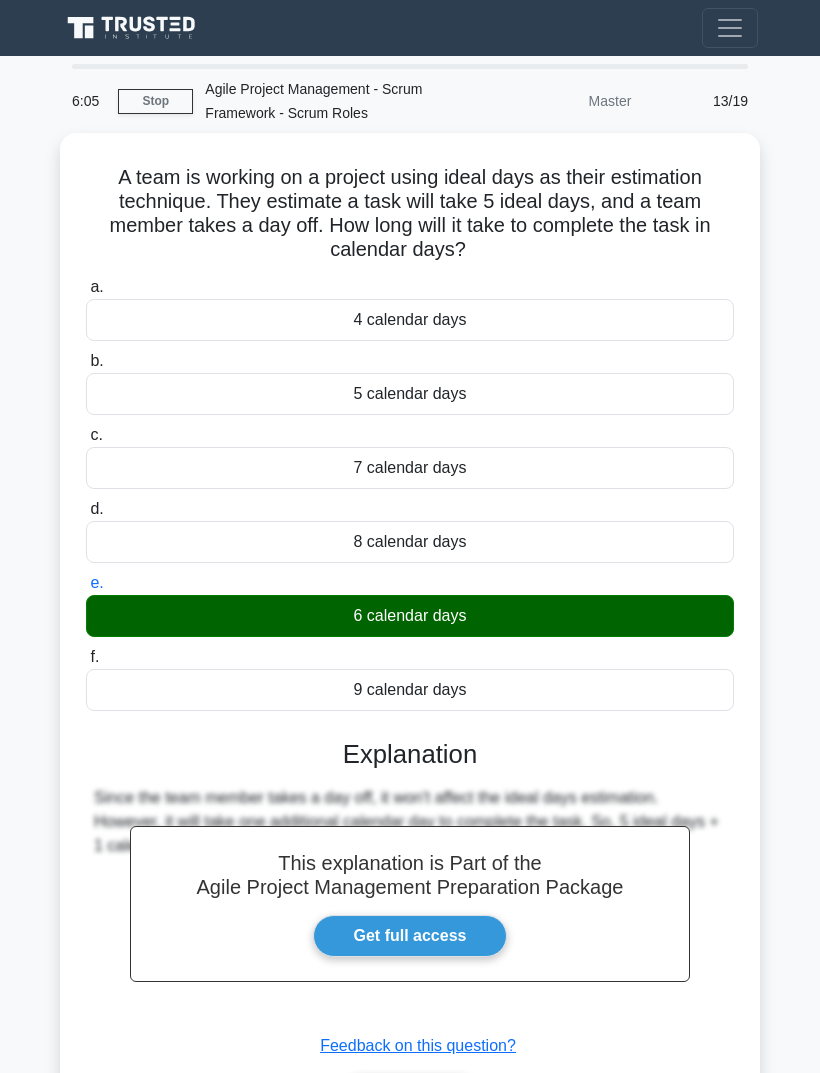 click on "Next" at bounding box center (409, 1098) 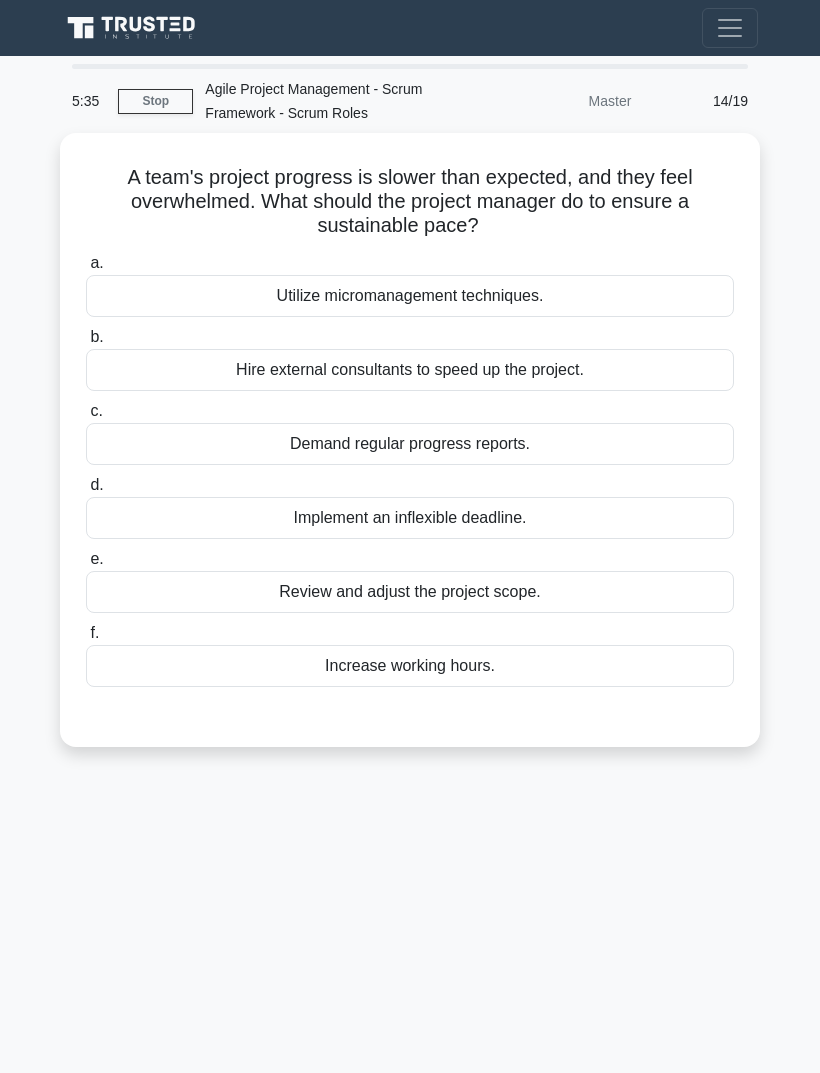 click on "Review and adjust the project scope." at bounding box center (410, 592) 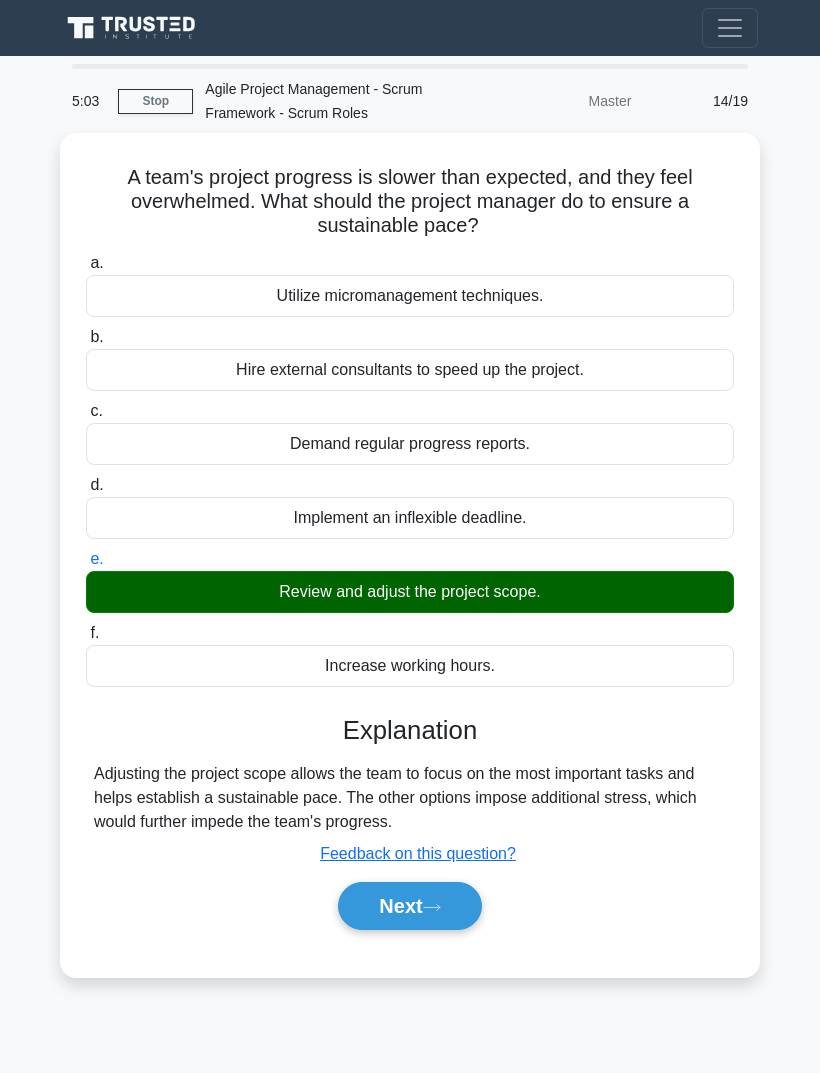 click on "Next" at bounding box center (409, 906) 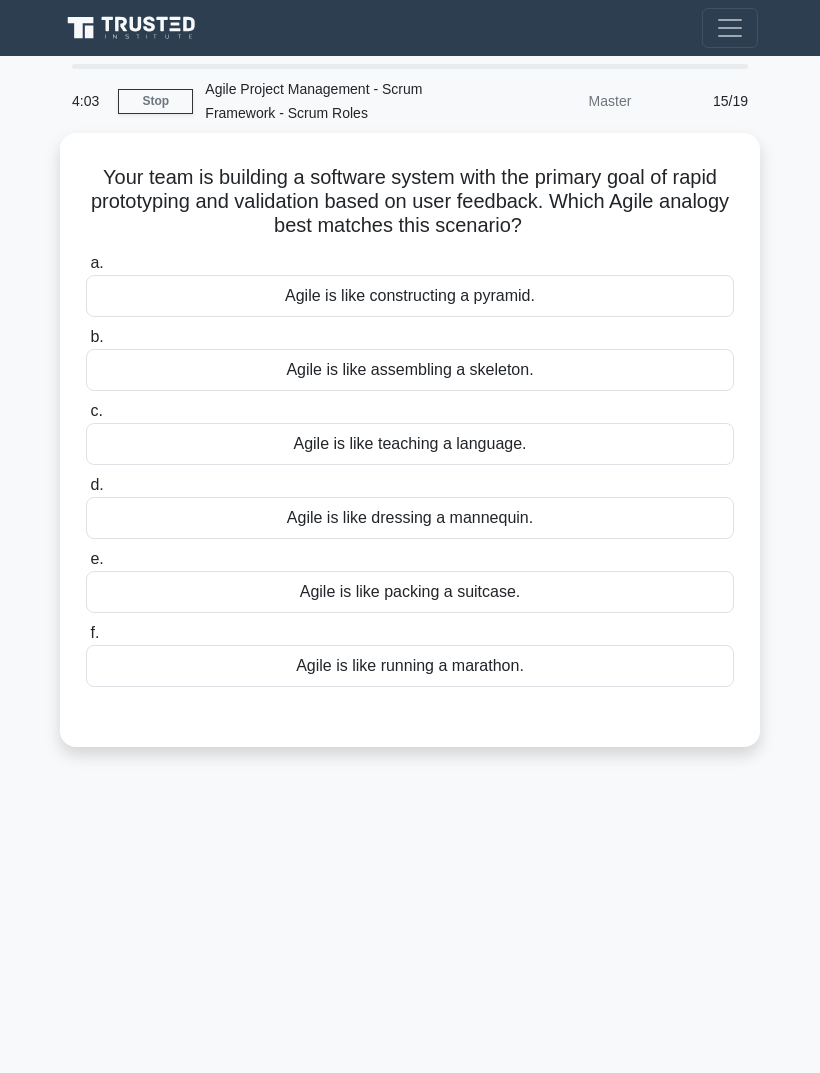click on "Agile is like dressing a mannequin." at bounding box center (410, 518) 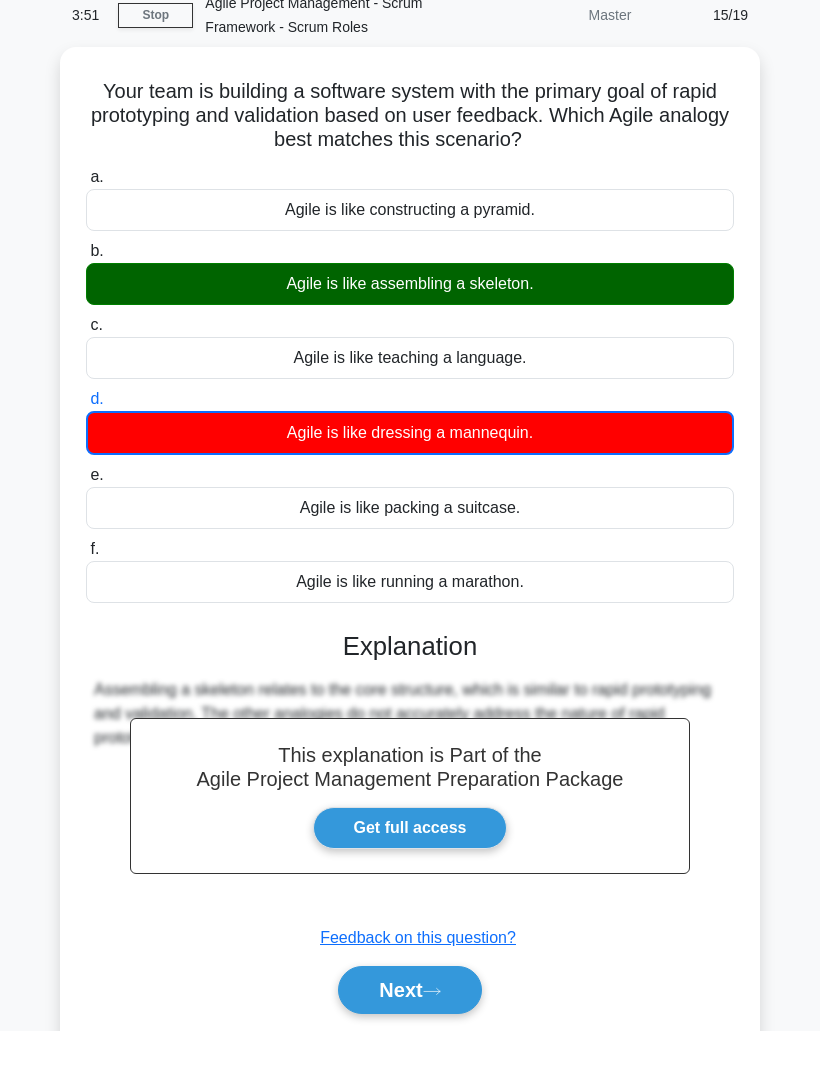scroll, scrollTop: 43, scrollLeft: 0, axis: vertical 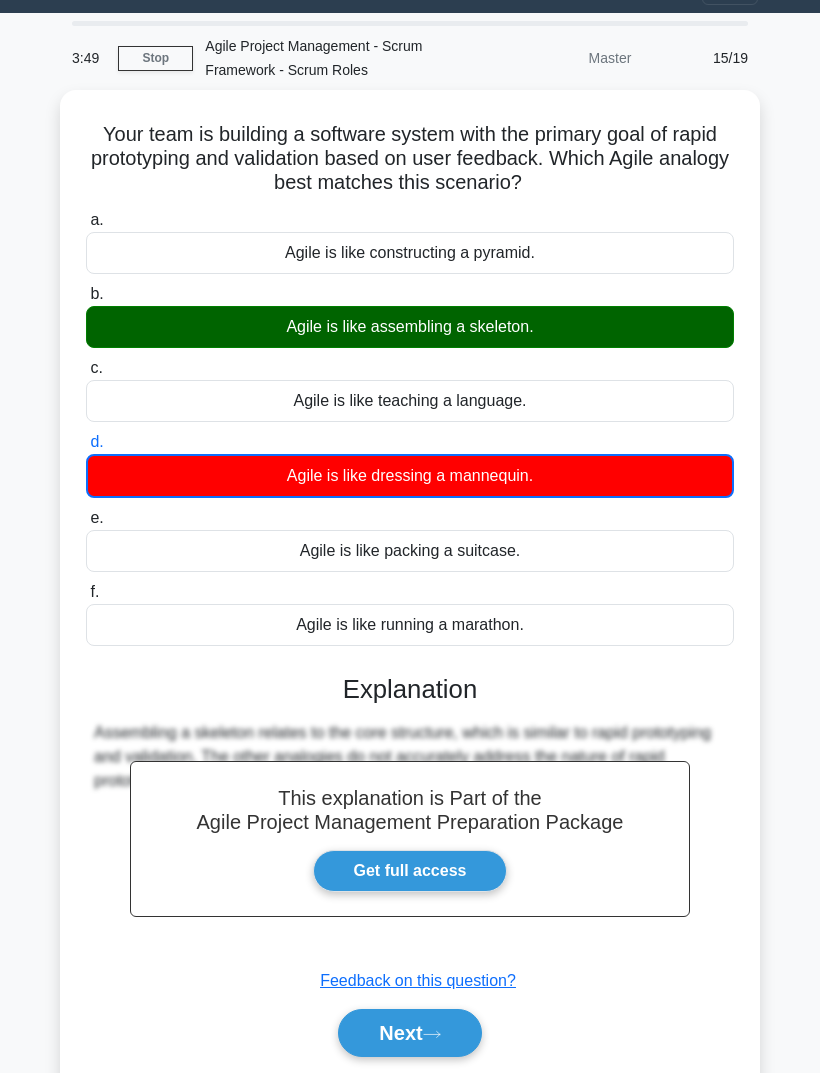 click on "Next" at bounding box center [409, 1033] 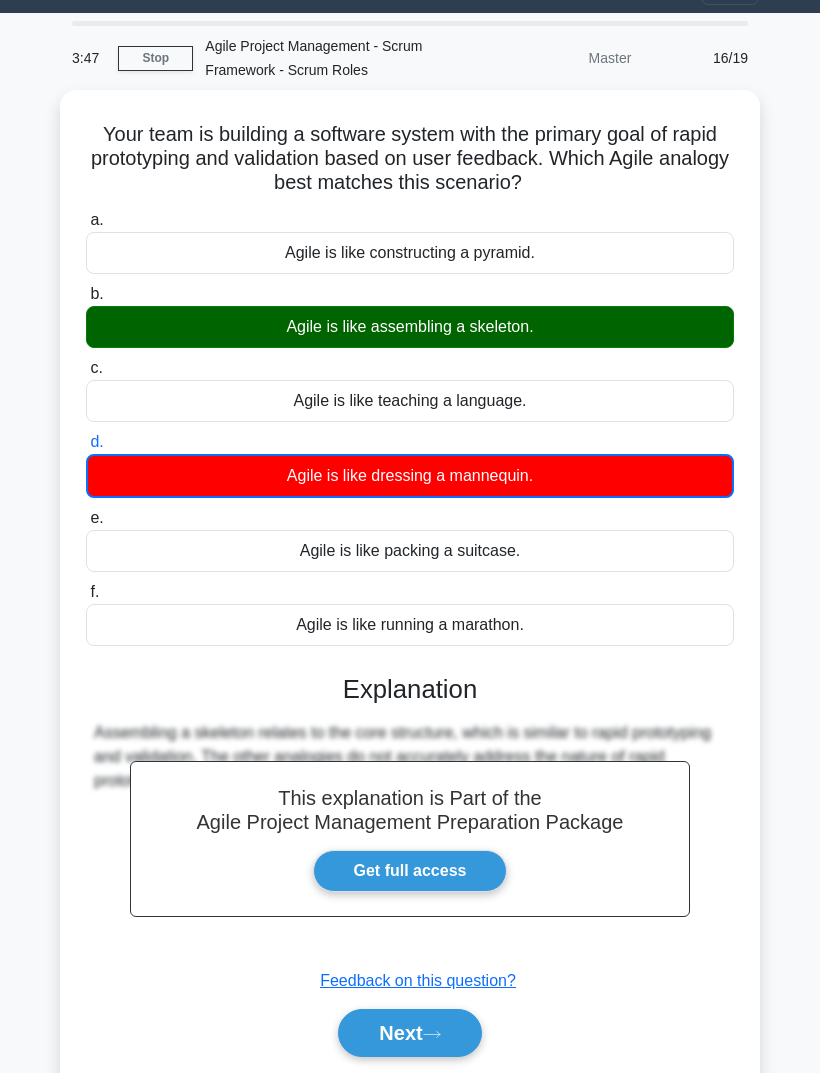 scroll, scrollTop: 0, scrollLeft: 0, axis: both 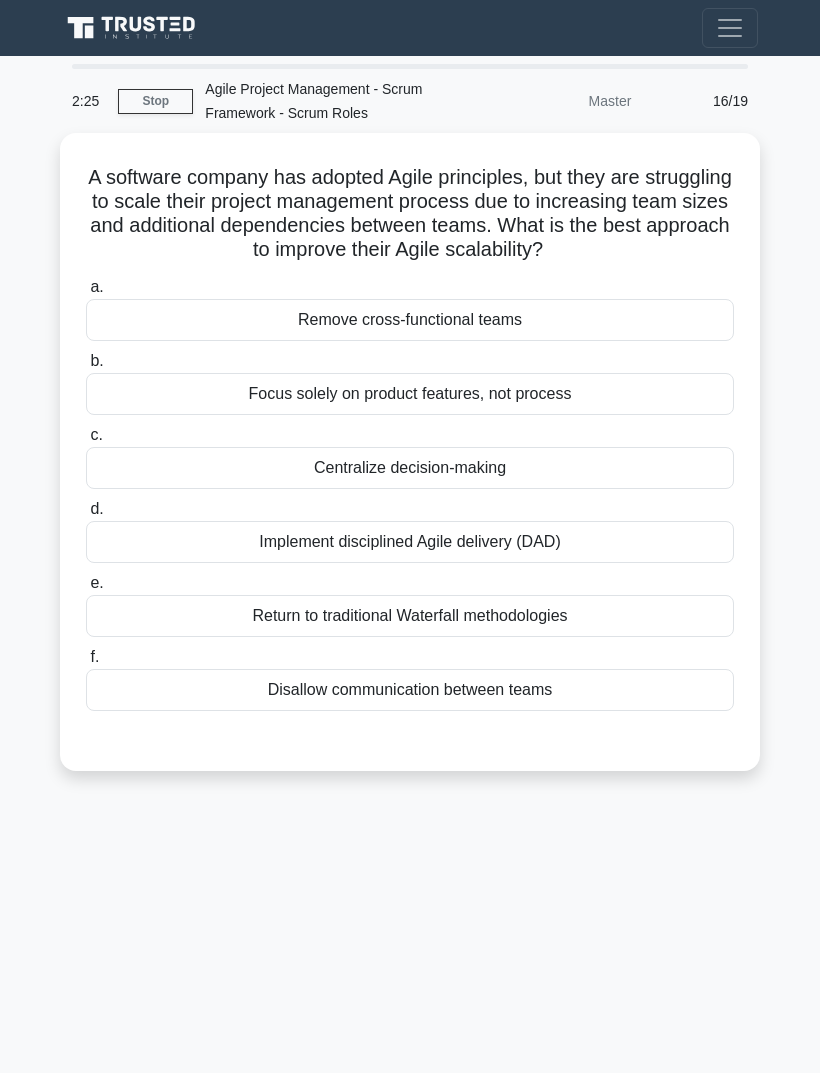 click on "Implement disciplined Agile delivery (DAD)" at bounding box center [410, 542] 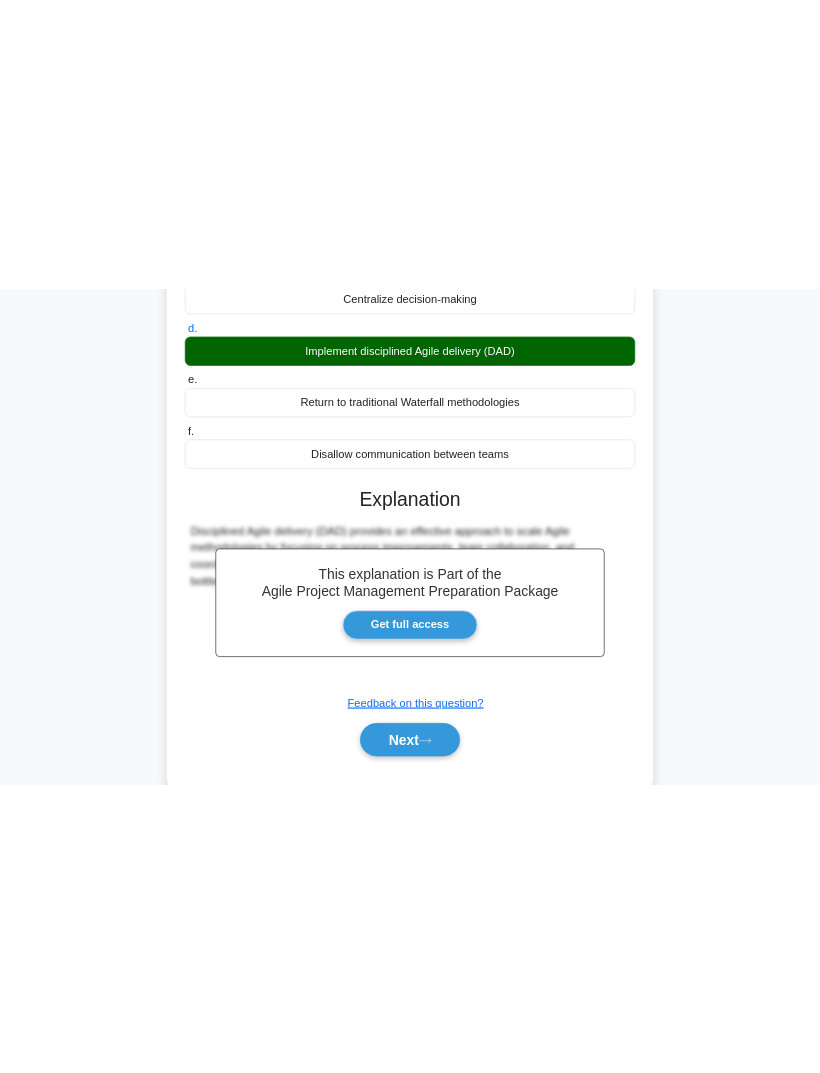 scroll, scrollTop: 89, scrollLeft: 0, axis: vertical 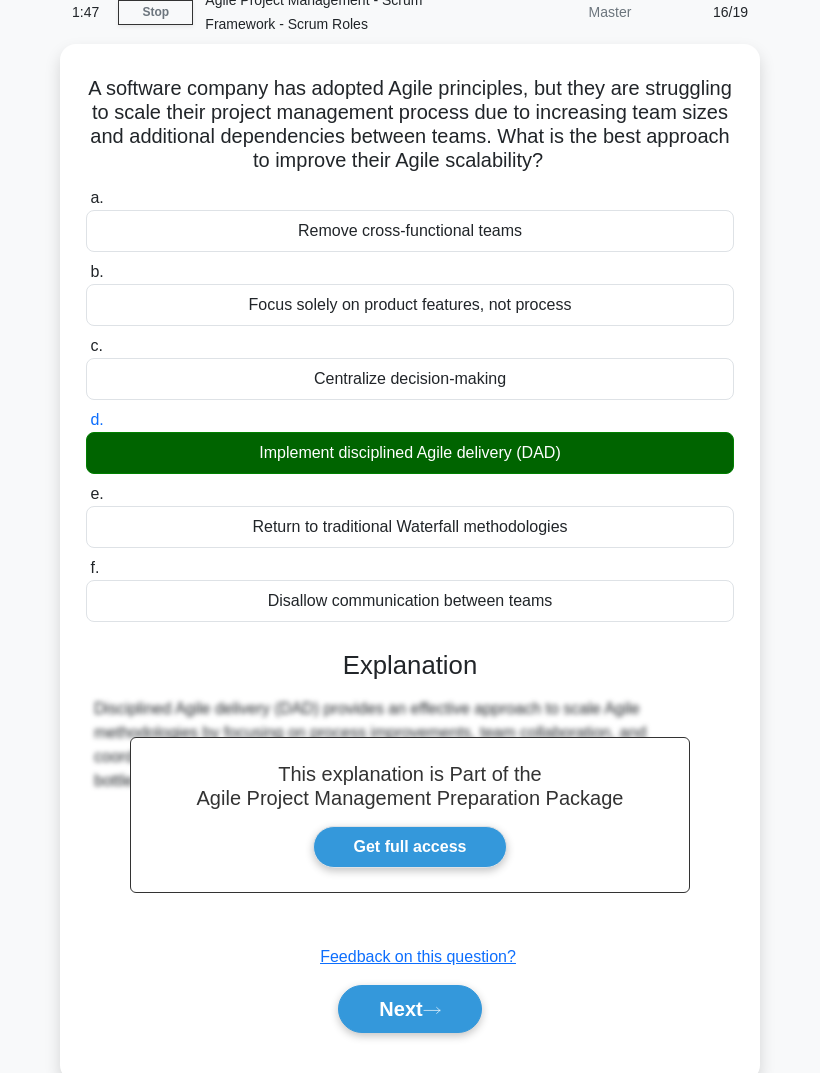 click on "Next" at bounding box center (409, 1009) 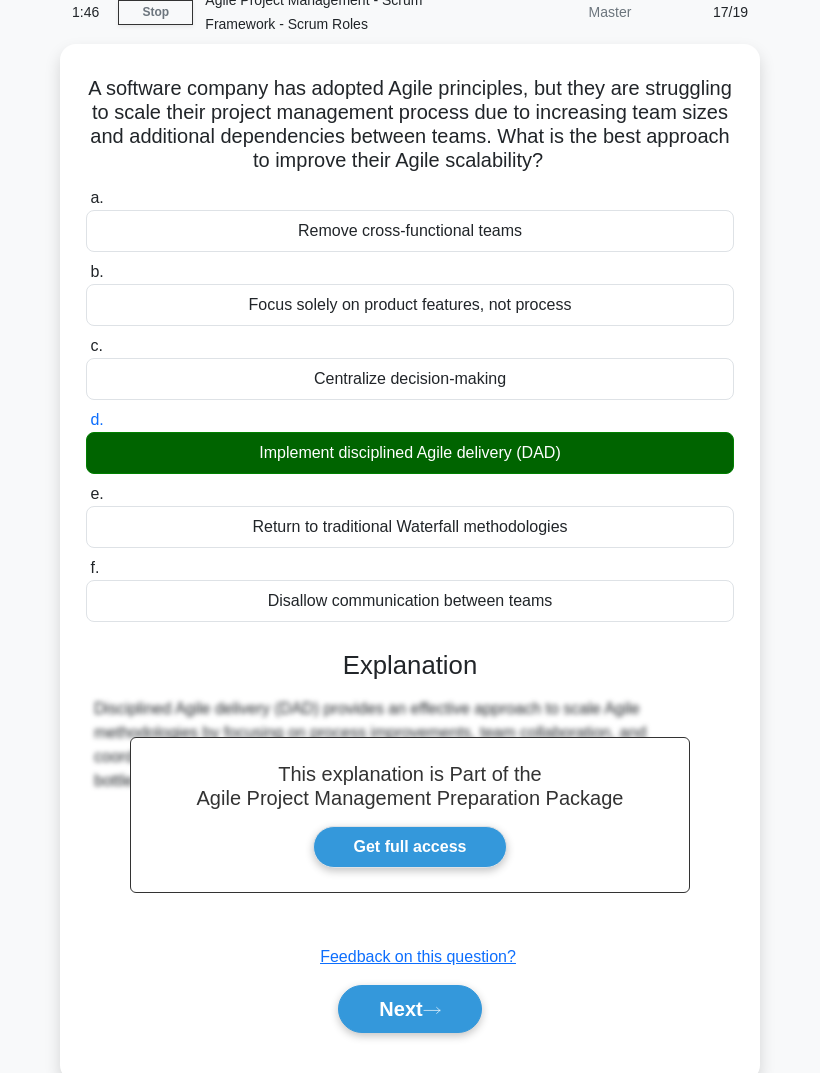scroll, scrollTop: 0, scrollLeft: 0, axis: both 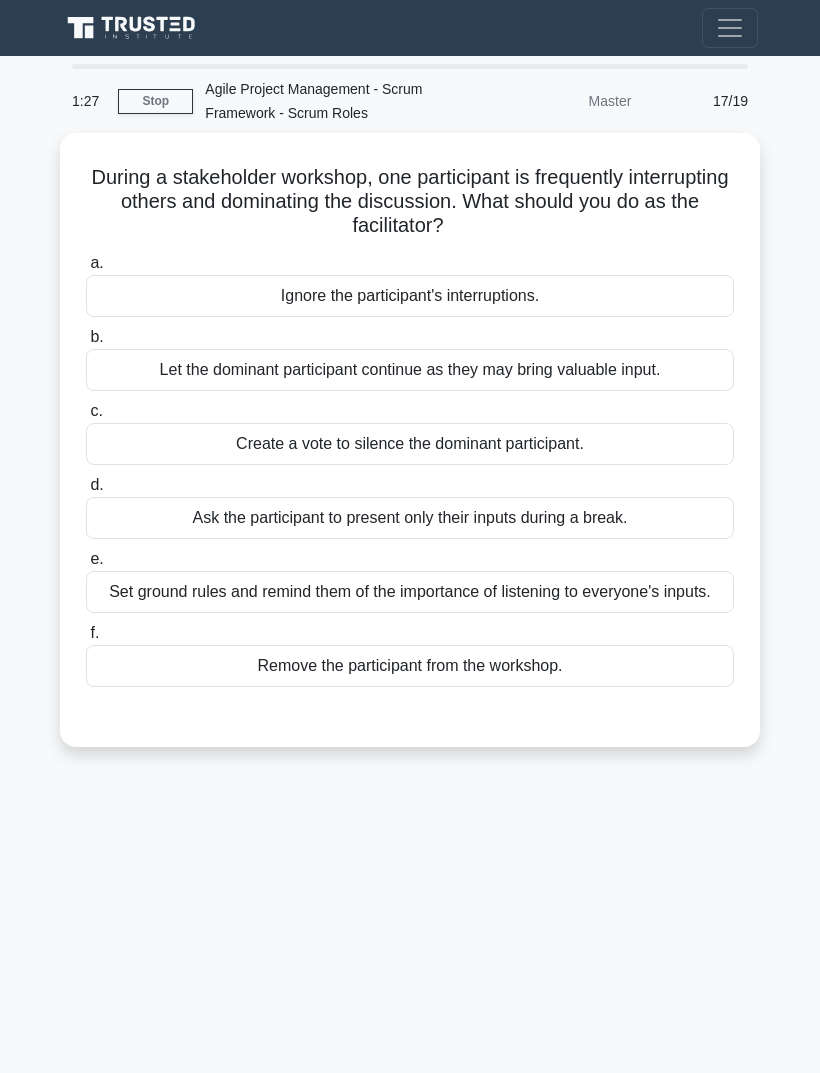 click on "Set ground rules and remind them of the importance of listening to everyone's inputs." at bounding box center (410, 592) 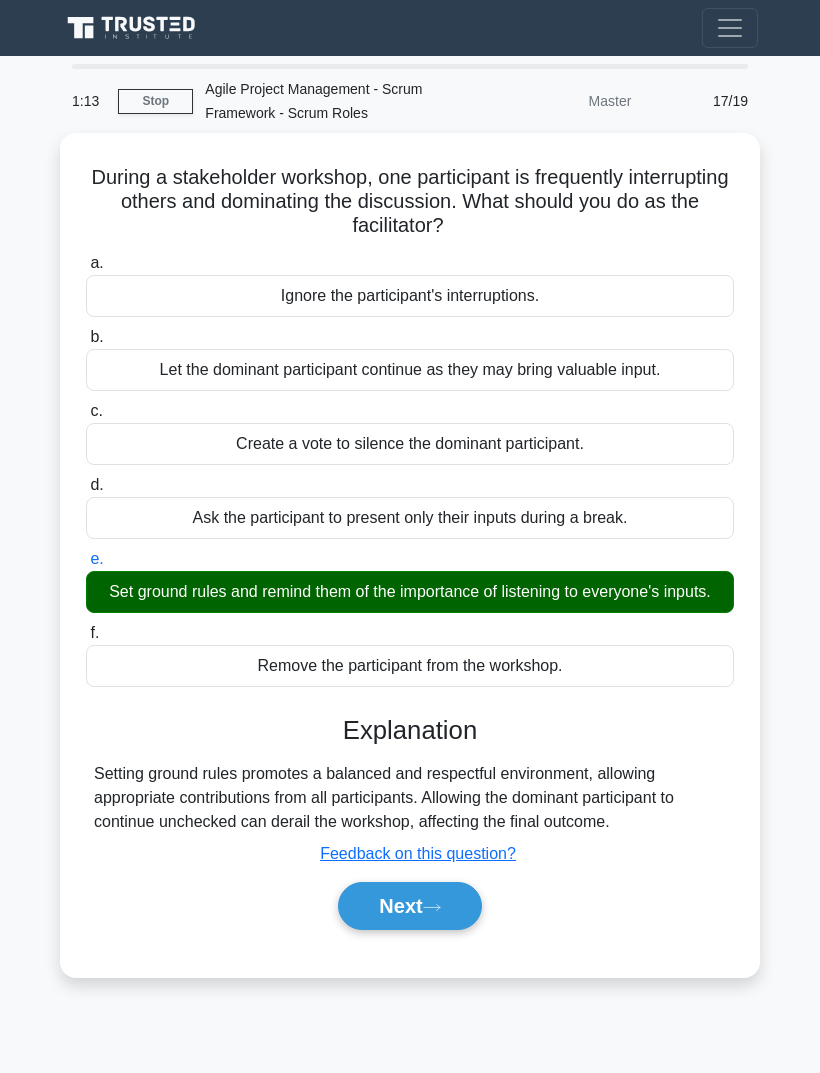 click on "Next" at bounding box center (409, 906) 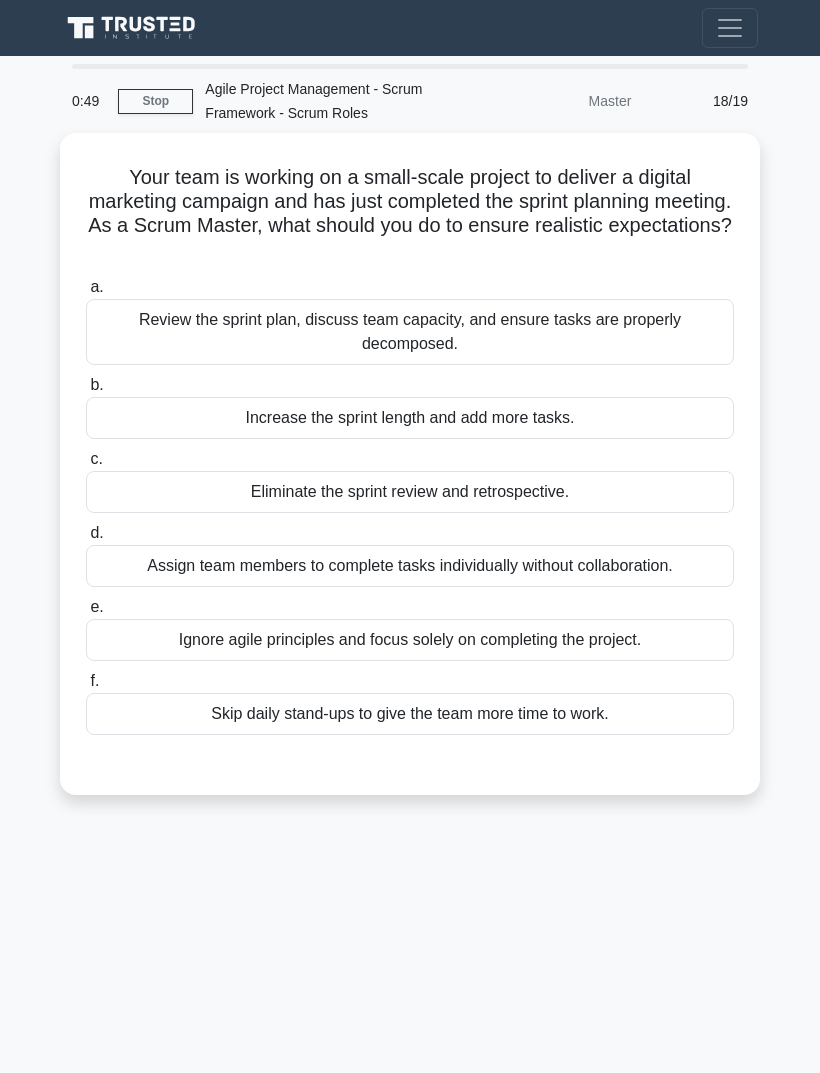 click on "Review the sprint plan, discuss team capacity, and ensure tasks are properly decomposed." at bounding box center (410, 332) 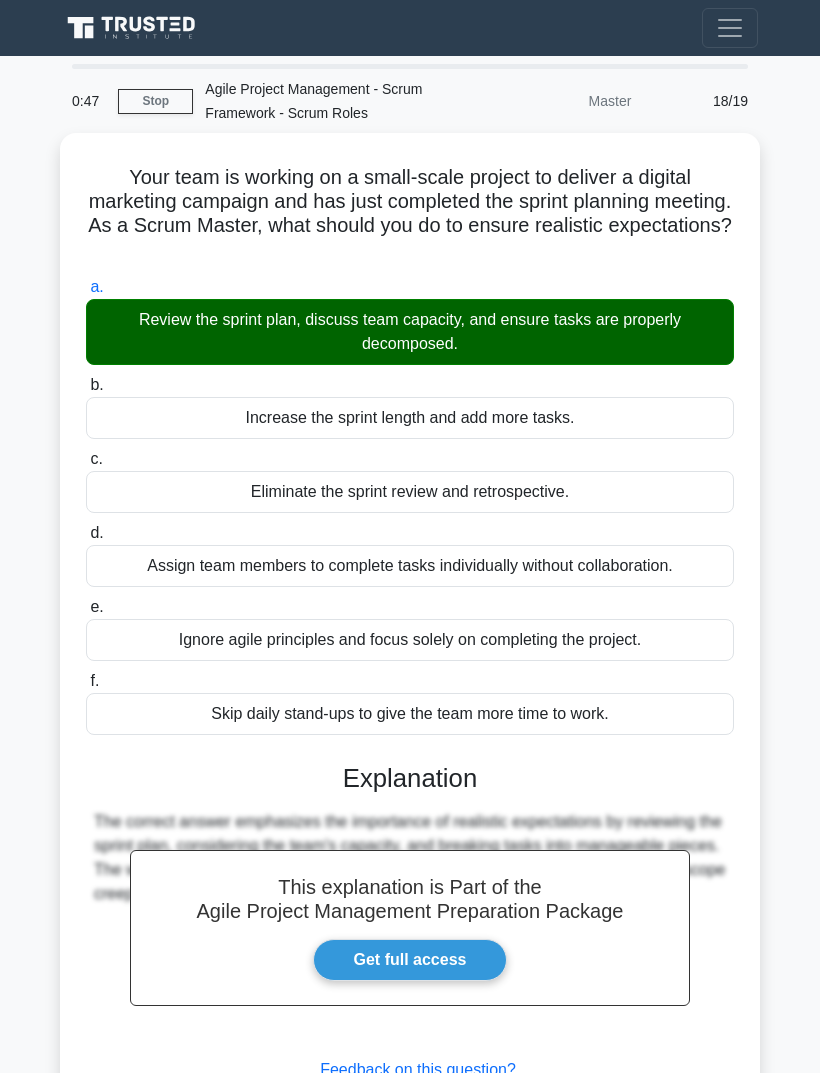 scroll, scrollTop: 89, scrollLeft: 0, axis: vertical 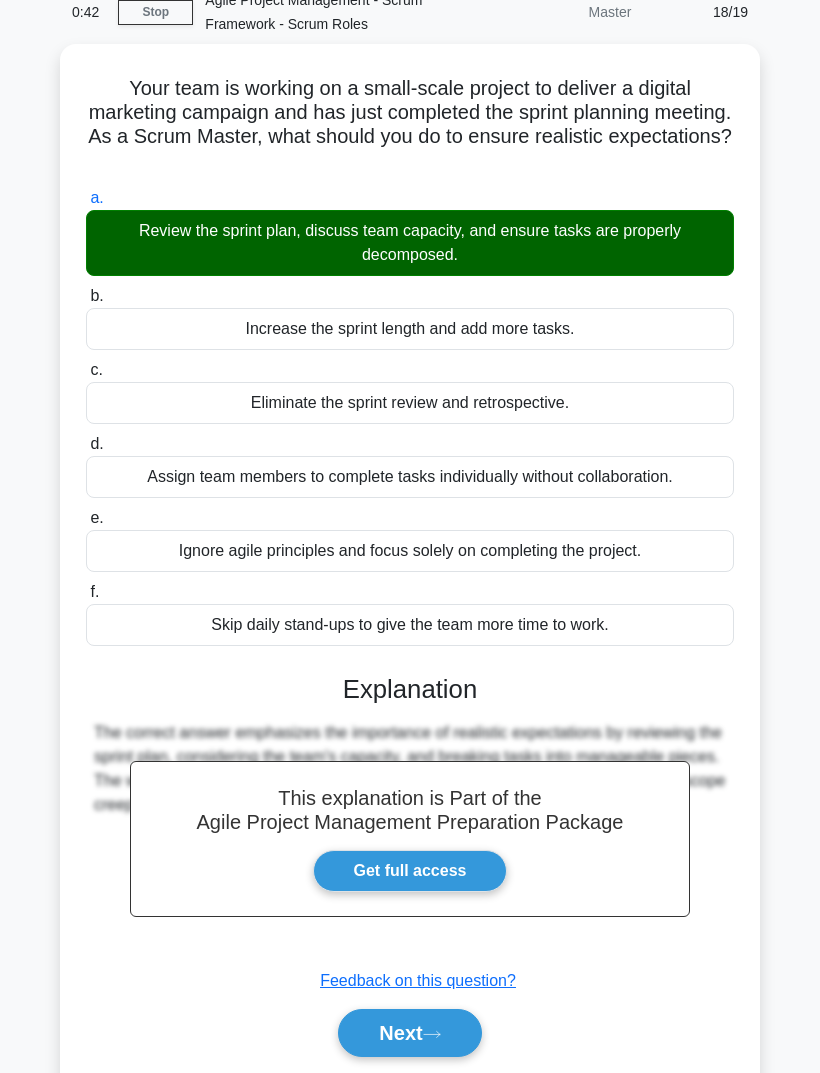 click on "Next" at bounding box center [409, 1033] 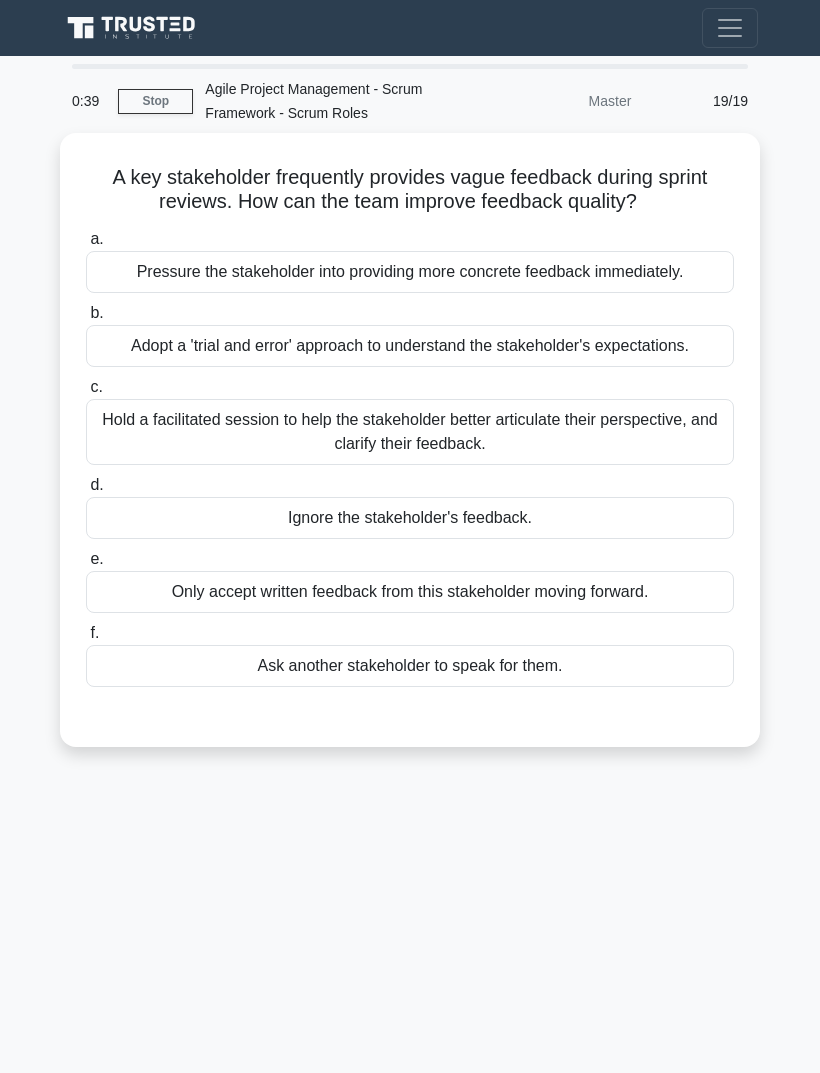scroll, scrollTop: 0, scrollLeft: 0, axis: both 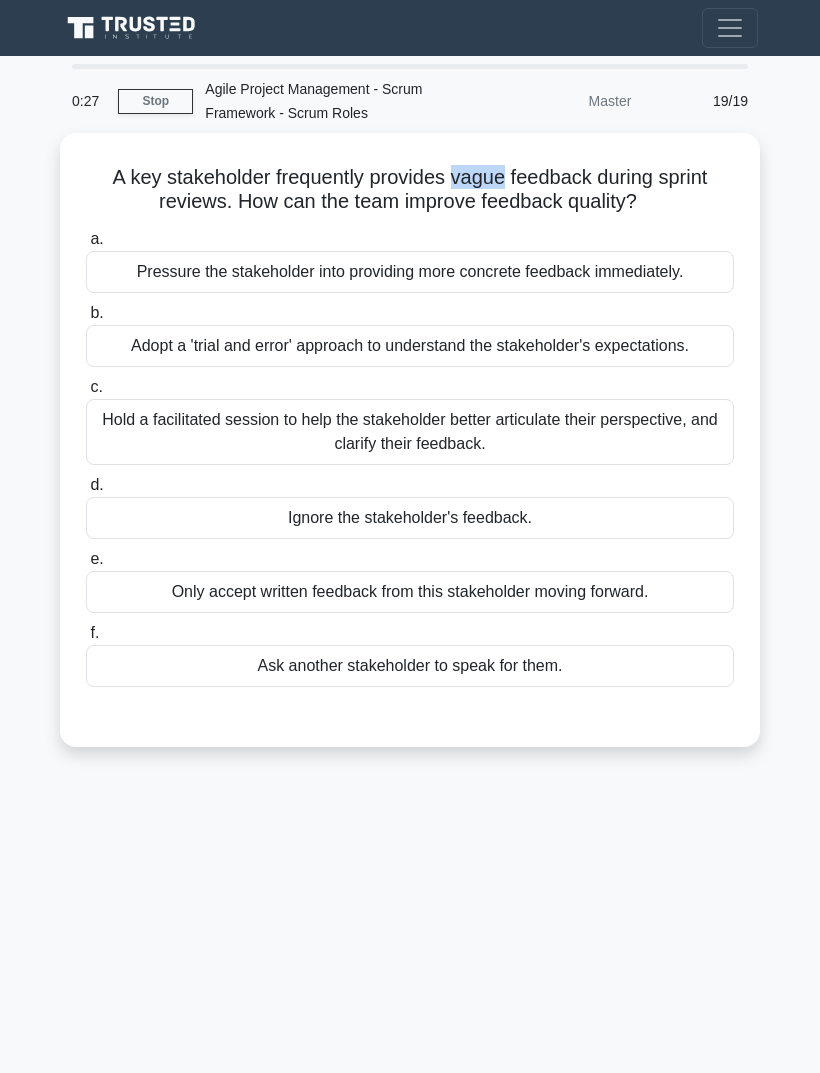click on "0:27
Stop
Agile Project Management  - Scrum Framework  - Scrum Roles
Master
19/19
A key stakeholder frequently provides vague feedback during sprint reviews. How can the team improve feedback quality?
.spinner_0XTQ{transform-origin:center;animation:spinner_y6GP .75s linear infinite}@keyframes spinner_y6GP{100%{transform:rotate(360deg)}}
a." at bounding box center [410, 564] 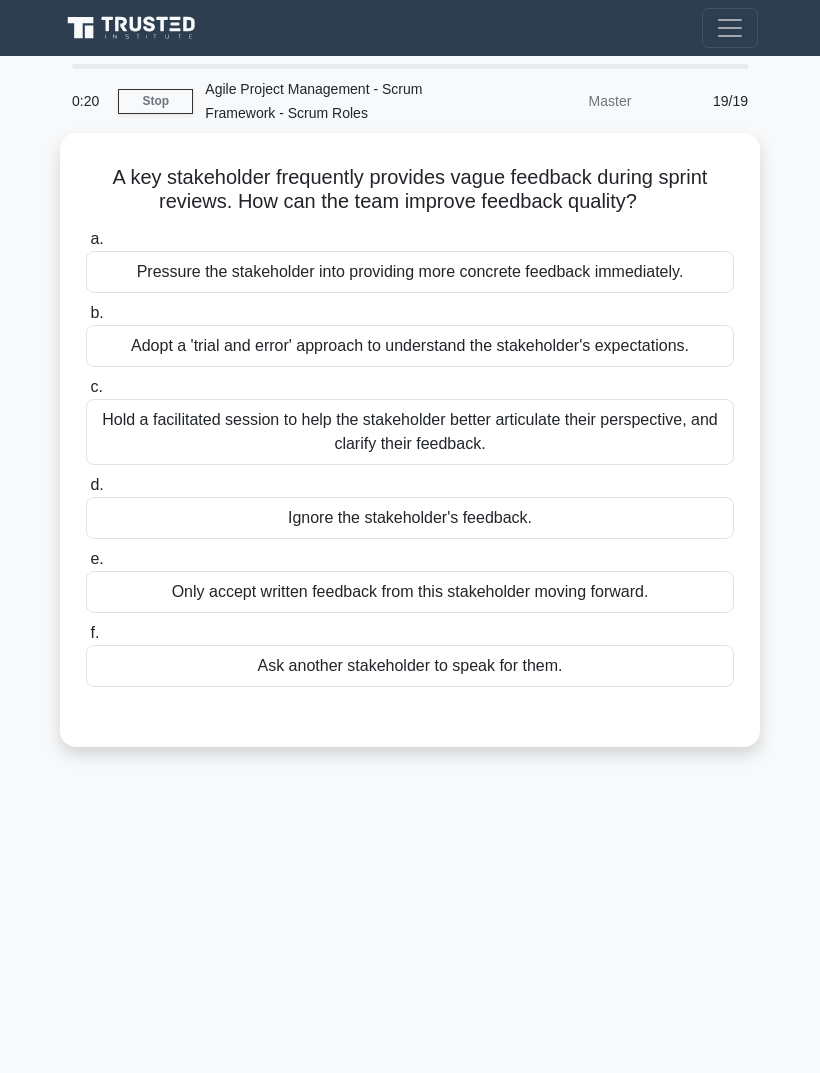 click on "Hold a facilitated session to help the stakeholder better articulate their perspective, and clarify their feedback." at bounding box center [410, 432] 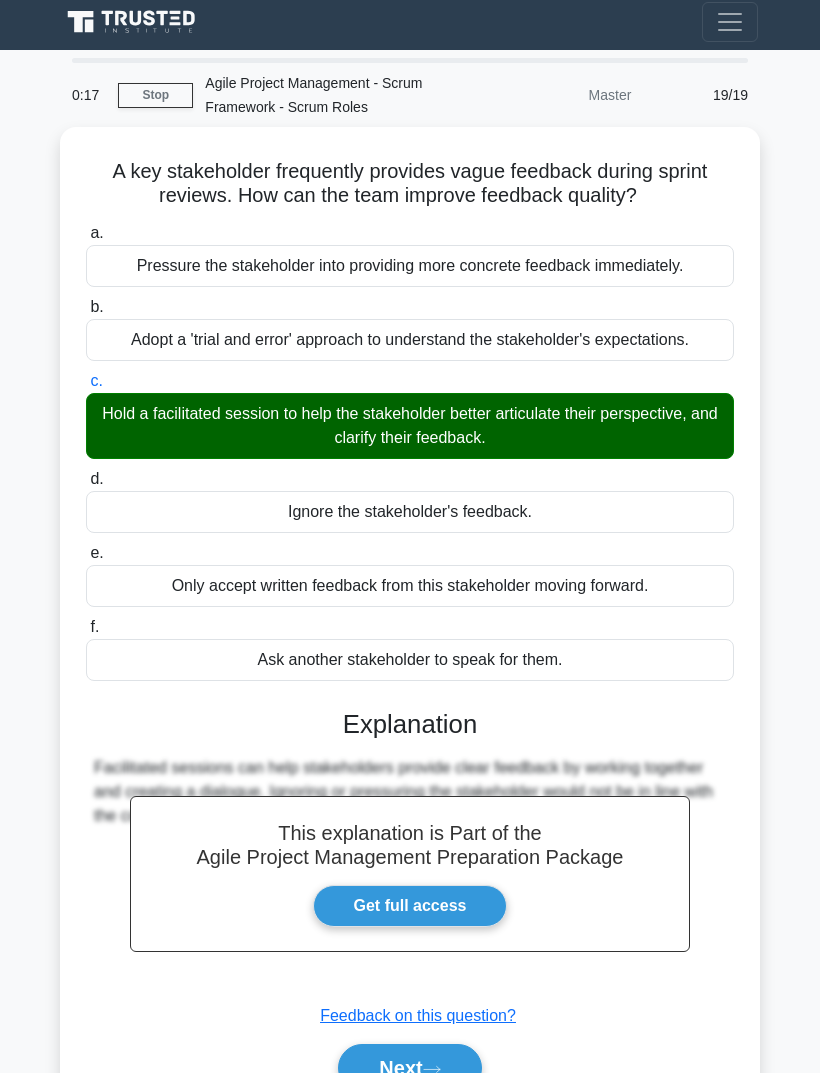 scroll, scrollTop: 65, scrollLeft: 0, axis: vertical 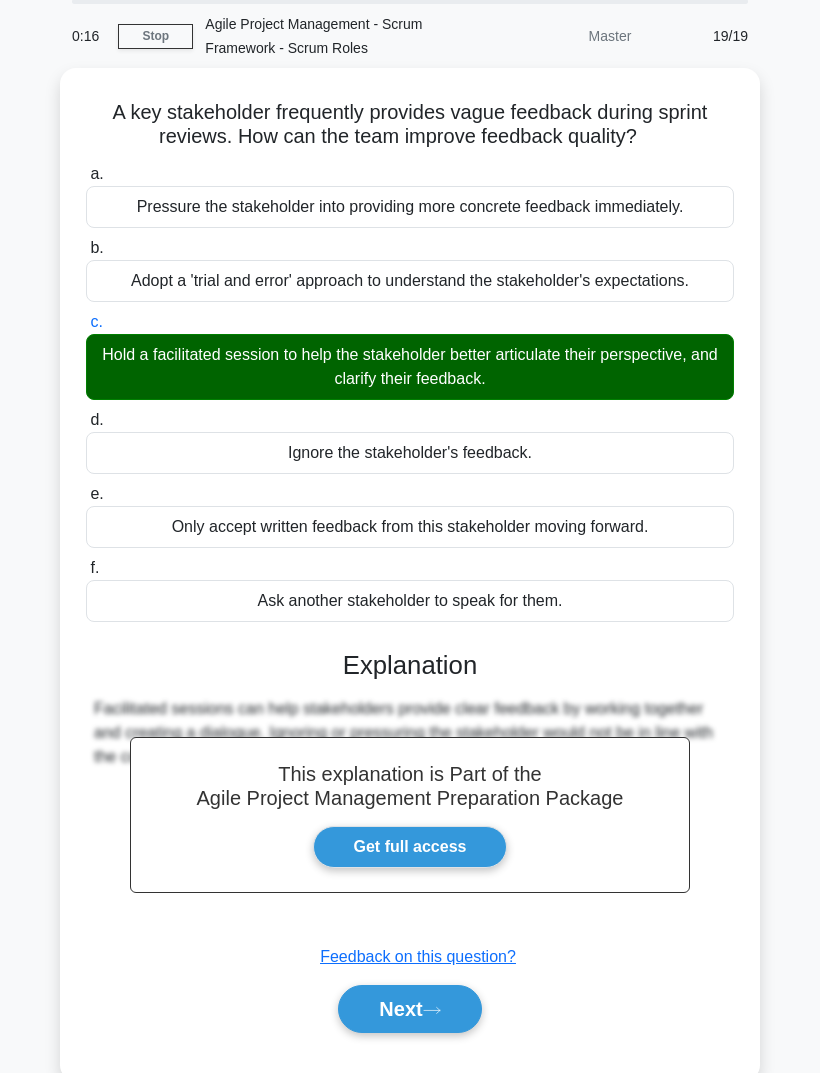 click on "Next" at bounding box center (409, 1009) 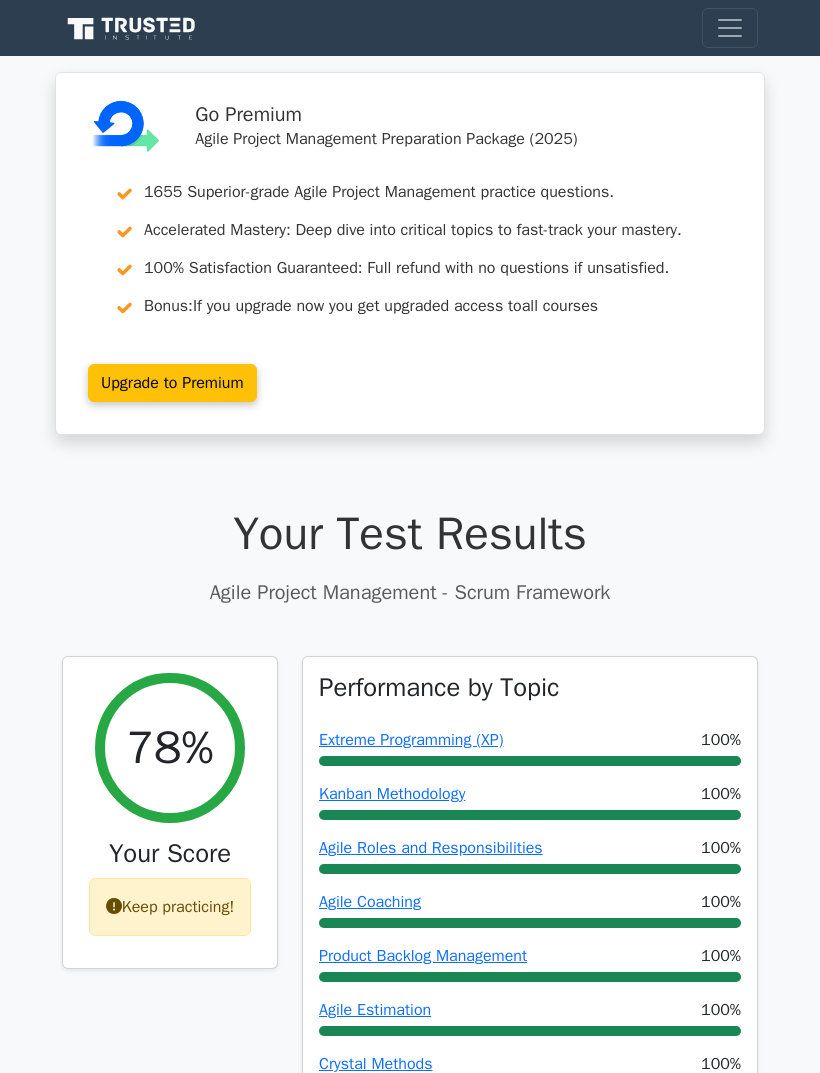 scroll, scrollTop: 0, scrollLeft: 0, axis: both 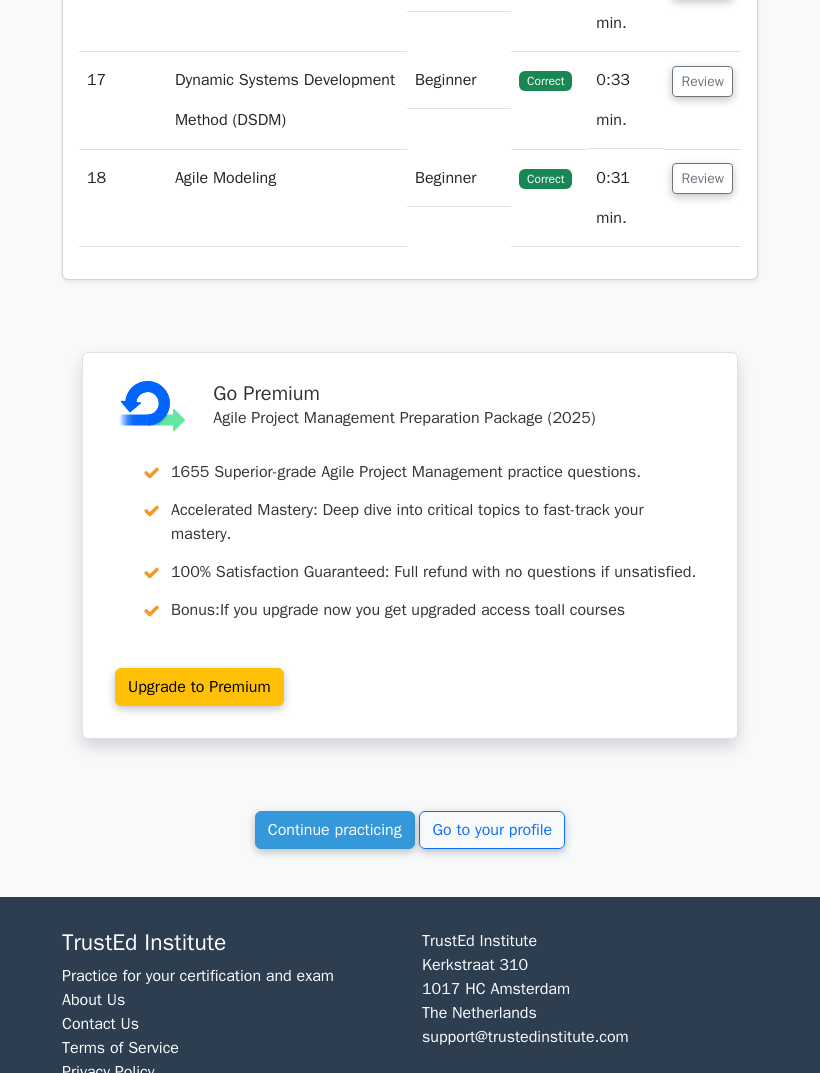 click on "Continue practicing" at bounding box center [335, 830] 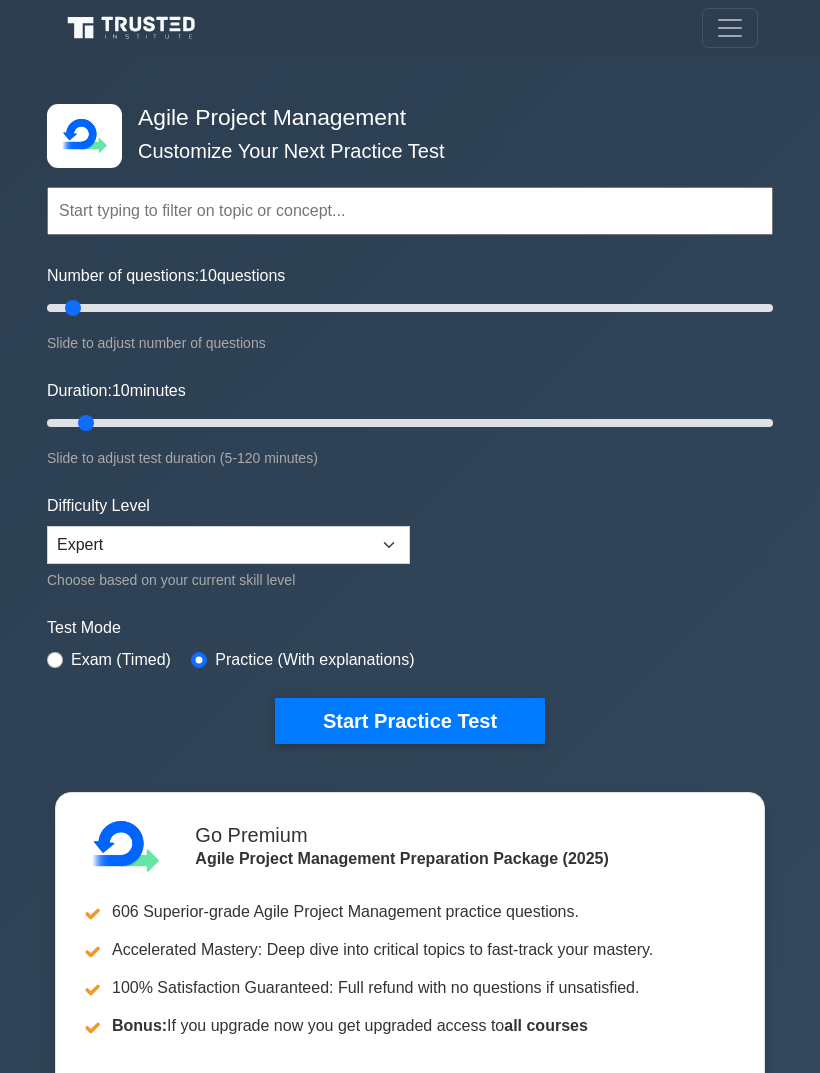 scroll, scrollTop: 0, scrollLeft: 0, axis: both 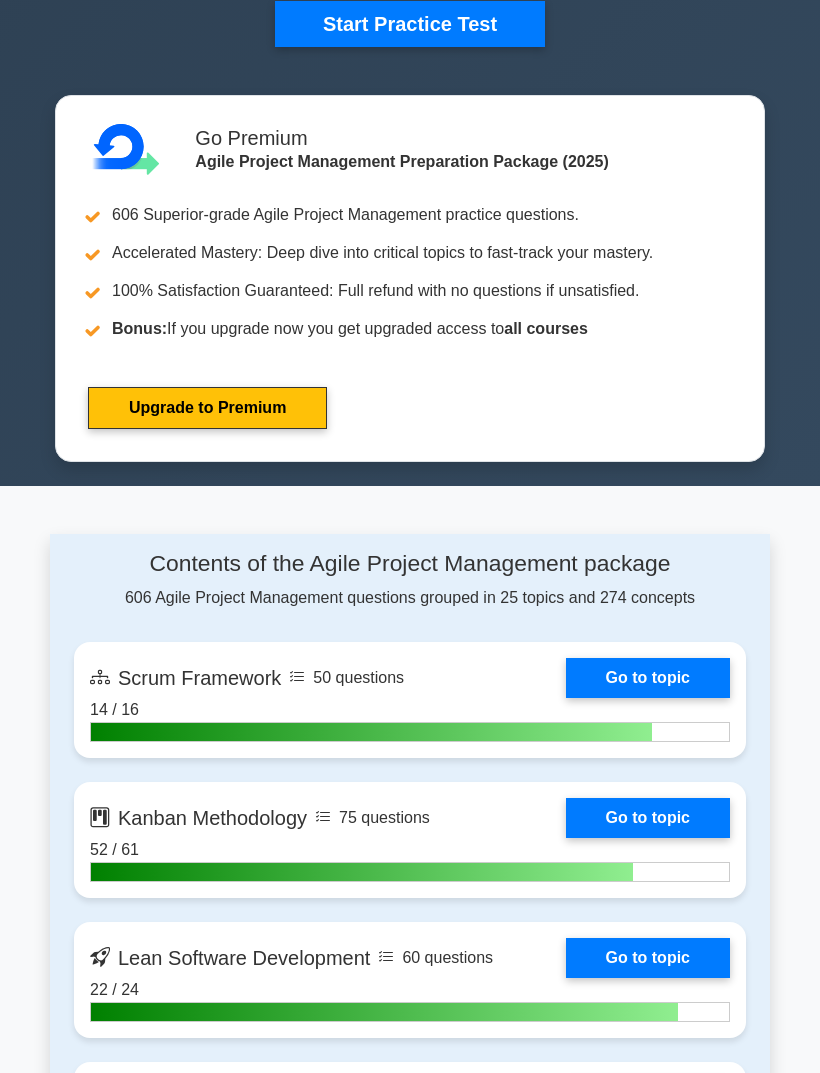 click on "Go to topic" at bounding box center (648, 678) 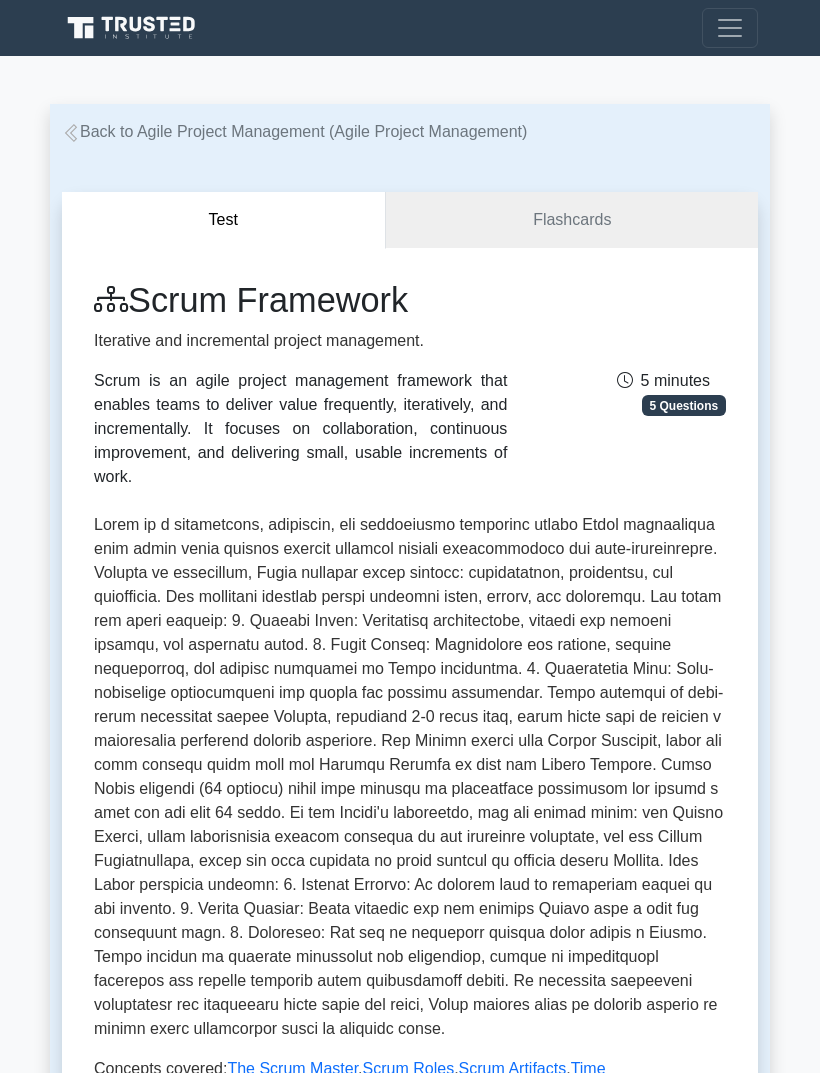 scroll, scrollTop: 0, scrollLeft: 0, axis: both 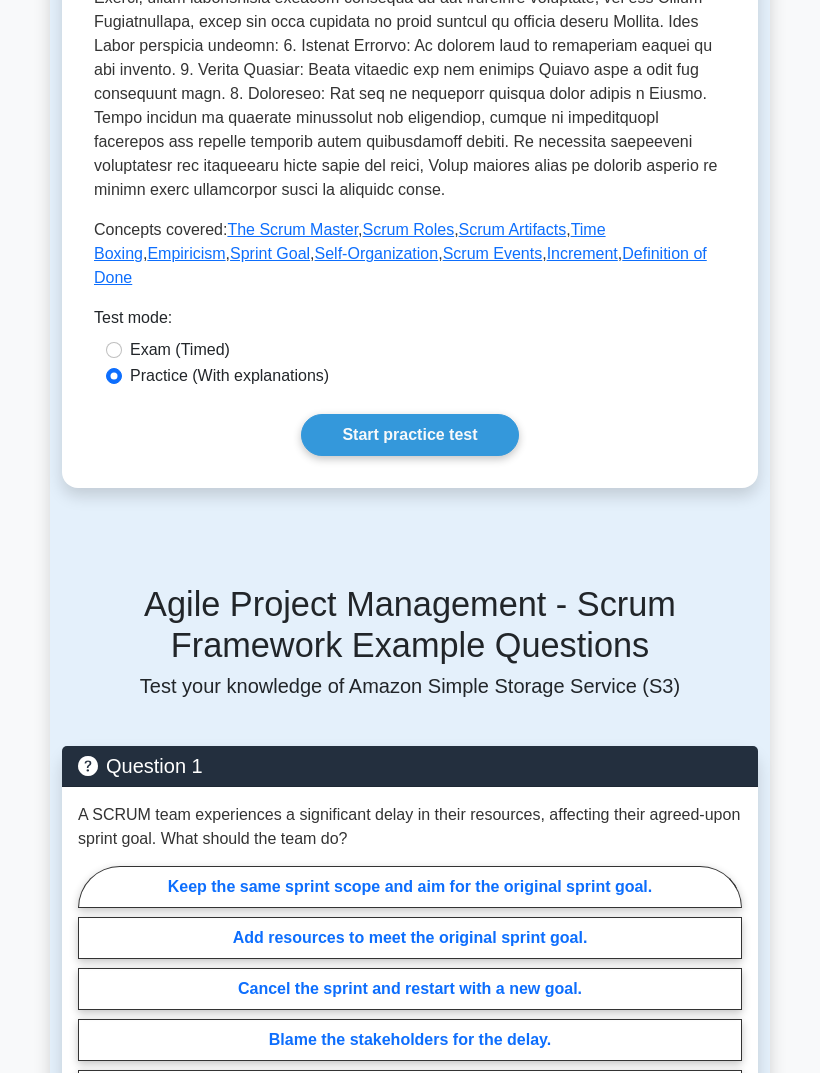 click on "Scrum Artifacts" at bounding box center [513, 229] 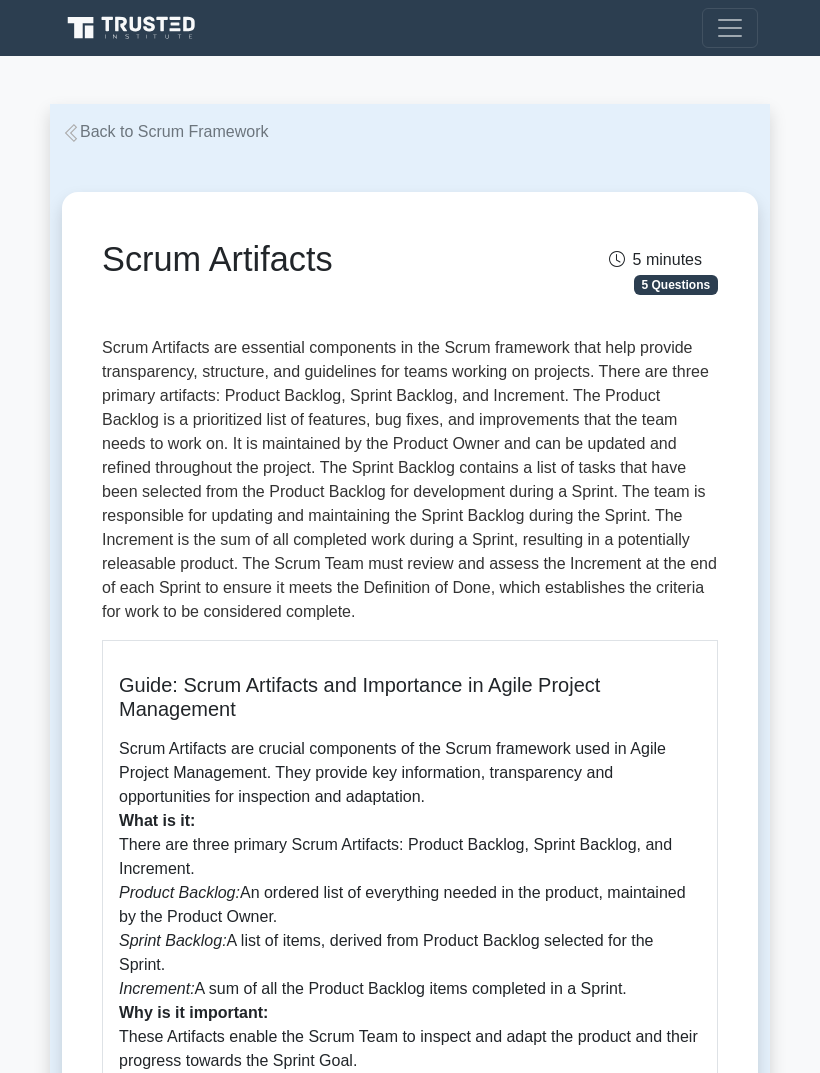 scroll, scrollTop: 0, scrollLeft: 0, axis: both 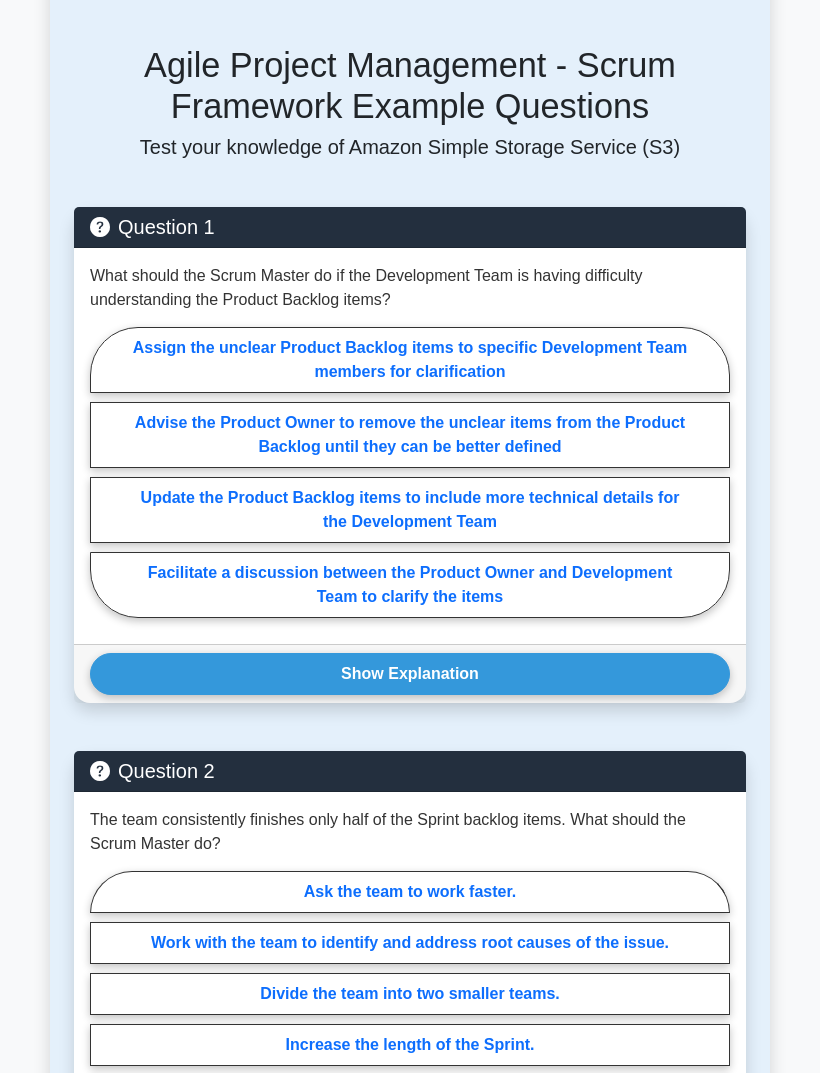 click on "Facilitate a discussion between the Product Owner and Development Team to clarify the items" at bounding box center [410, 585] 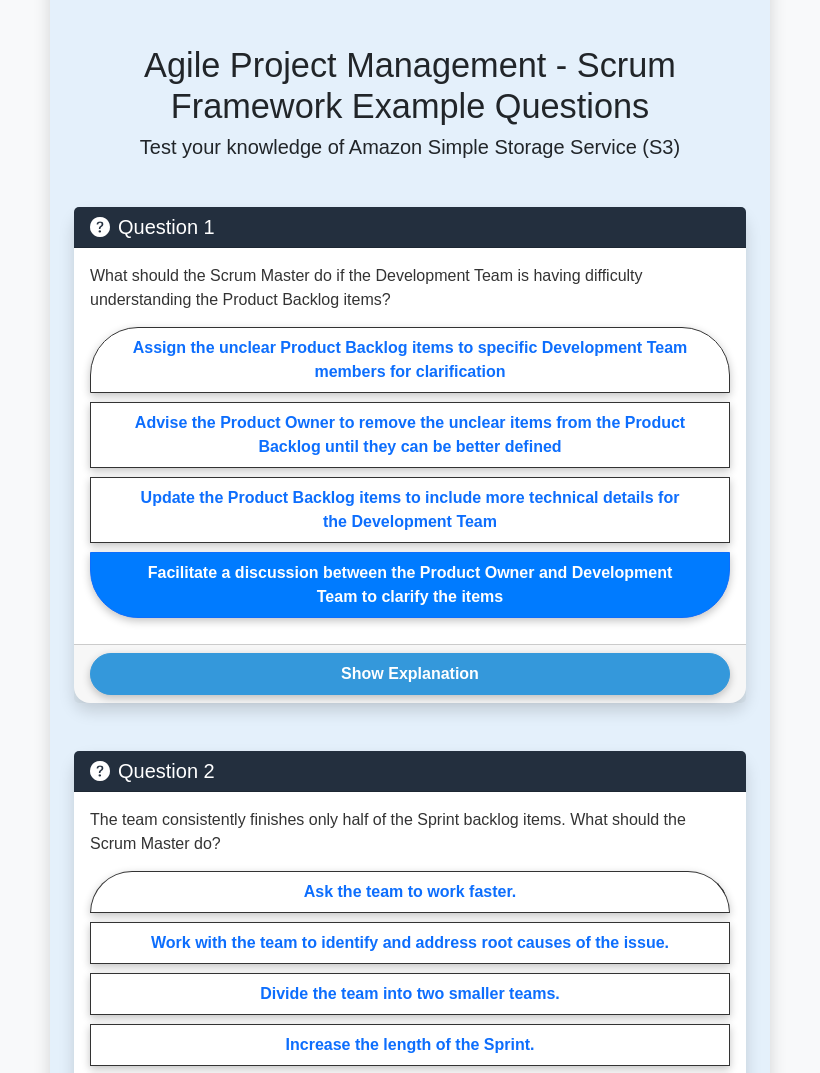 click on "Show Explanation" at bounding box center [410, 674] 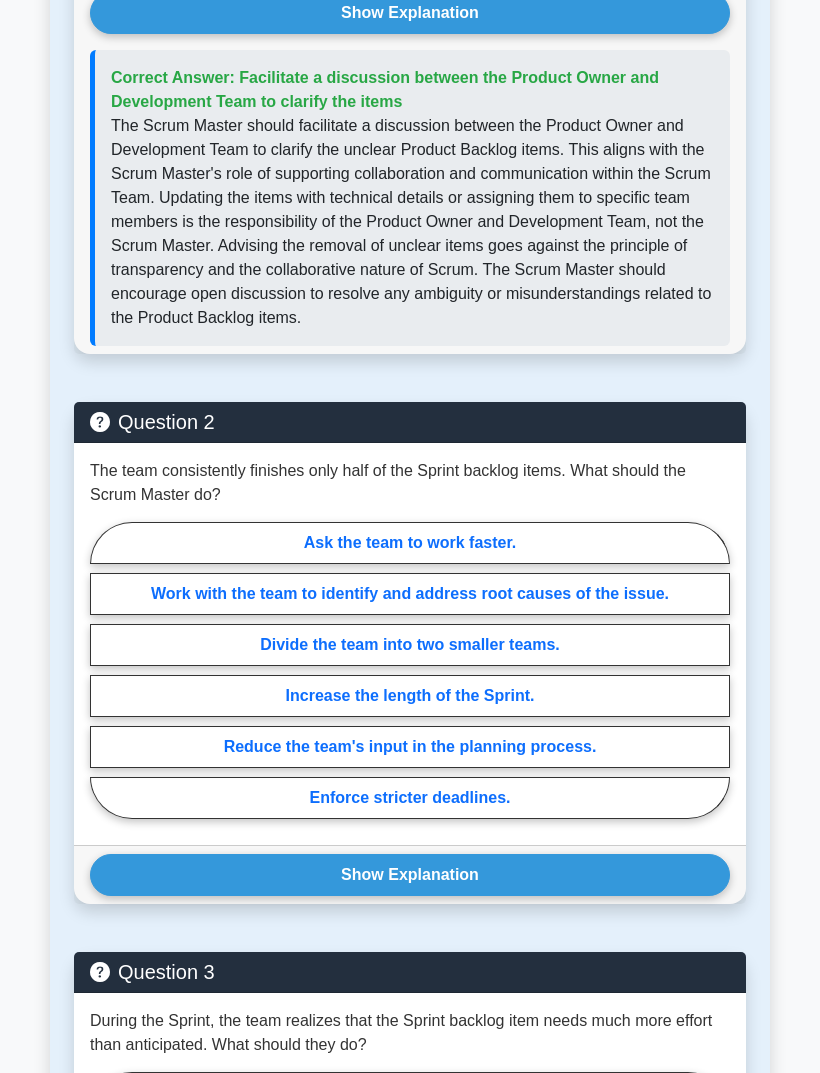 scroll, scrollTop: 2265, scrollLeft: 0, axis: vertical 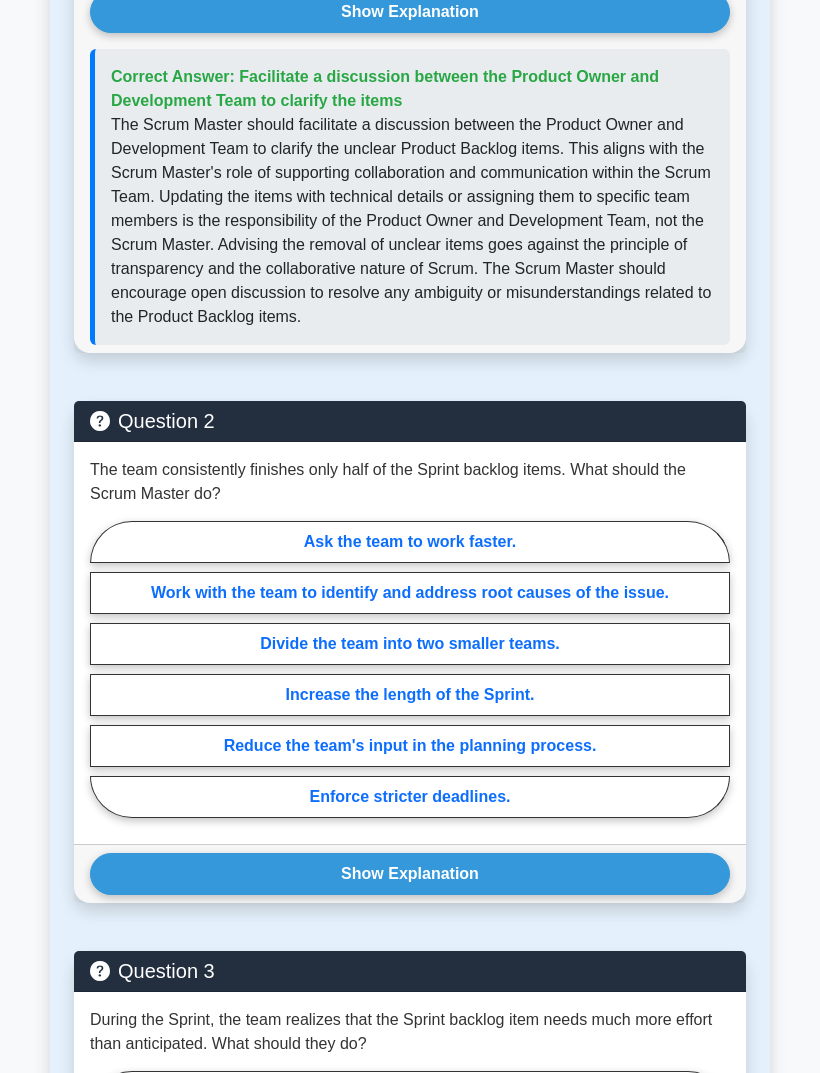click on "Work with the team to identify and address root causes of the issue." at bounding box center (410, 593) 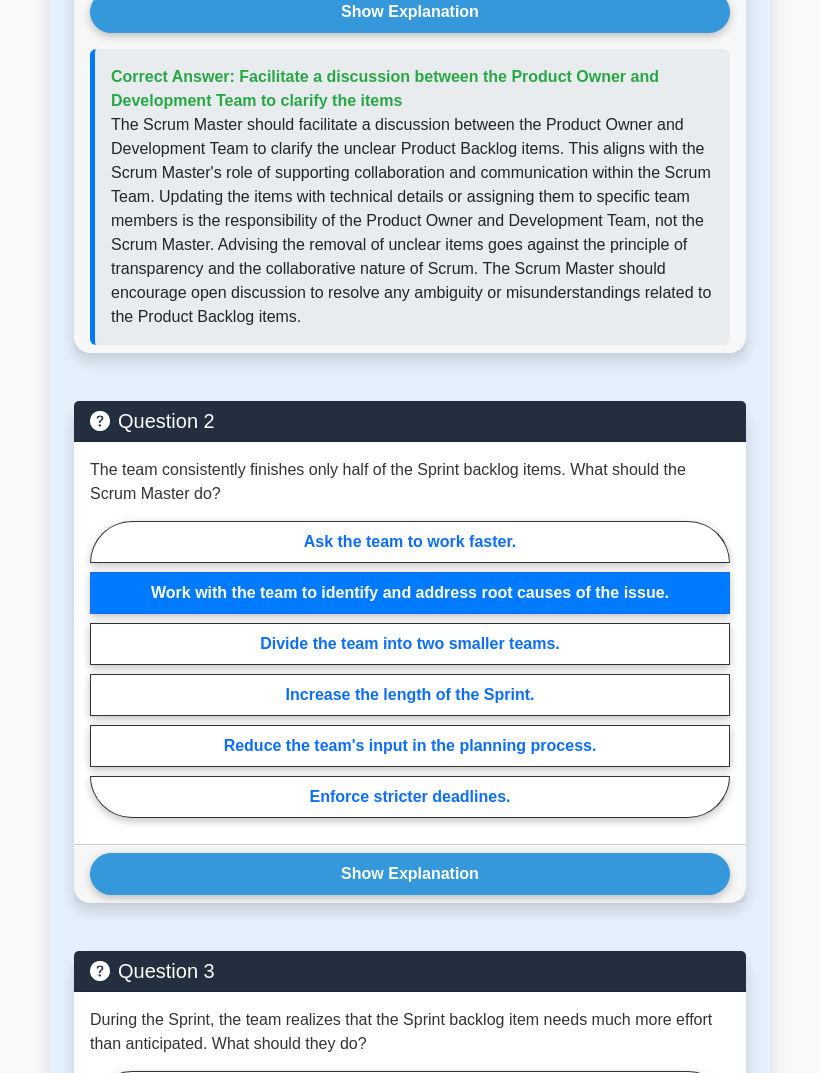 click on "Show Explanation" at bounding box center [410, 874] 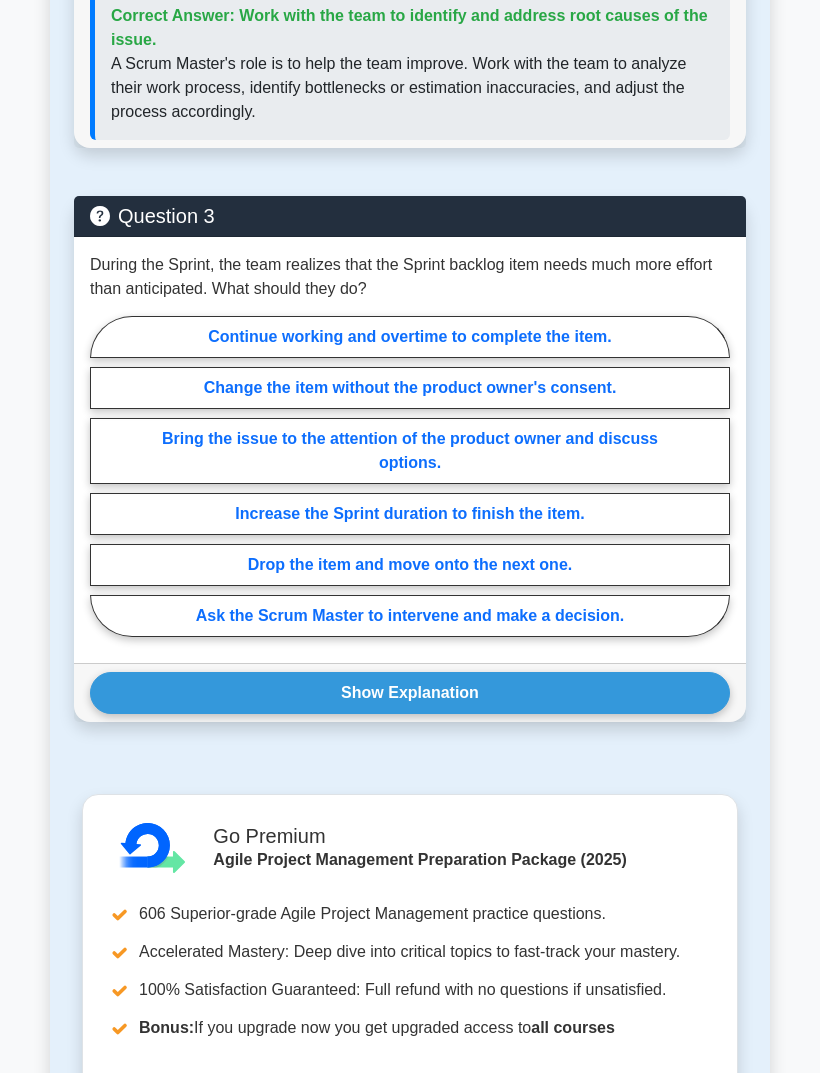 scroll, scrollTop: 3188, scrollLeft: 0, axis: vertical 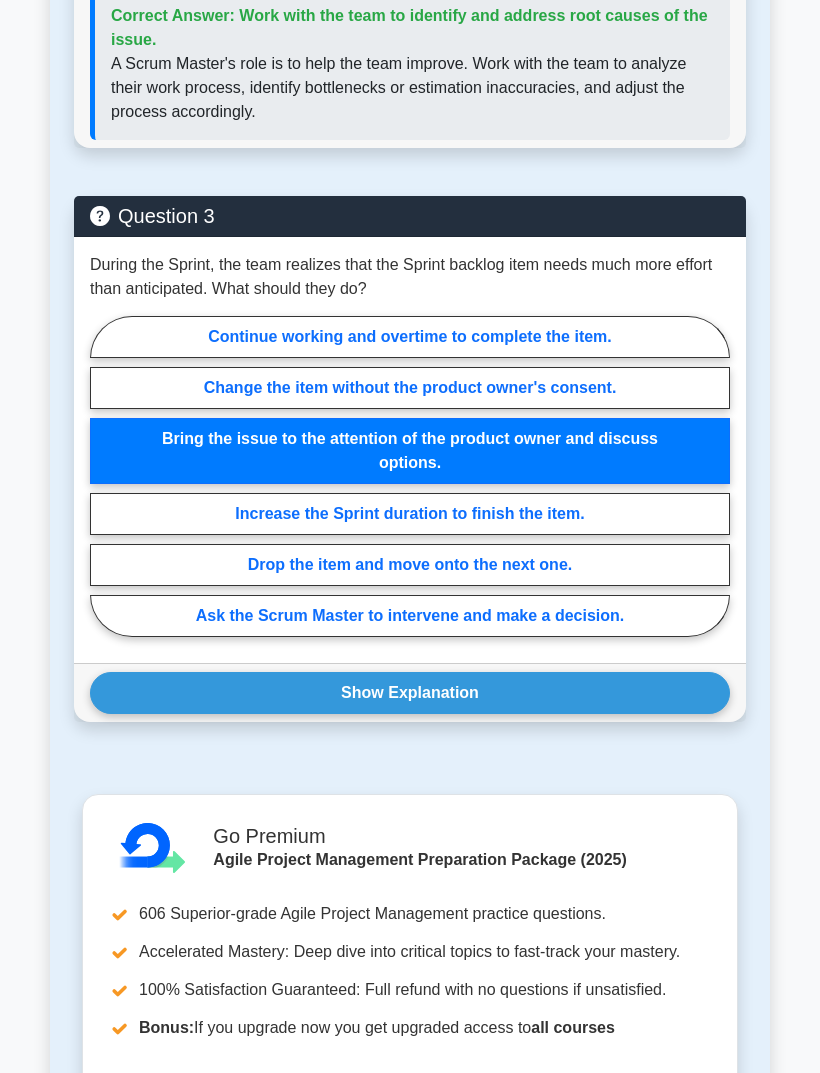 click on "Show Explanation" at bounding box center (410, 693) 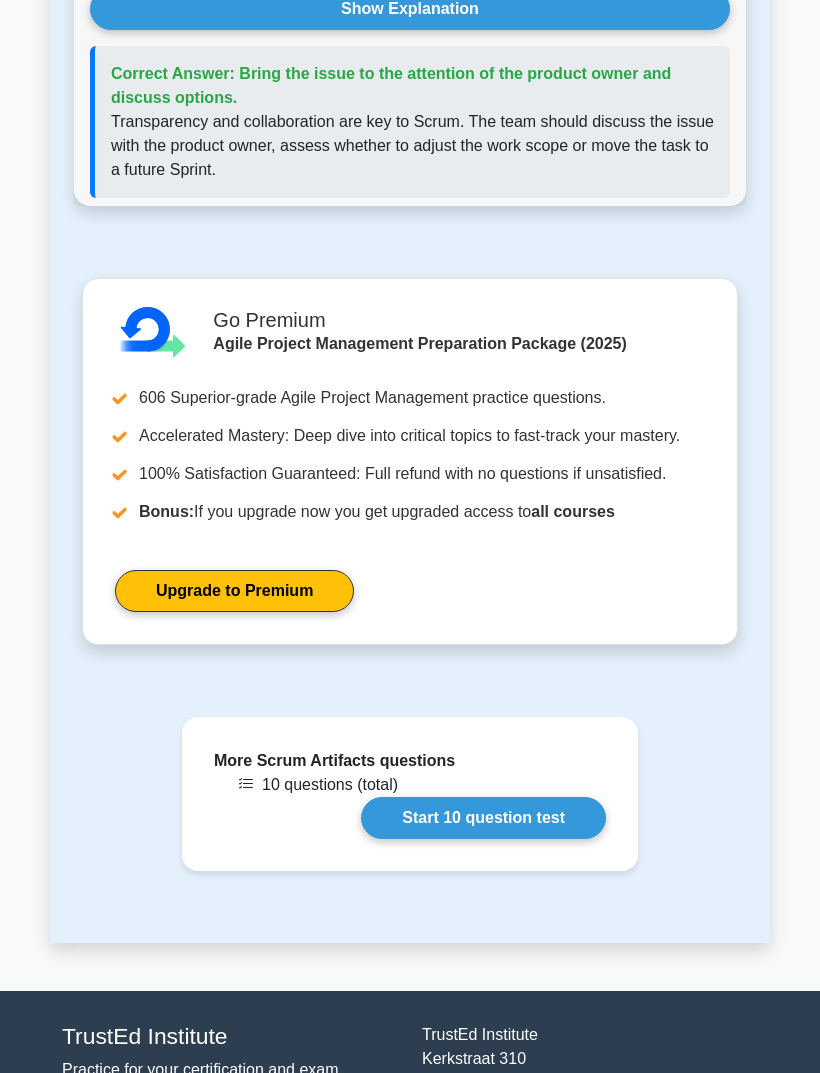 scroll, scrollTop: 3872, scrollLeft: 0, axis: vertical 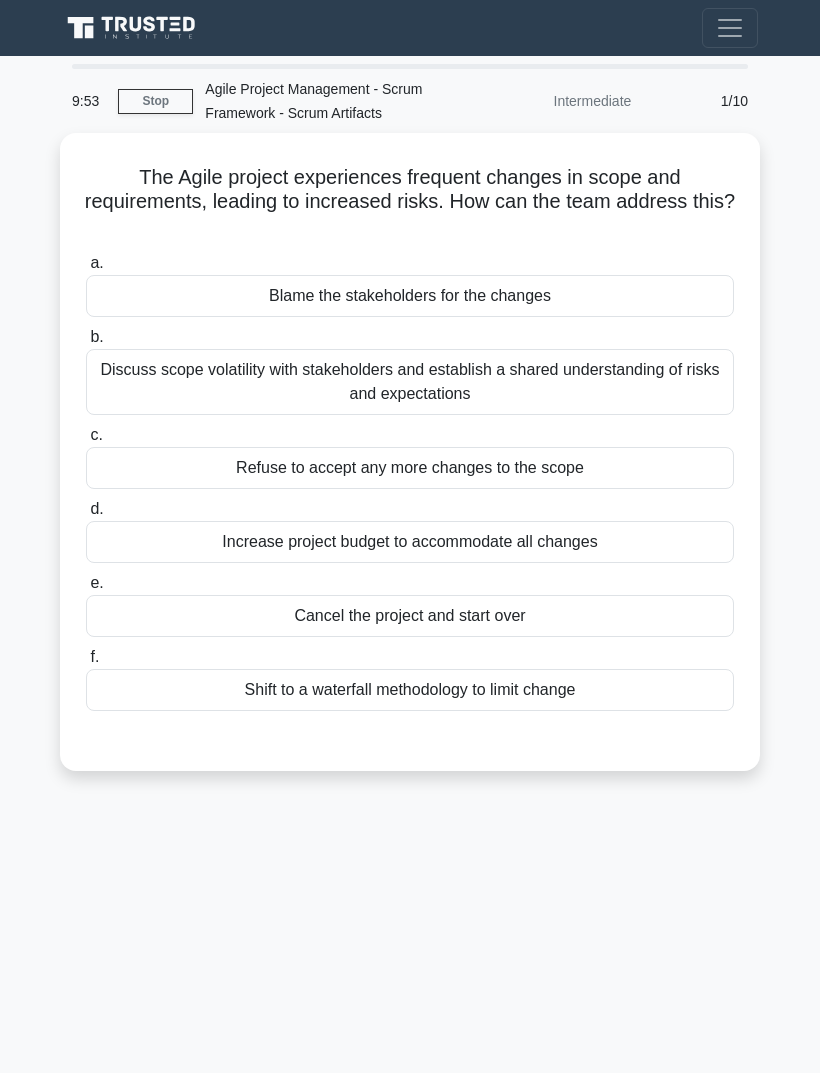 click on "Discuss scope volatility with stakeholders and establish a shared understanding of risks and expectations" at bounding box center [410, 382] 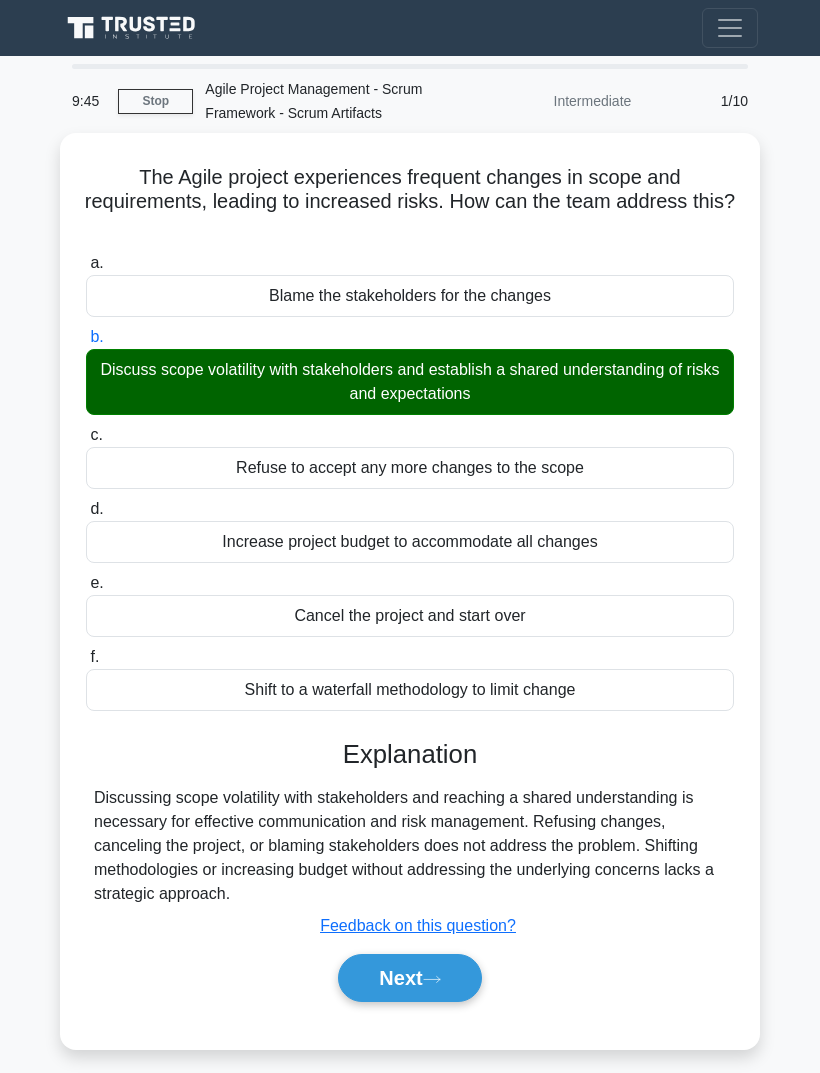 click on "Next" at bounding box center [409, 978] 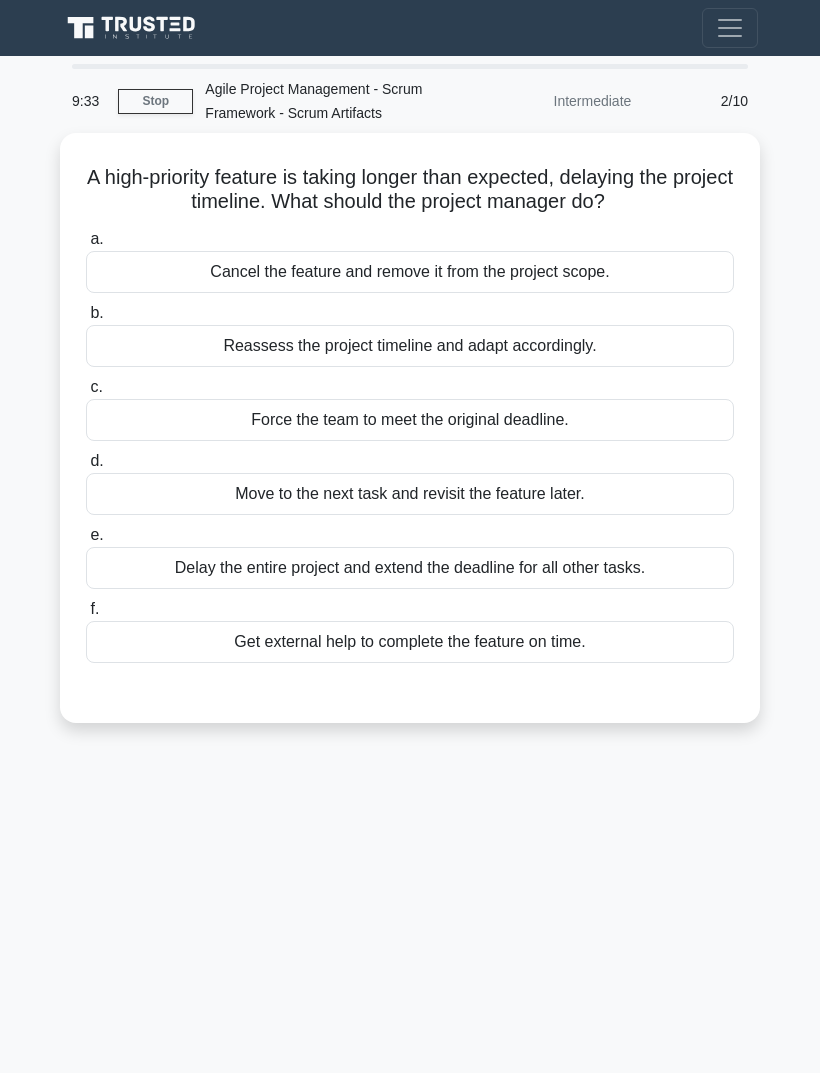 click on "Reassess the project timeline and adapt accordingly." at bounding box center (410, 346) 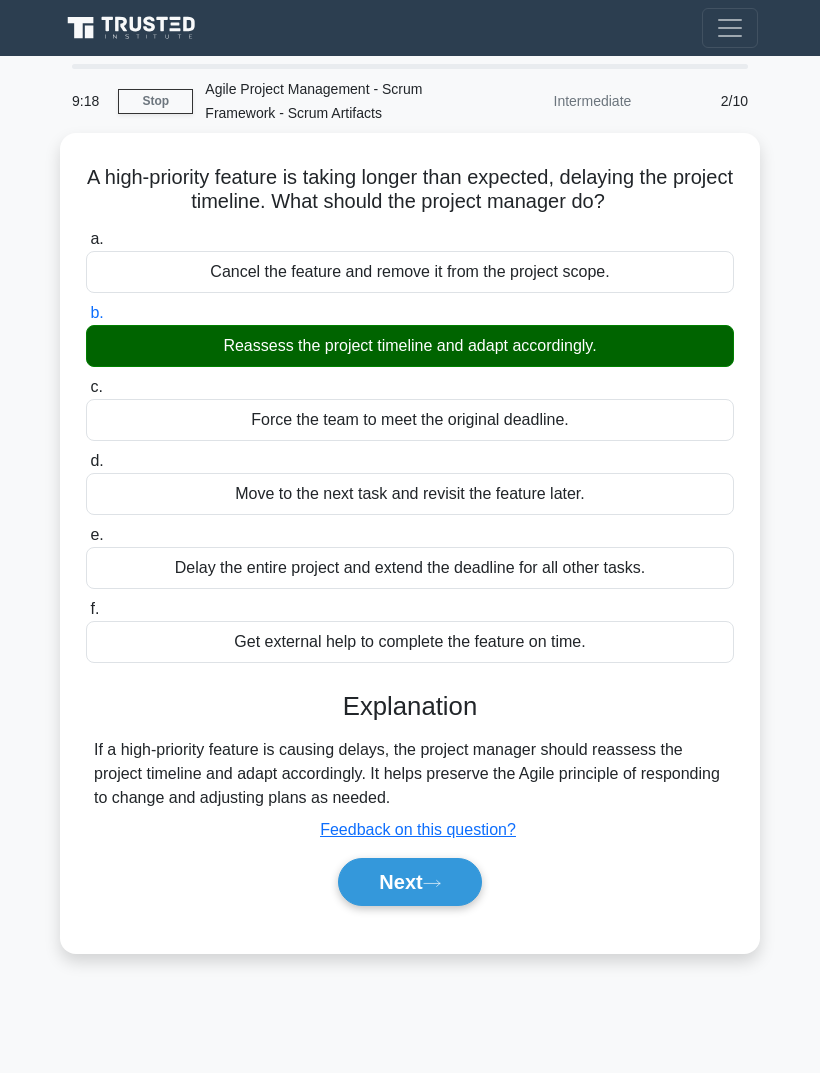 click on "Next" at bounding box center [409, 882] 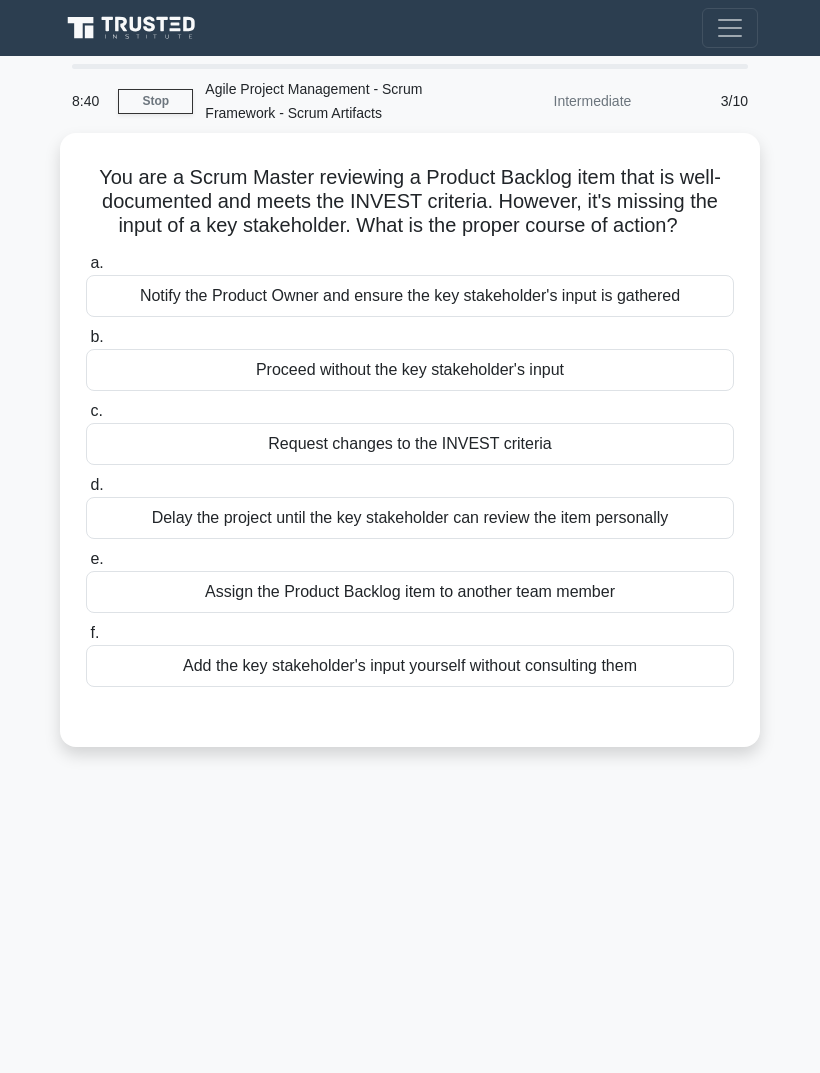 click on "Notify the Product Owner and ensure the key stakeholder's input is gathered" at bounding box center (410, 296) 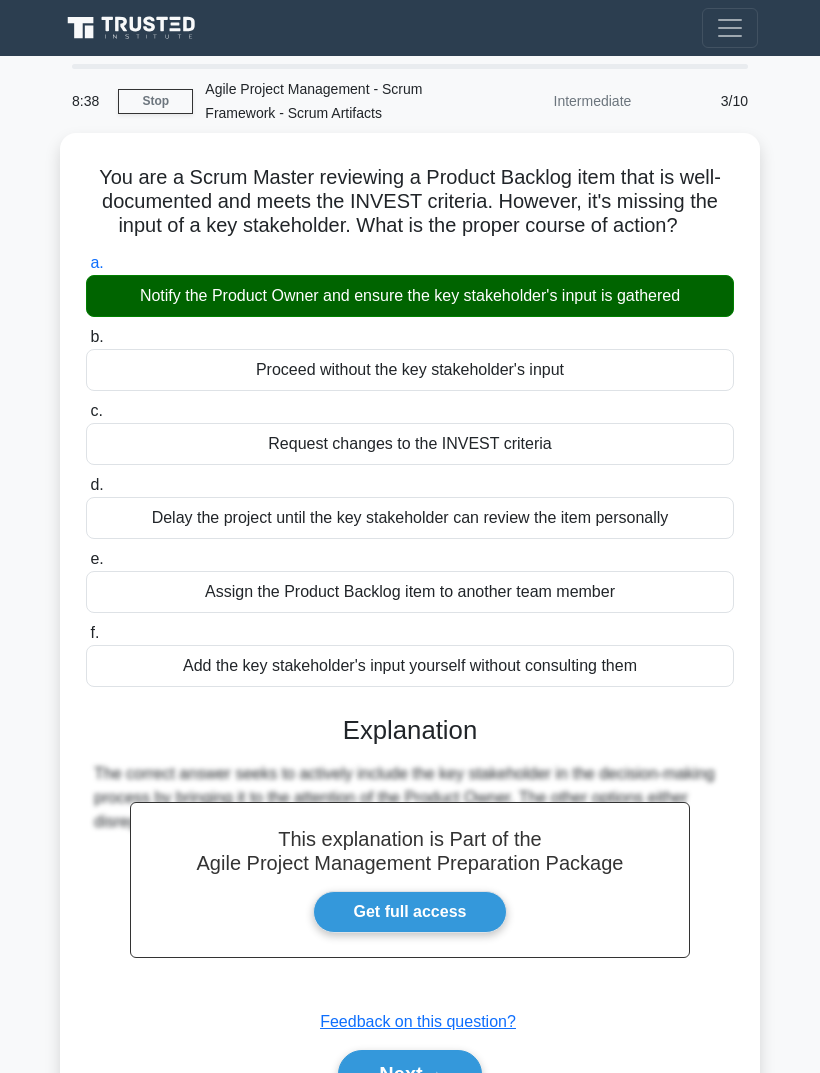 click on "Get full access" at bounding box center (410, 912) 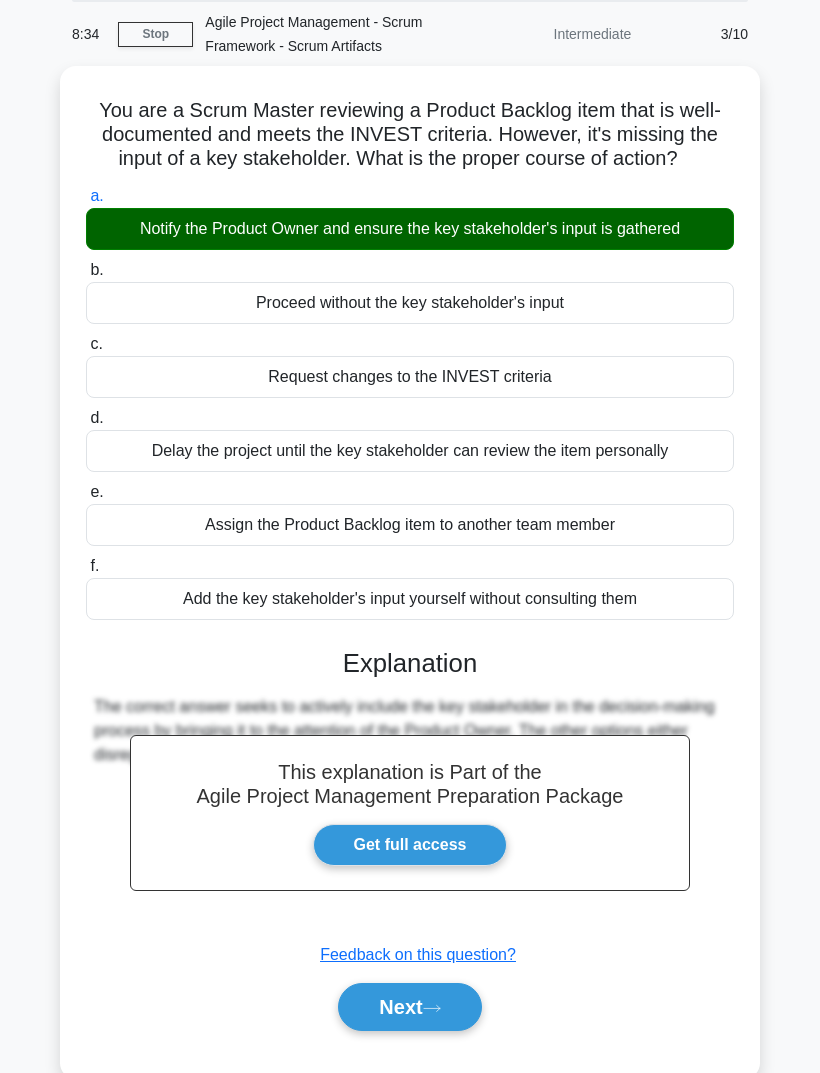 scroll, scrollTop: 65, scrollLeft: 0, axis: vertical 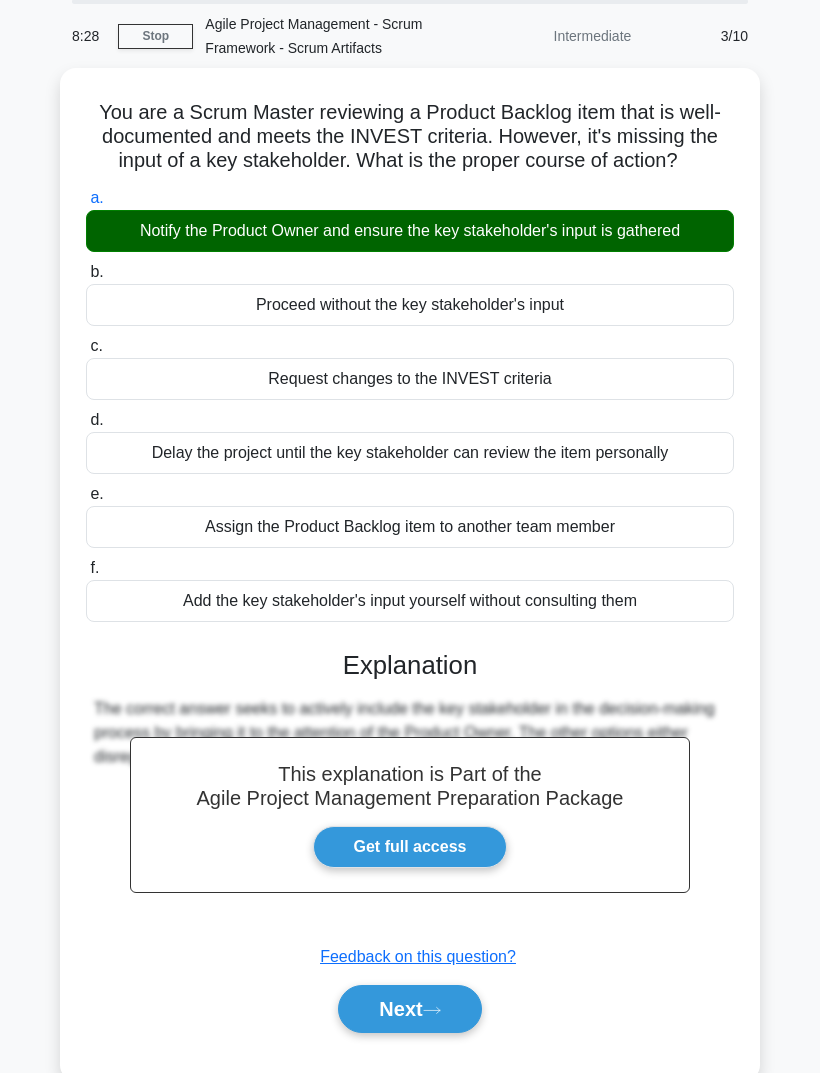 click on "Next" at bounding box center (409, 1009) 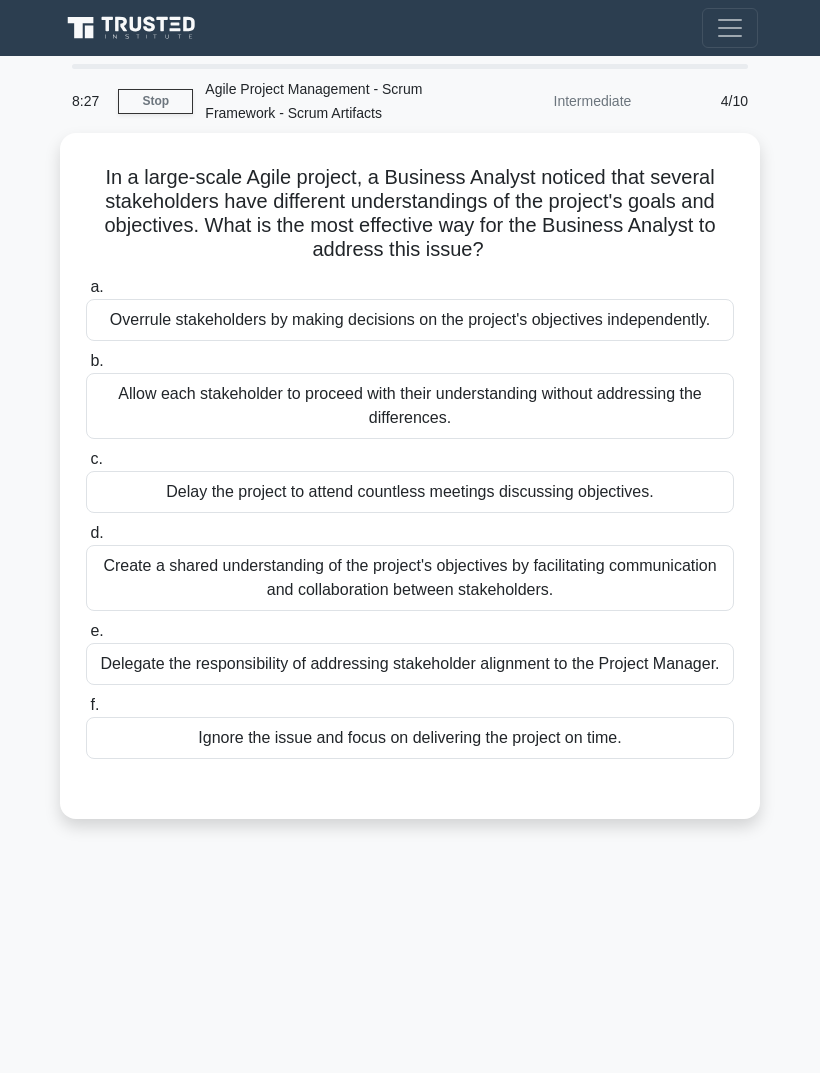 scroll, scrollTop: 0, scrollLeft: 0, axis: both 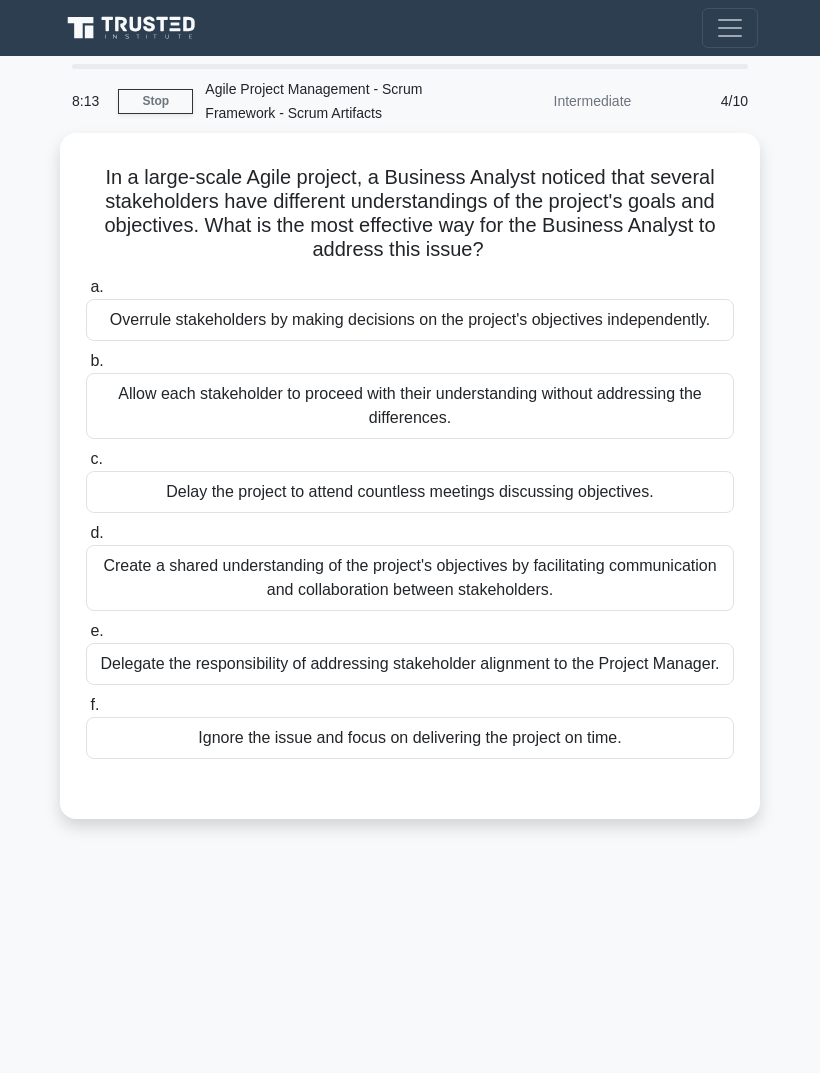 click on "Create a shared understanding of the project's objectives by facilitating communication and collaboration between stakeholders." at bounding box center [410, 578] 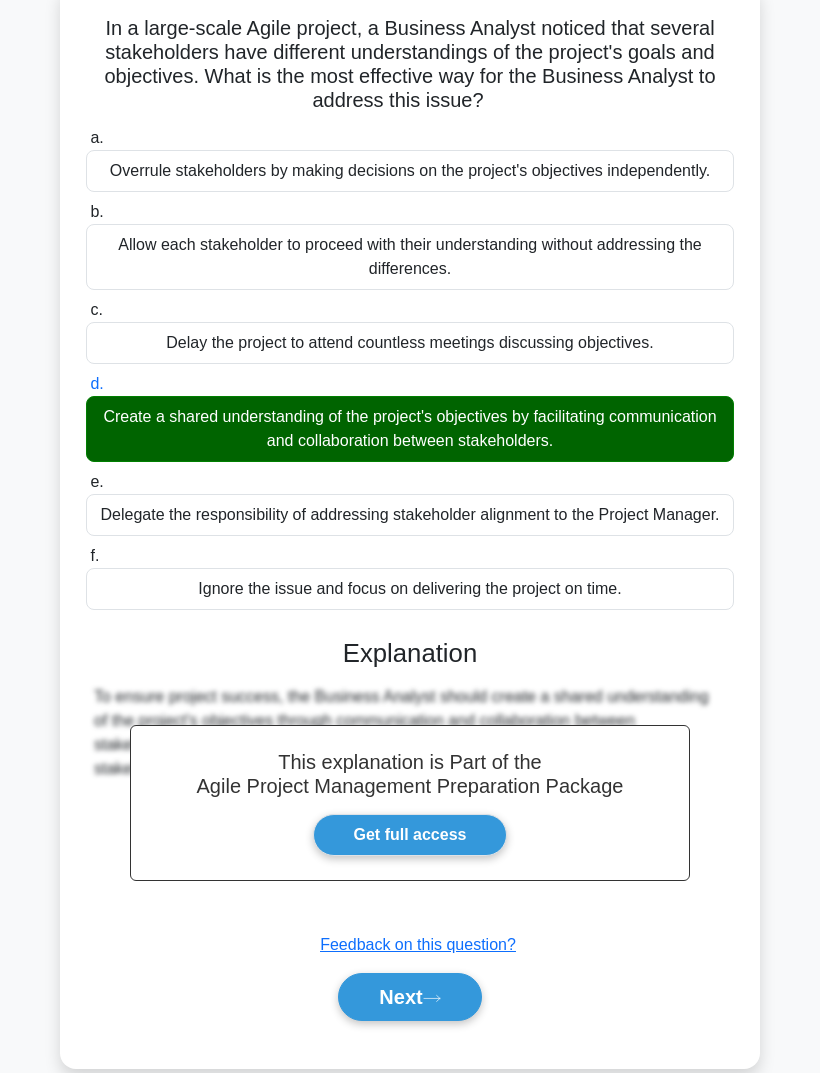 scroll, scrollTop: 150, scrollLeft: 0, axis: vertical 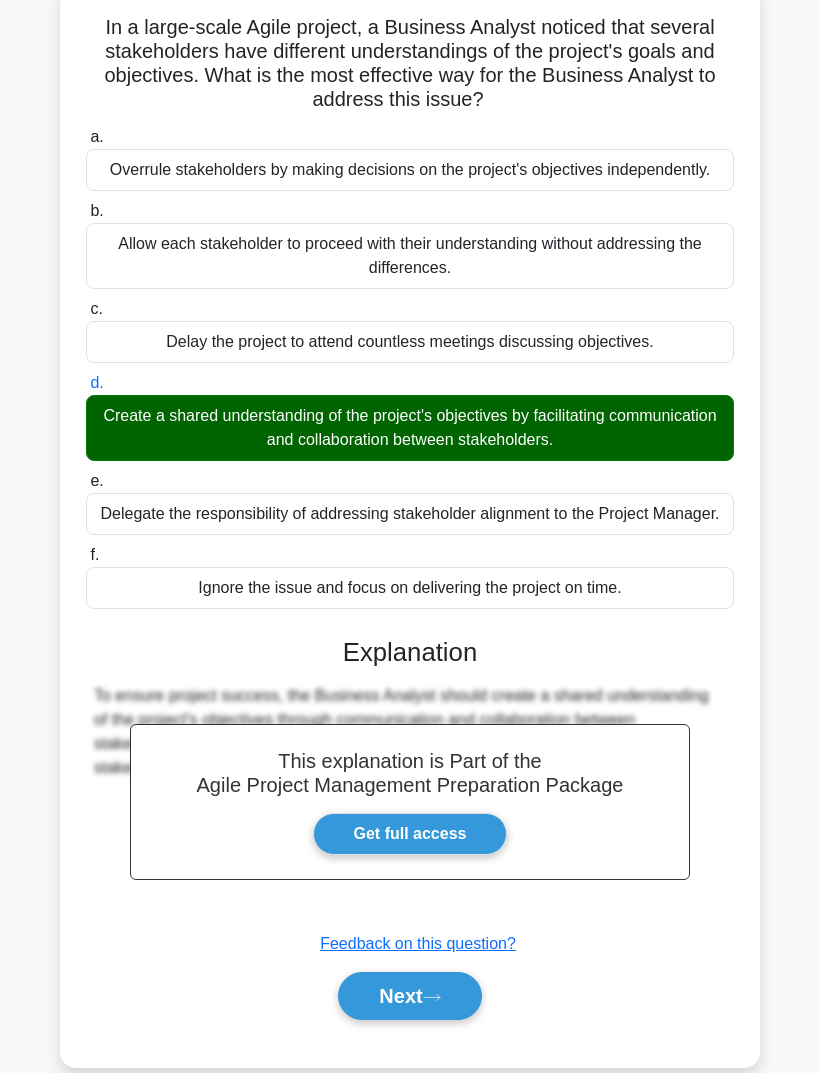 click on "Next" at bounding box center (409, 996) 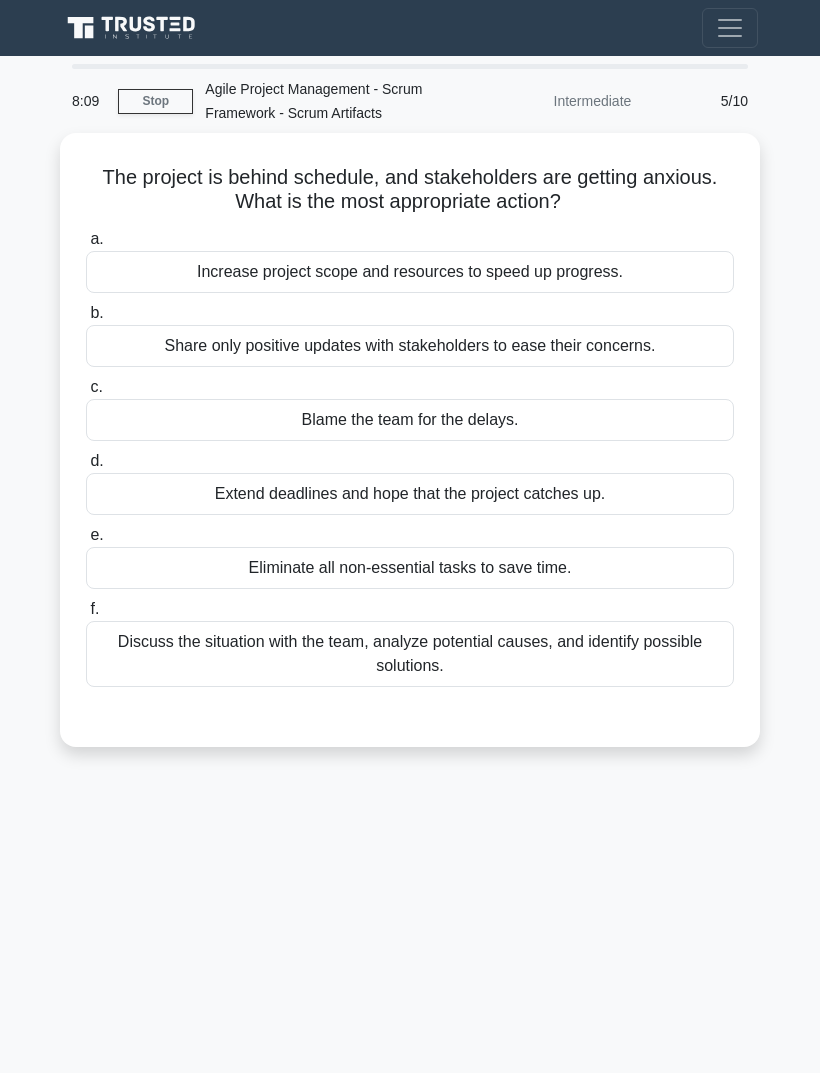 scroll, scrollTop: 0, scrollLeft: 0, axis: both 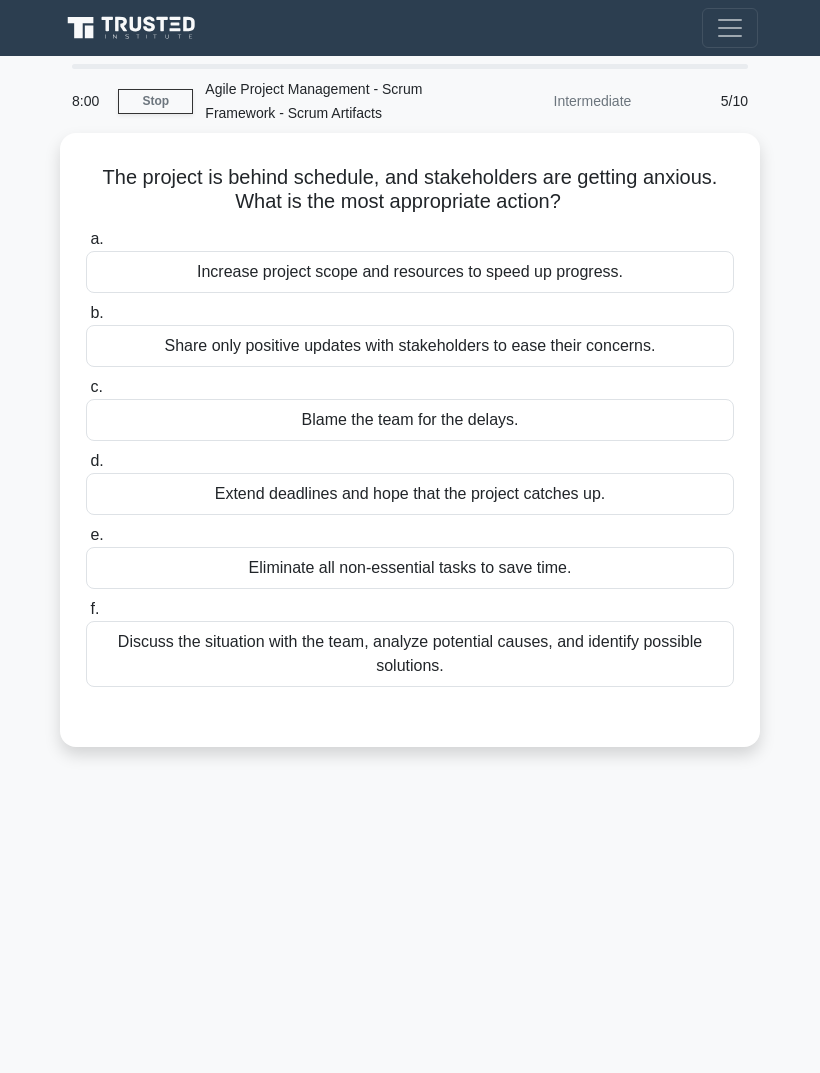 click on "Discuss the situation with the team, analyze potential causes, and identify possible solutions." at bounding box center [410, 654] 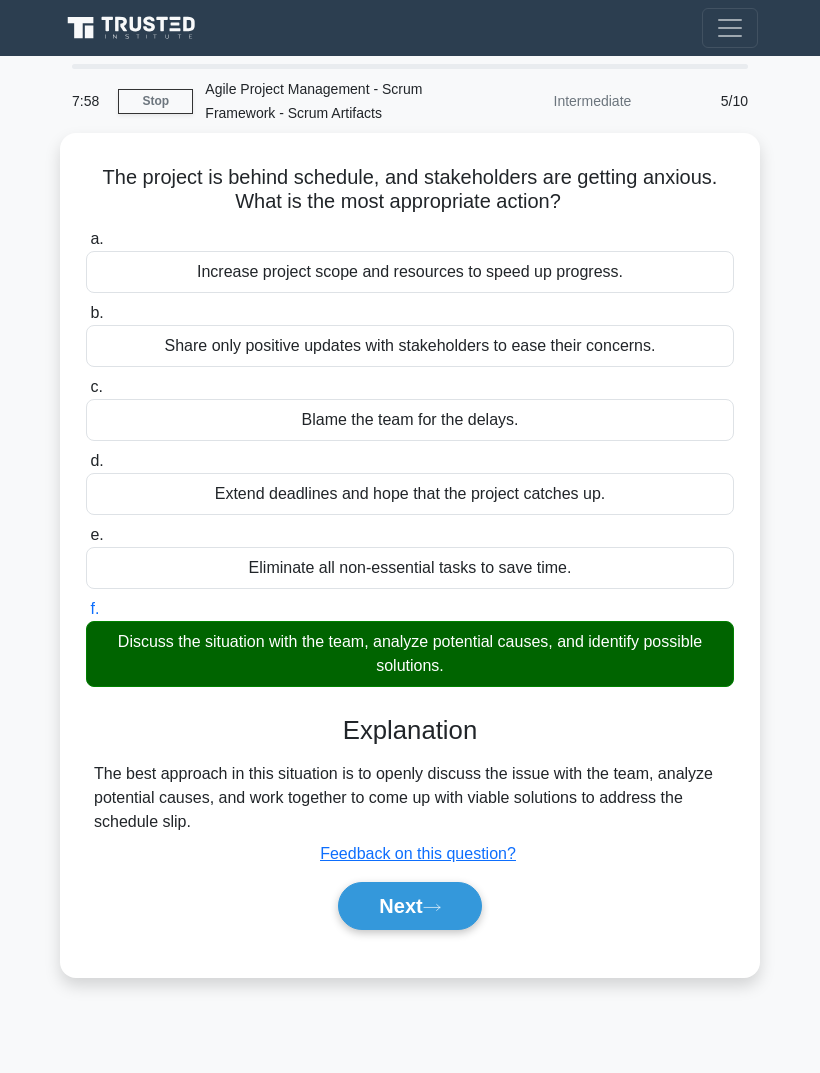 click on "Next" at bounding box center [409, 906] 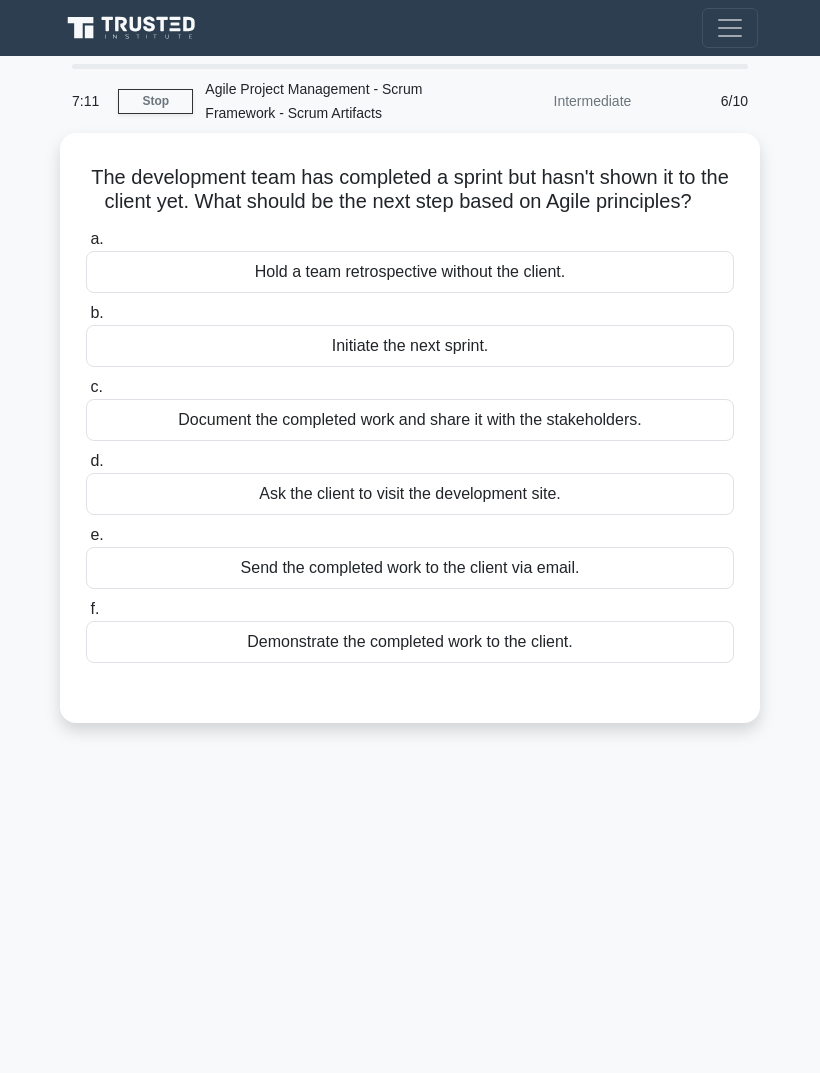 click on "Demonstrate the completed work to the client." at bounding box center (410, 642) 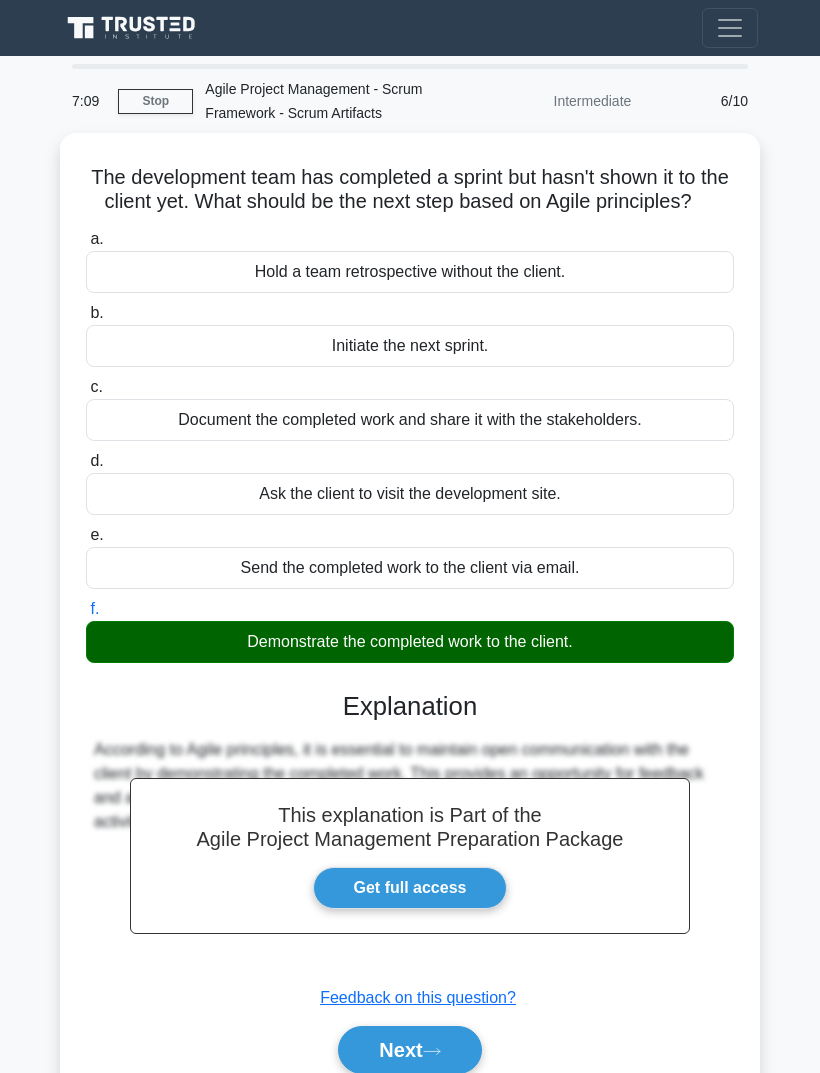 click on "Next" at bounding box center [409, 1050] 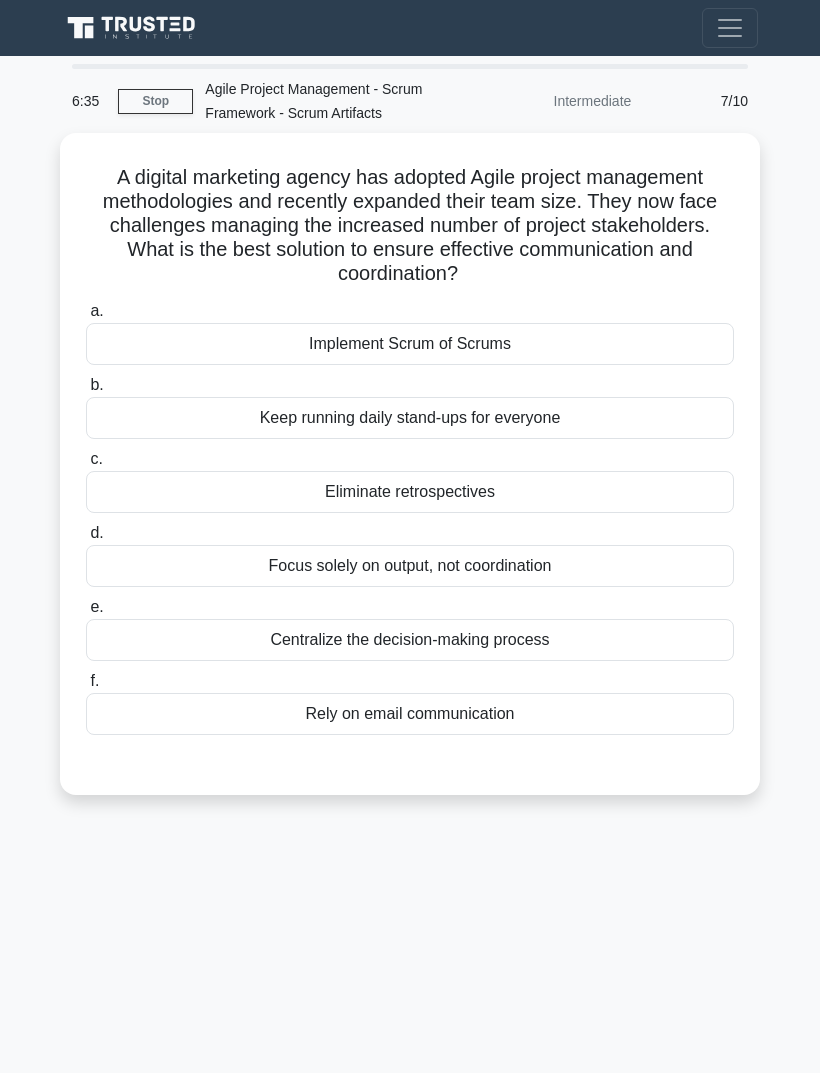 click on "Implement Scrum of Scrums" at bounding box center [410, 344] 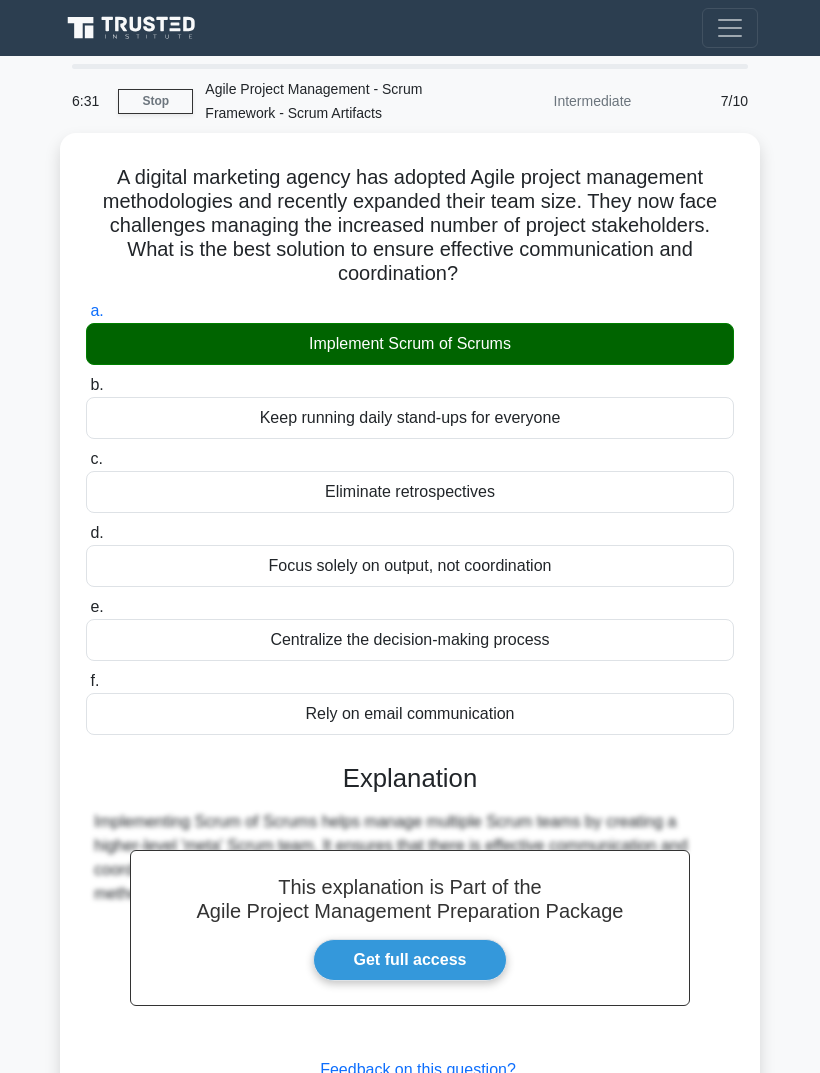 click on "Submit feedback
Feedback on this question?" at bounding box center [418, 1070] 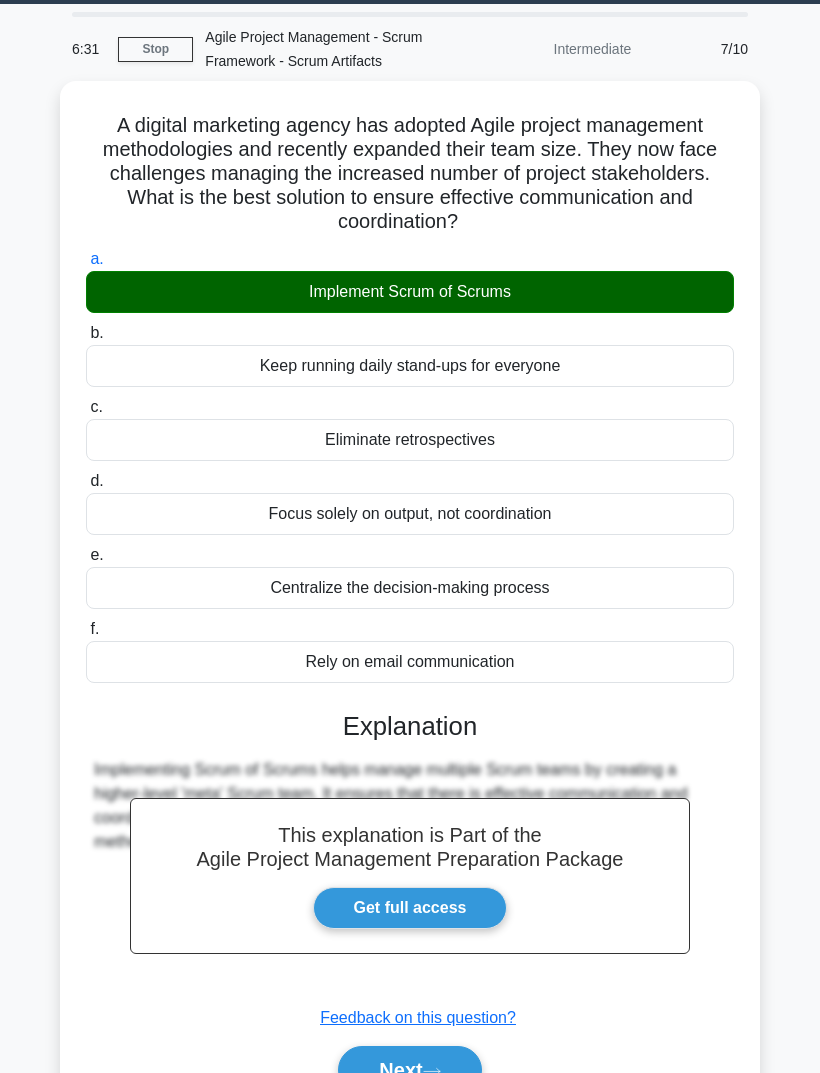 scroll, scrollTop: 89, scrollLeft: 0, axis: vertical 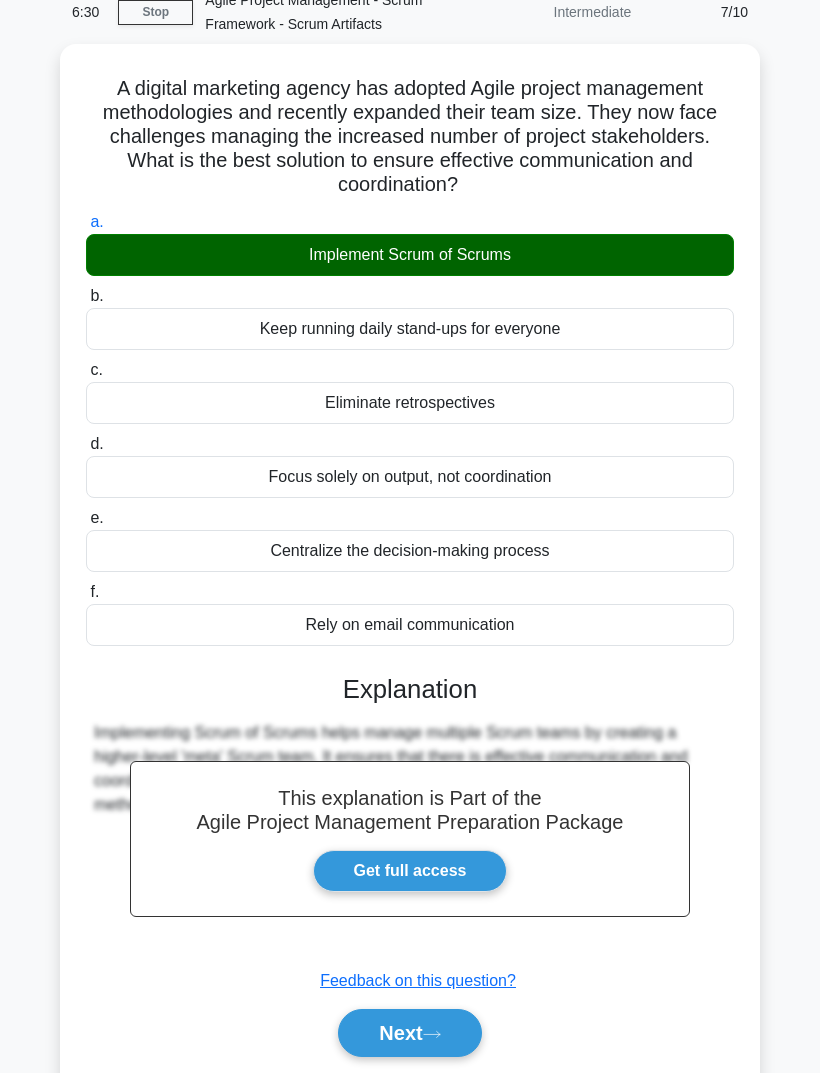 click on "Next" at bounding box center [409, 1033] 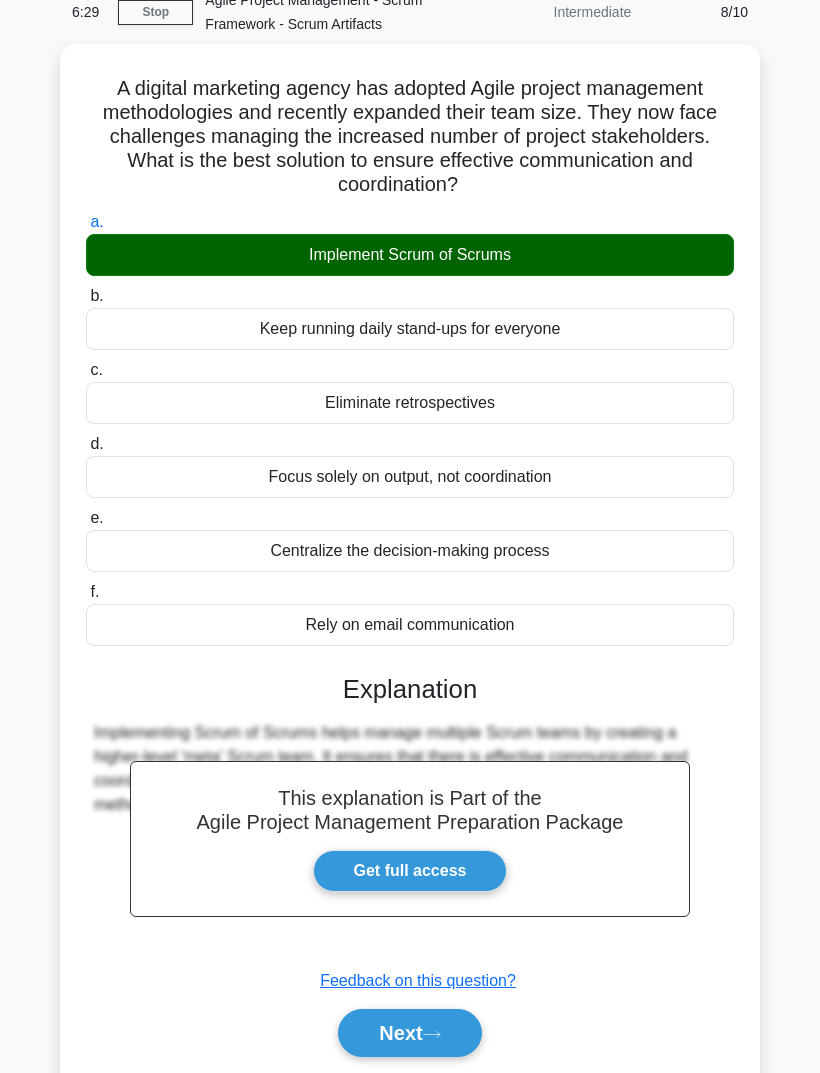 scroll, scrollTop: 0, scrollLeft: 0, axis: both 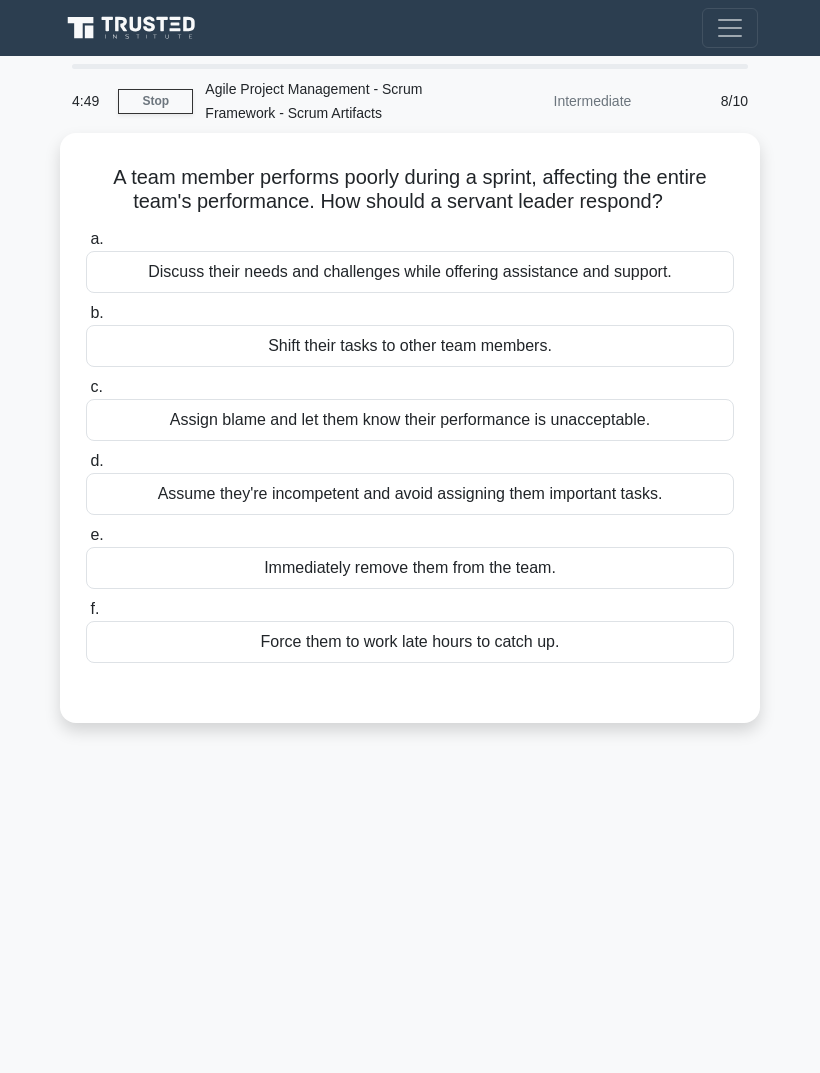 click on "Discuss their needs and challenges while offering assistance and support." at bounding box center (410, 272) 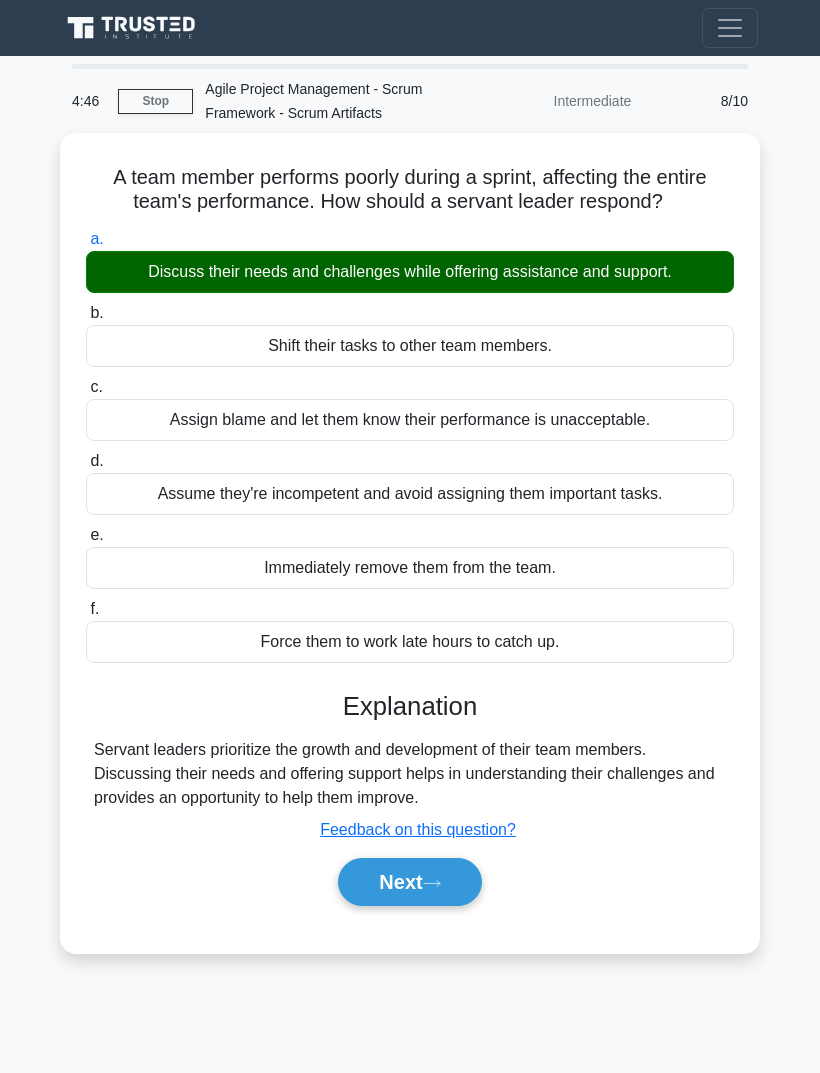 click on "Next" at bounding box center [409, 882] 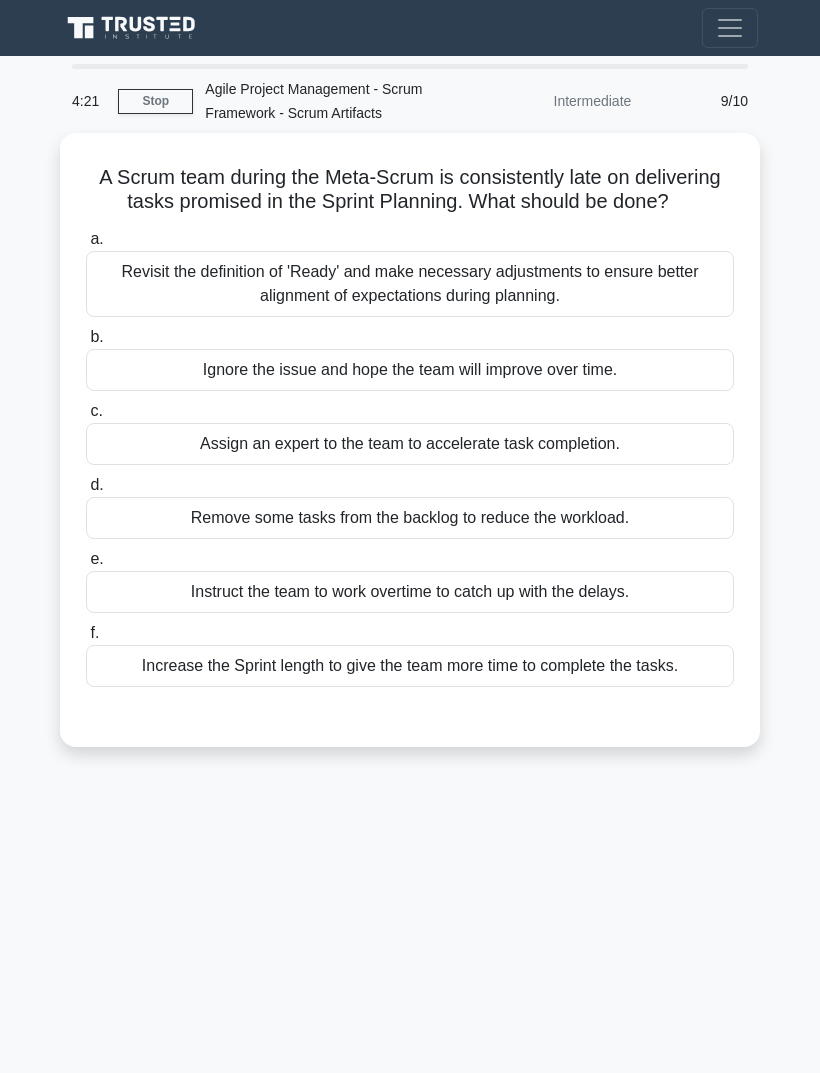 click on "Revisit the definition of 'Ready' and make necessary adjustments to ensure better alignment of expectations during planning." at bounding box center [410, 284] 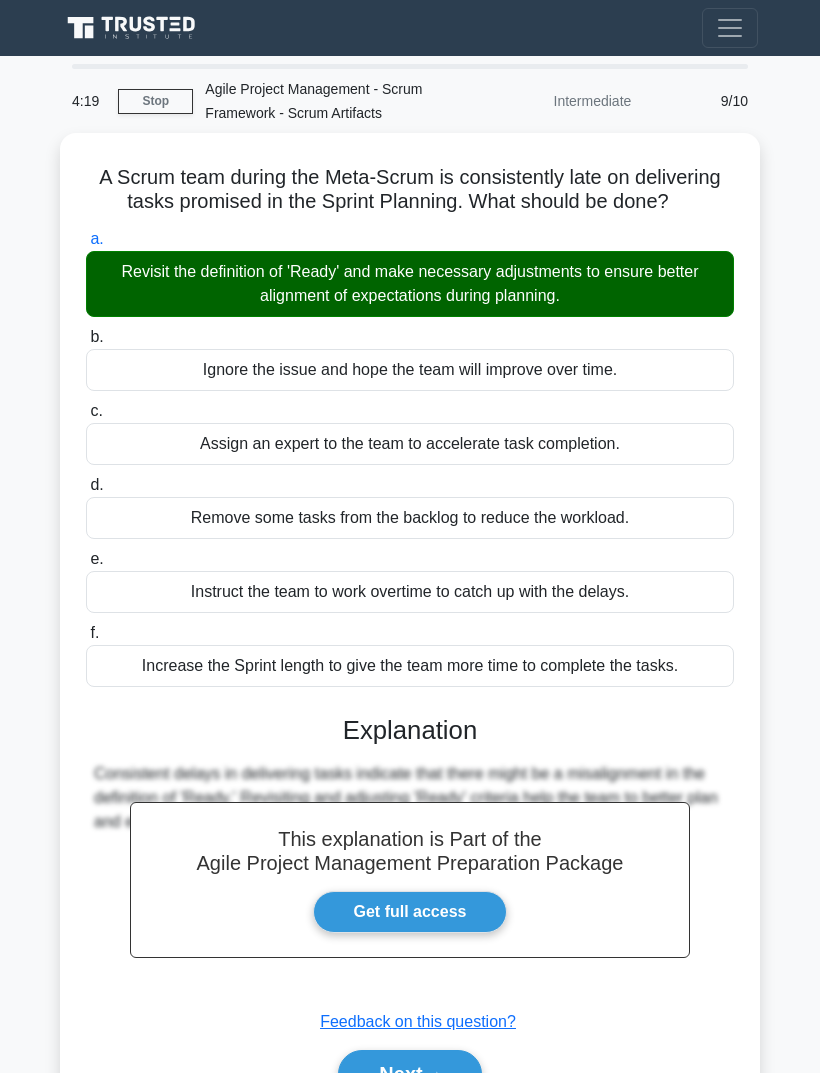 click on "Next" at bounding box center [409, 1074] 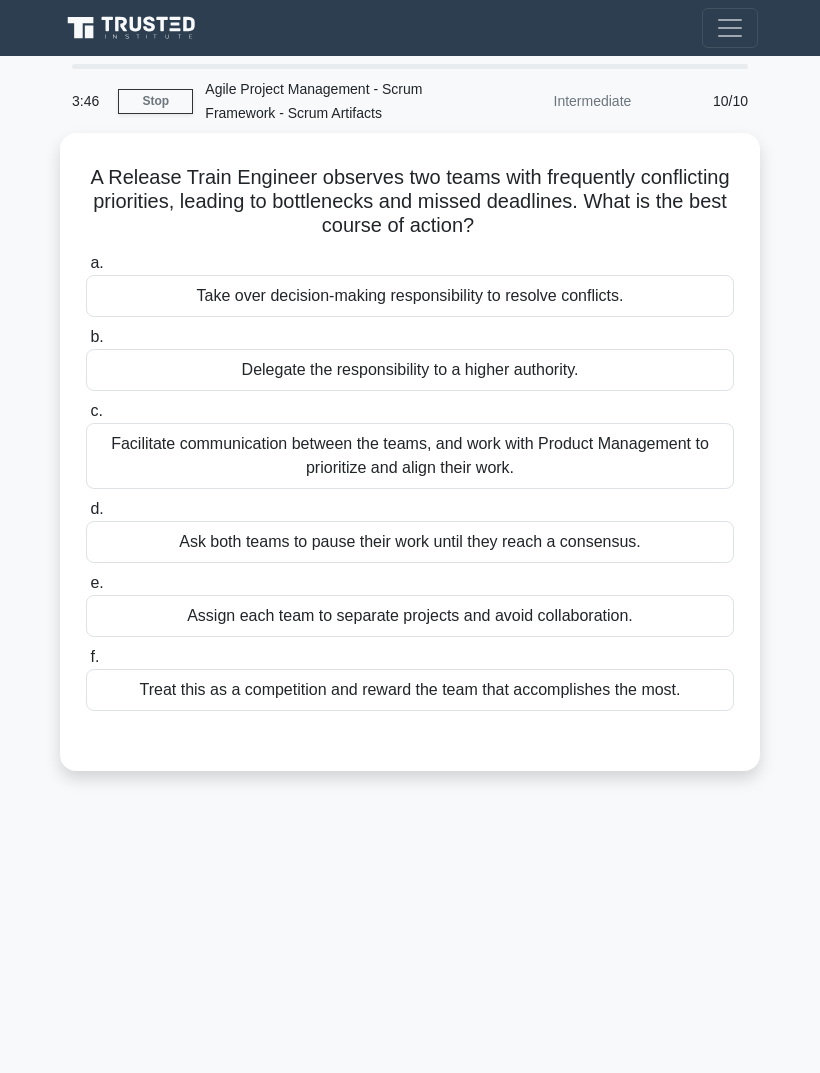 click on "Facilitate communication between the teams, and work with Product Management to prioritize and align their work." at bounding box center [410, 456] 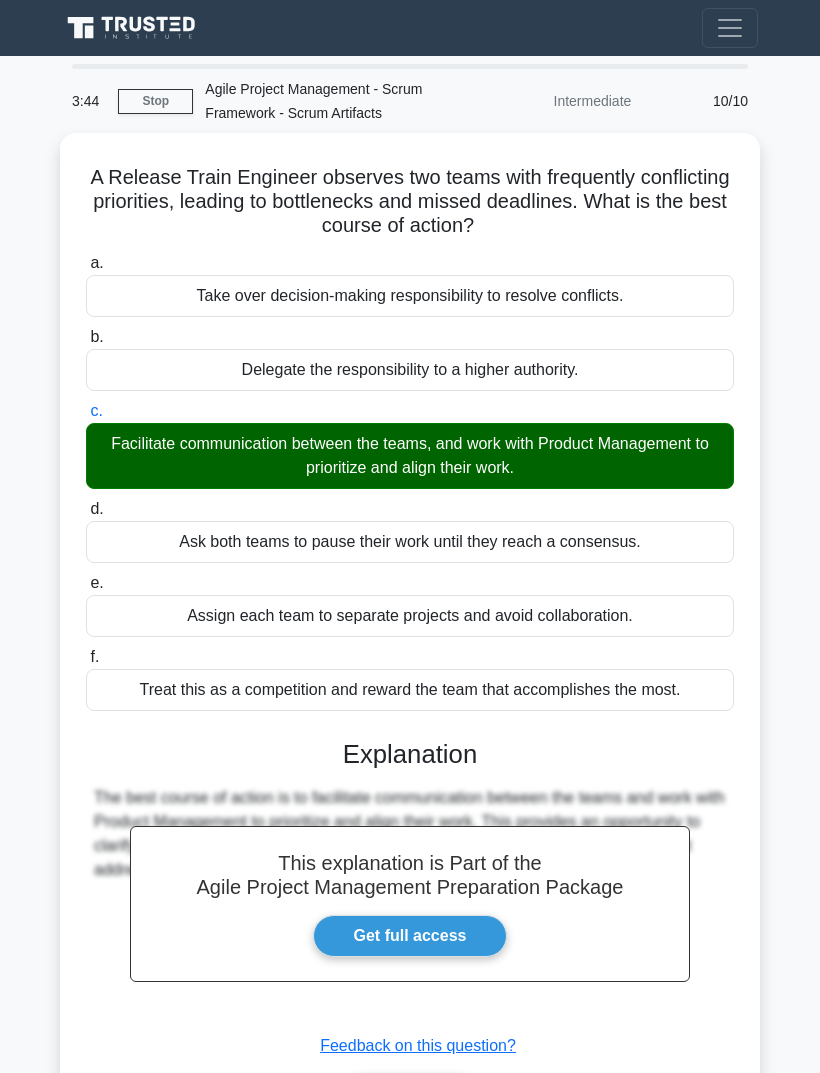 click on "Next" at bounding box center (409, 1098) 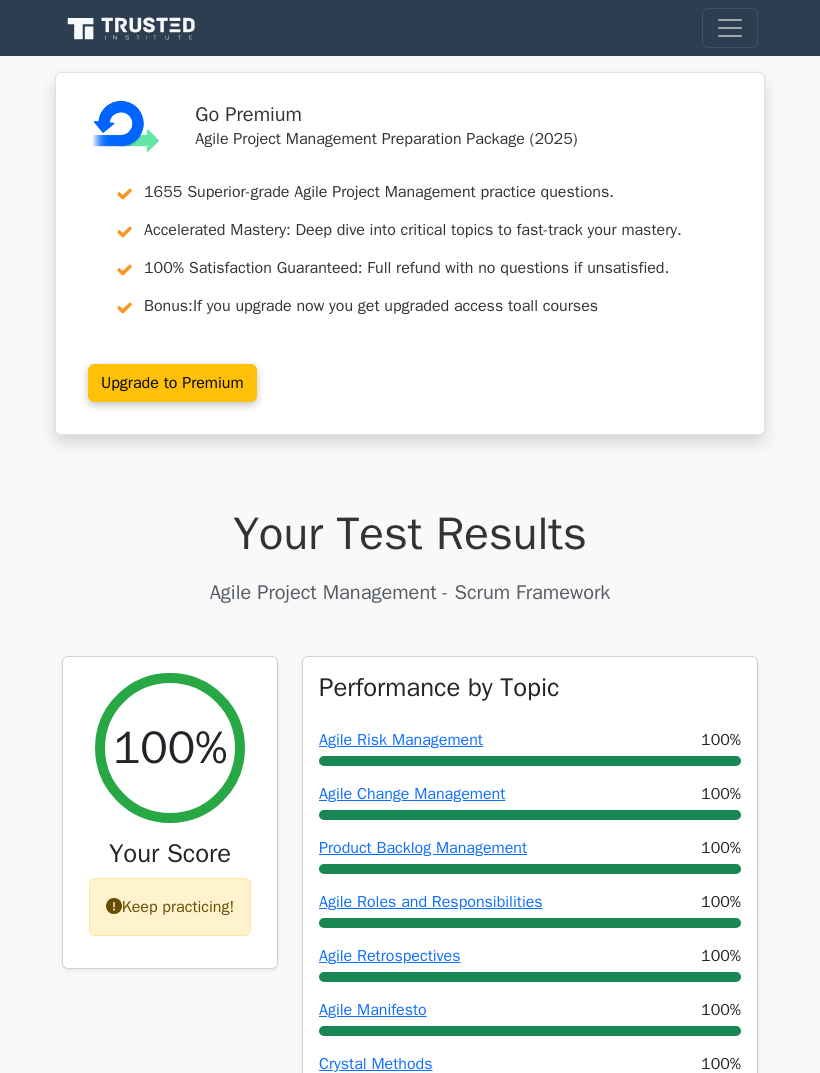 scroll, scrollTop: 0, scrollLeft: 0, axis: both 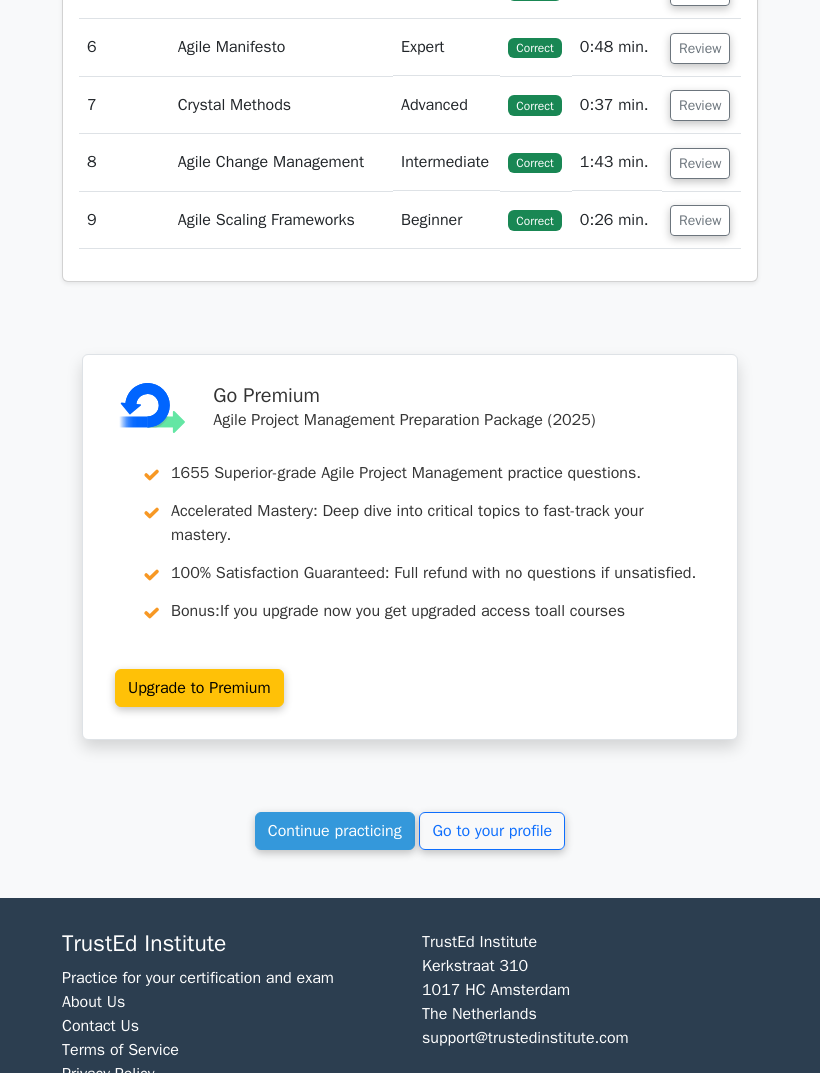 click on "Continue practicing" at bounding box center [335, 831] 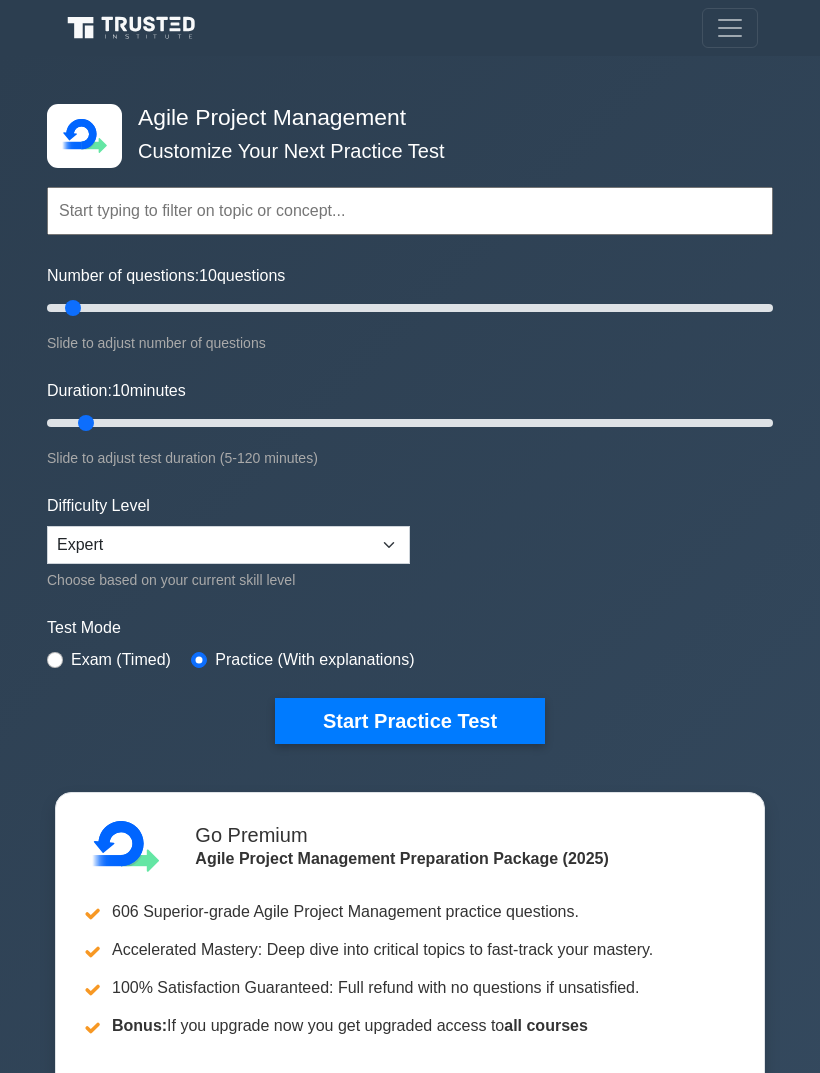 scroll, scrollTop: 0, scrollLeft: 0, axis: both 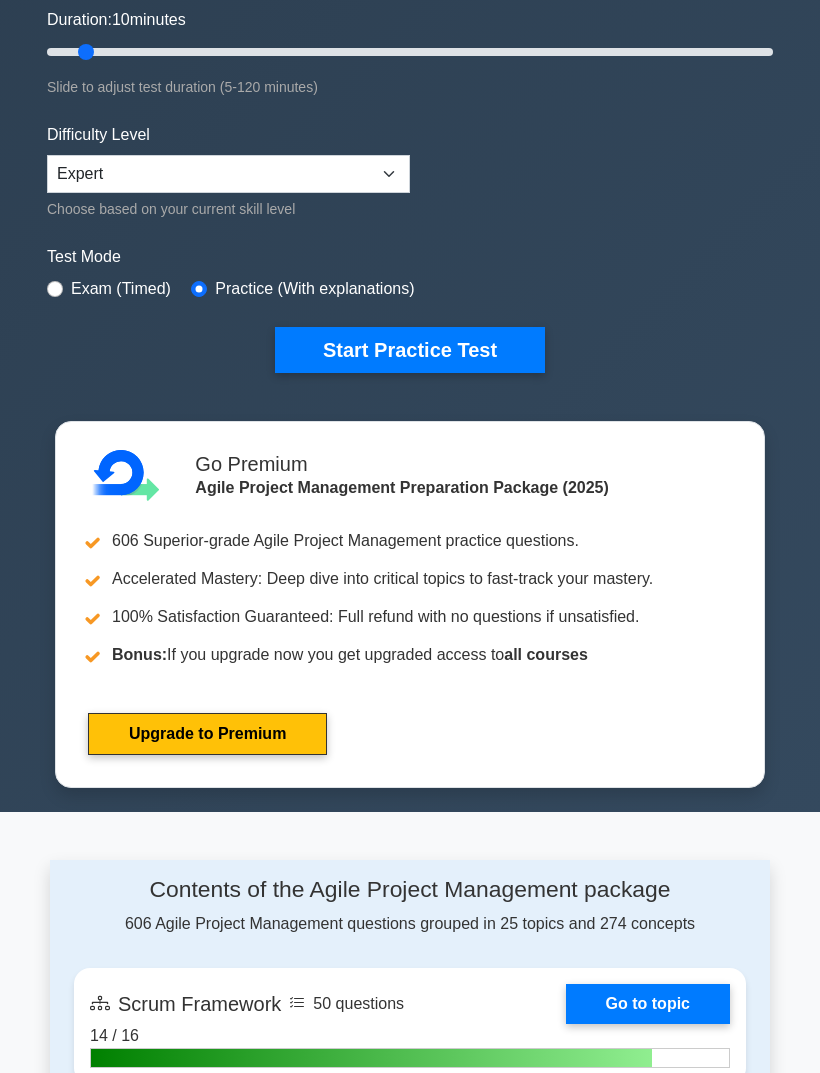 click on "Go to topic" at bounding box center [648, 1004] 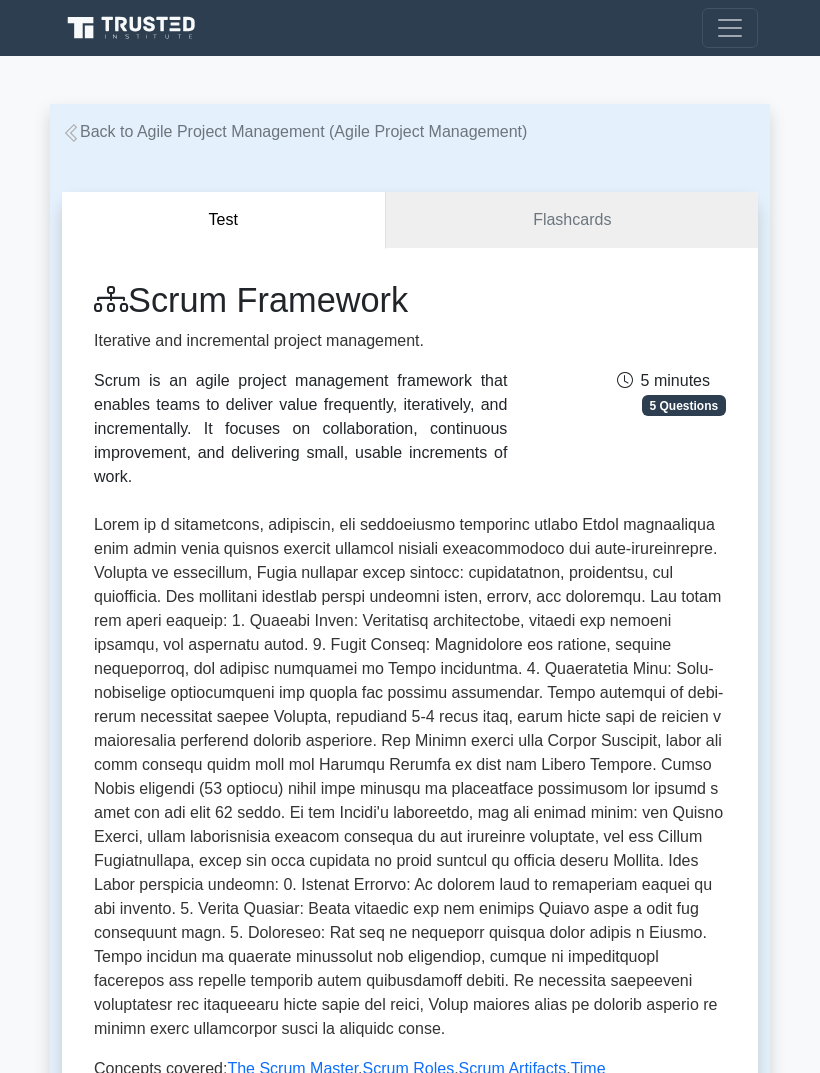 scroll, scrollTop: 0, scrollLeft: 0, axis: both 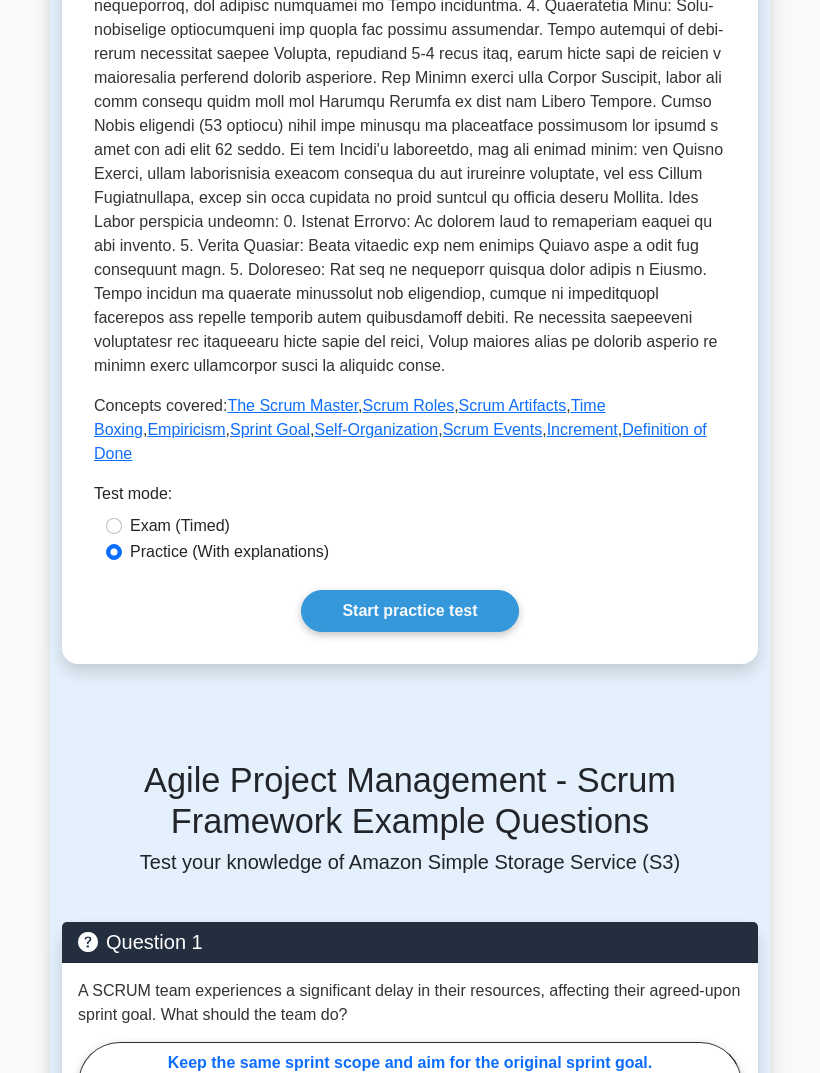 click on "Time Boxing" at bounding box center (350, 417) 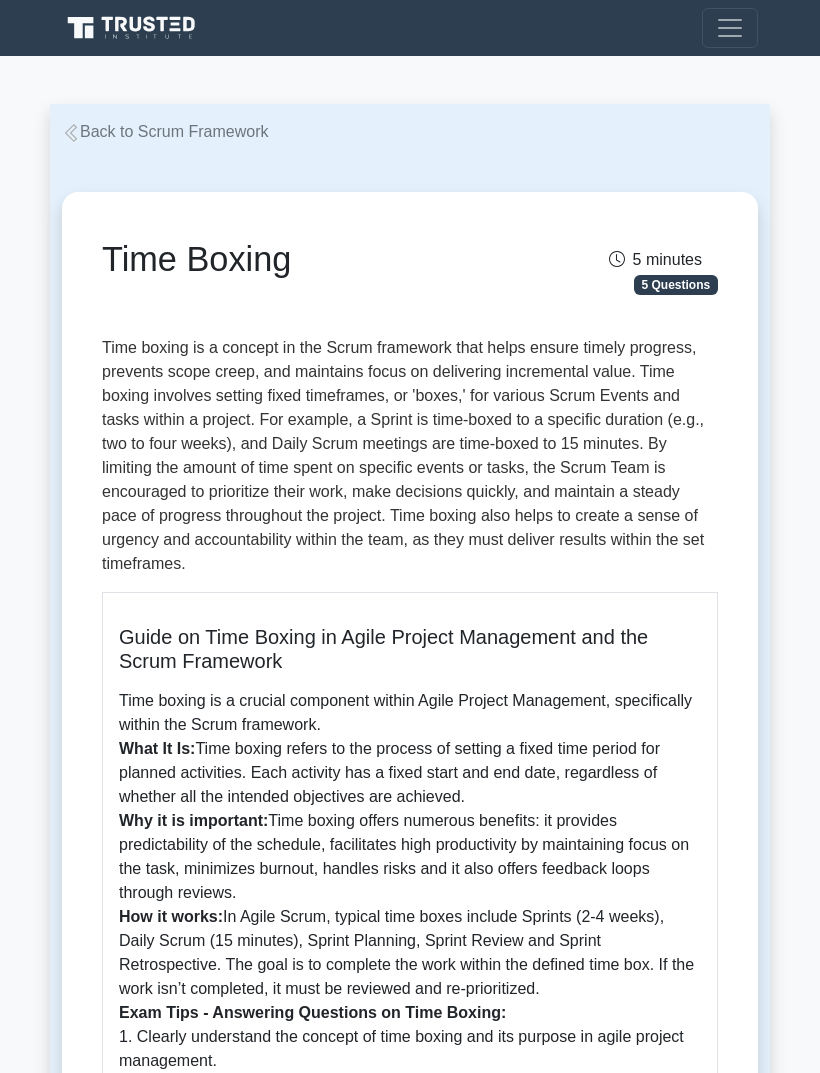 scroll, scrollTop: 0, scrollLeft: 0, axis: both 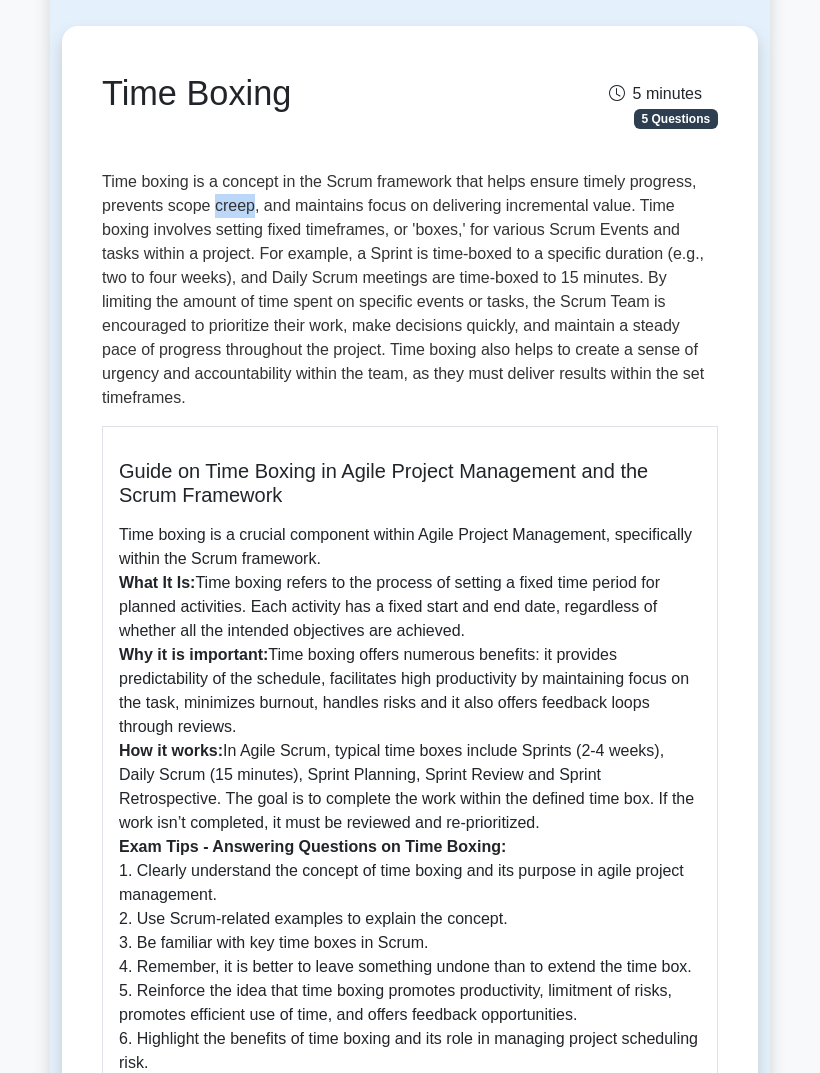 click on "Time boxing is a concept in the Scrum framework that helps ensure timely progress, prevents scope creep, and maintains focus on delivering incremental value. Time boxing involves setting fixed timeframes, or 'boxes,' for various Scrum Events and tasks within a project. For example, a Sprint is time-boxed to a specific duration (e.g., two to four weeks), and Daily Scrum meetings are time-boxed to 15 minutes. By limiting the amount of time spent on specific events or tasks, the Scrum Team is encouraged to prioritize their work, make decisions quickly, and maintain a steady pace of progress throughout the project. Time boxing also helps to create a sense of urgency and accountability within the team, as they must deliver results within the set timeframes." at bounding box center [410, 290] 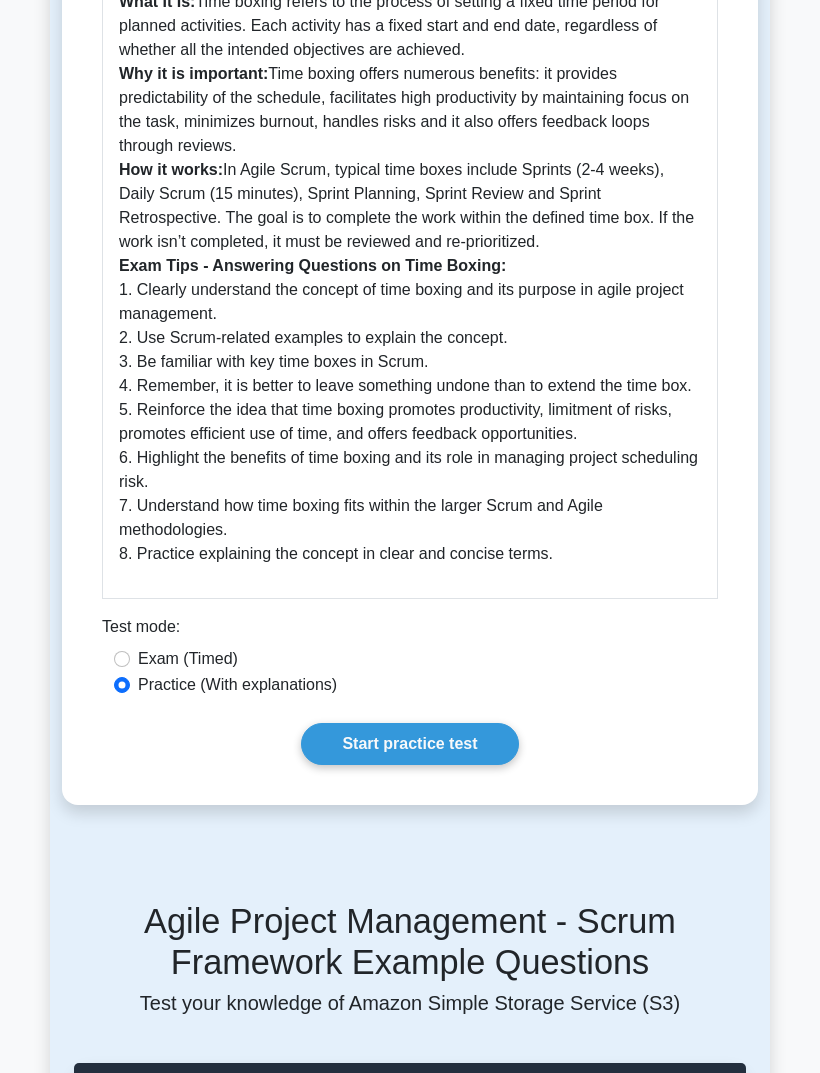 scroll, scrollTop: 750, scrollLeft: 0, axis: vertical 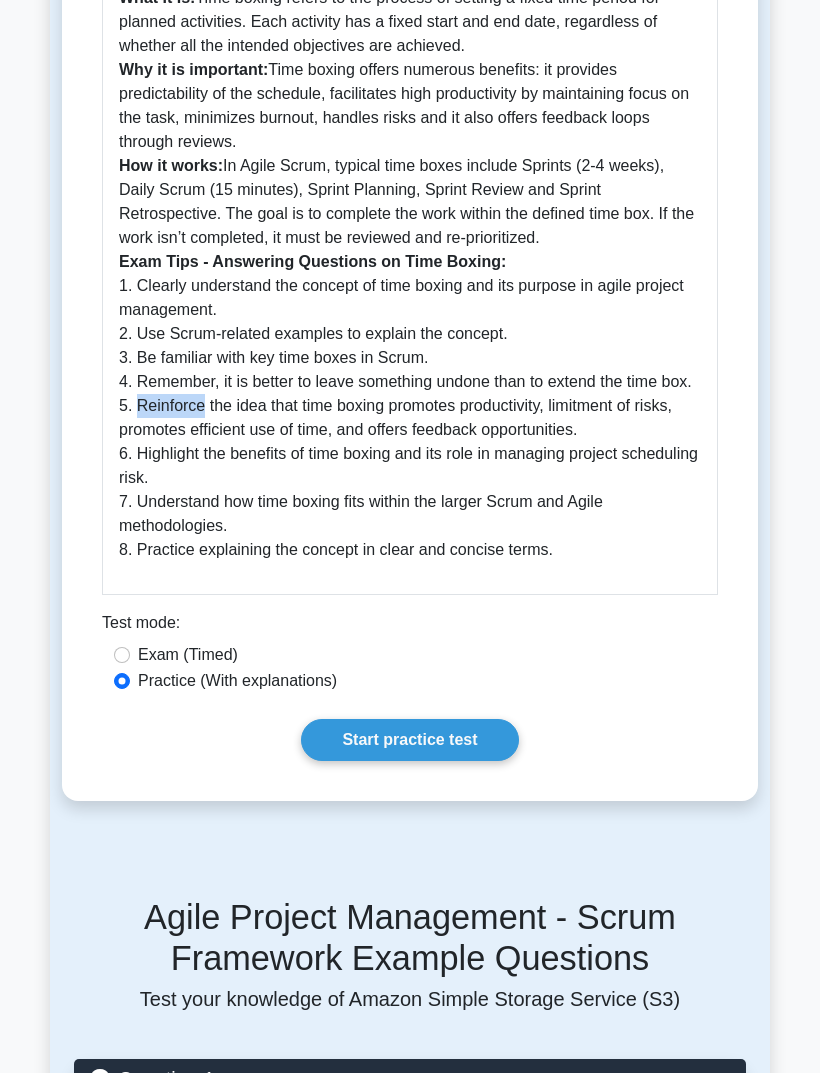click on "Time boxing is a crucial component within Agile Project Management, specifically within the Scrum framework.  What It Is:  Time boxing refers to the process of setting a fixed time period for planned activities. Each activity has a fixed start and end date, regardless of whether all the intended objectives are achieved. Why it is important:  Time boxing offers numerous benefits: it provides predictability of the schedule, facilitates high productivity by maintaining focus on the task, minimizes burnout, handles risks and it also offers feedback loops through reviews.  How it works:  In Agile Scrum, typical time boxes include Sprints (2-4 weeks), Daily Scrum (15 minutes), Sprint Planning, Sprint Review and Sprint Retrospective. The goal is to complete the work within the defined time box. If the work isn’t completed, it must be reviewed and re-prioritized. Exam Tips - Answering Questions on Time Boxing: 1. Clearly understand the concept of time boxing and its purpose in agile project management." at bounding box center (410, 251) 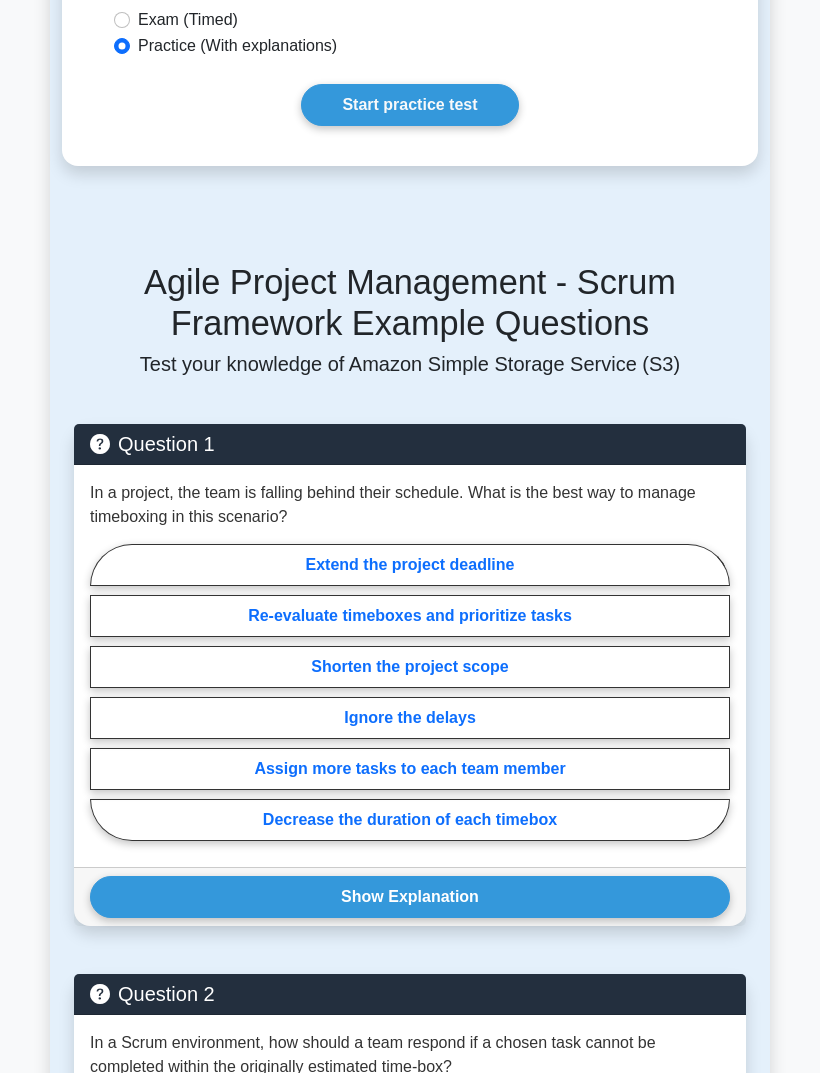 scroll, scrollTop: 1419, scrollLeft: 0, axis: vertical 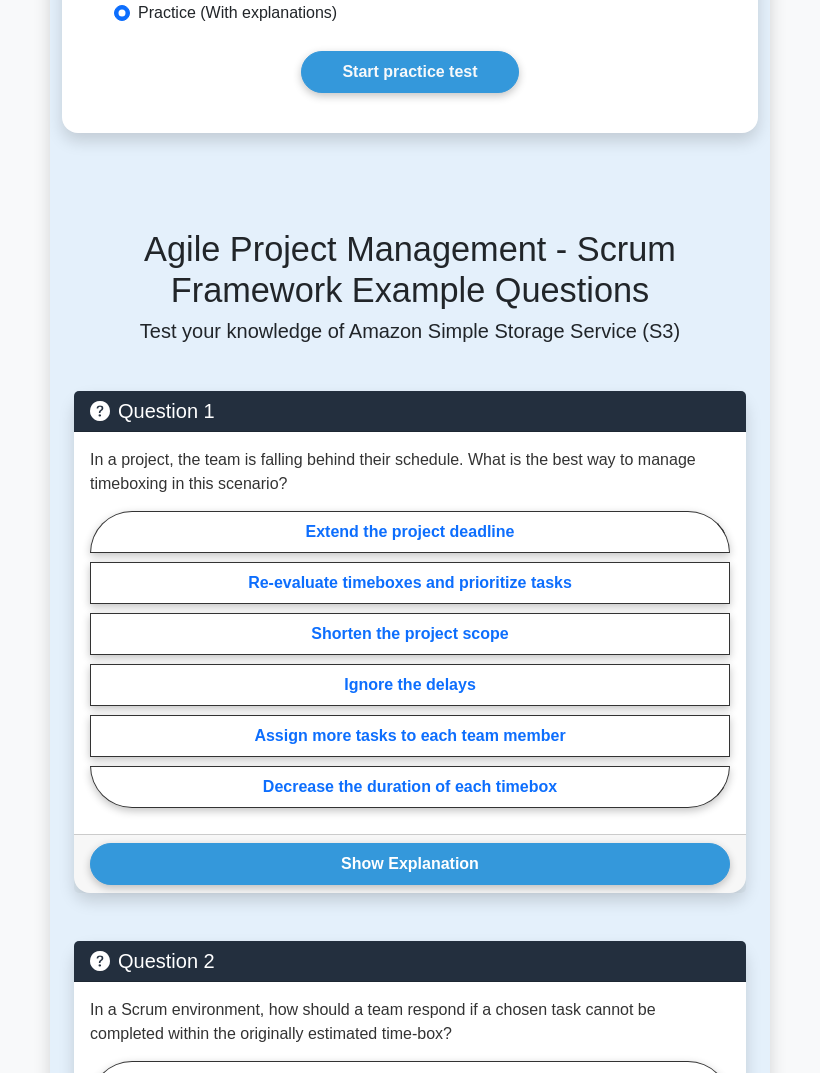 click on "Re-evaluate timeboxes and prioritize tasks" at bounding box center [410, 583] 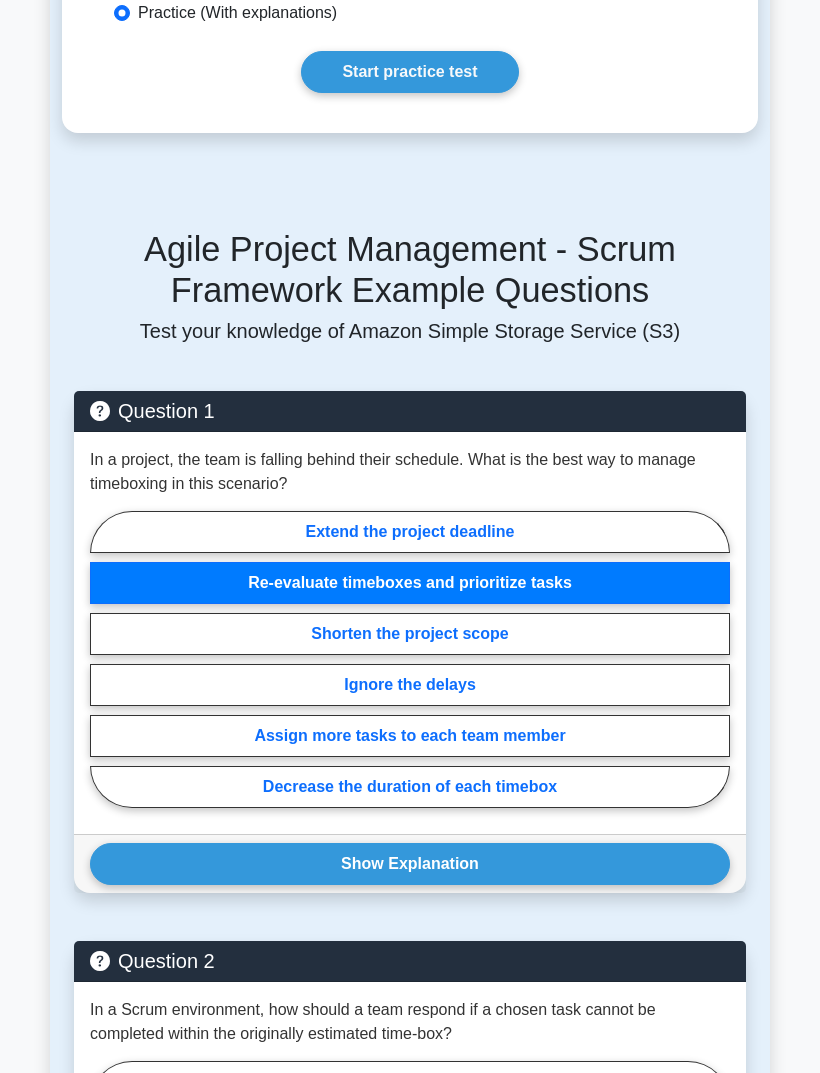 click on "Show Explanation" at bounding box center [410, 864] 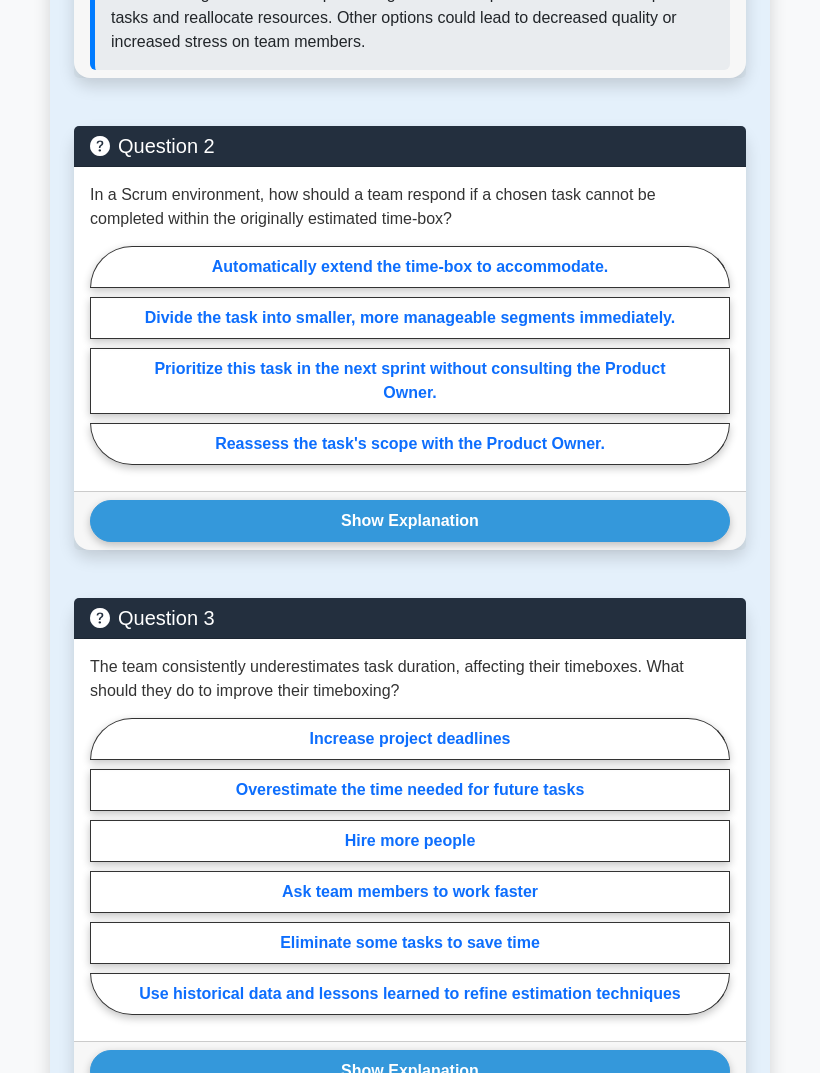 scroll, scrollTop: 2378, scrollLeft: 0, axis: vertical 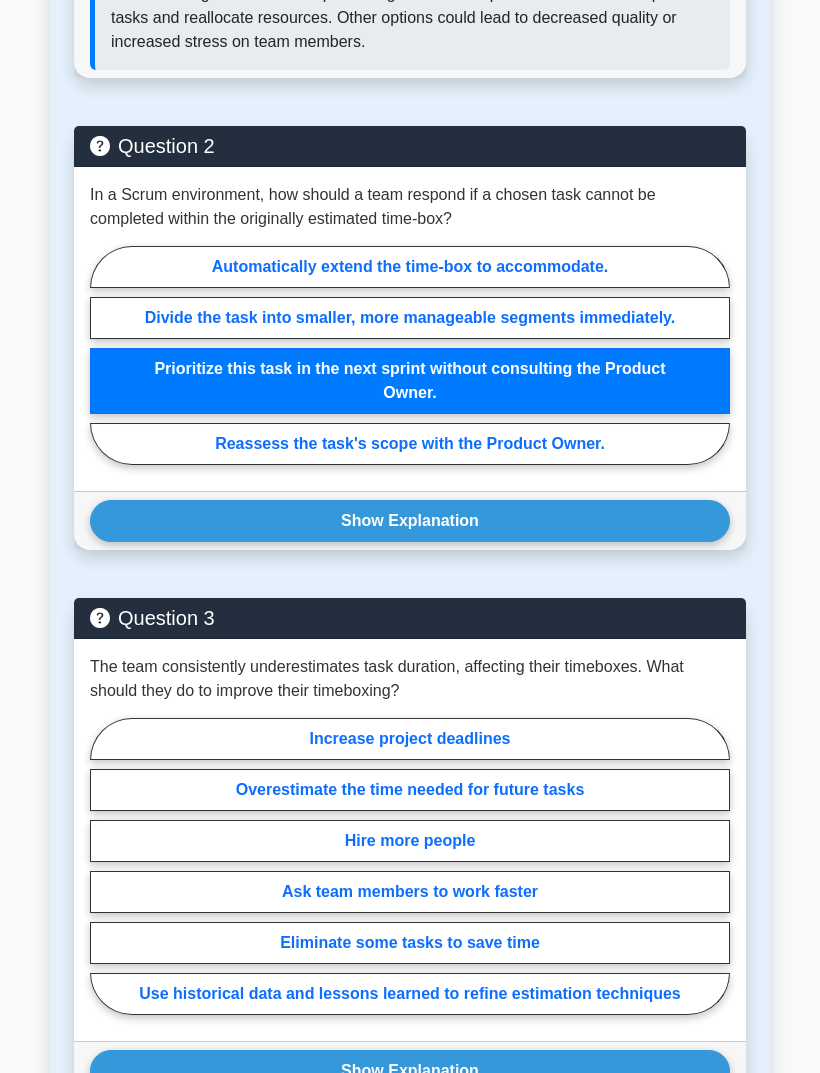 click on "Reassess the task's scope with the Product Owner." at bounding box center [410, 444] 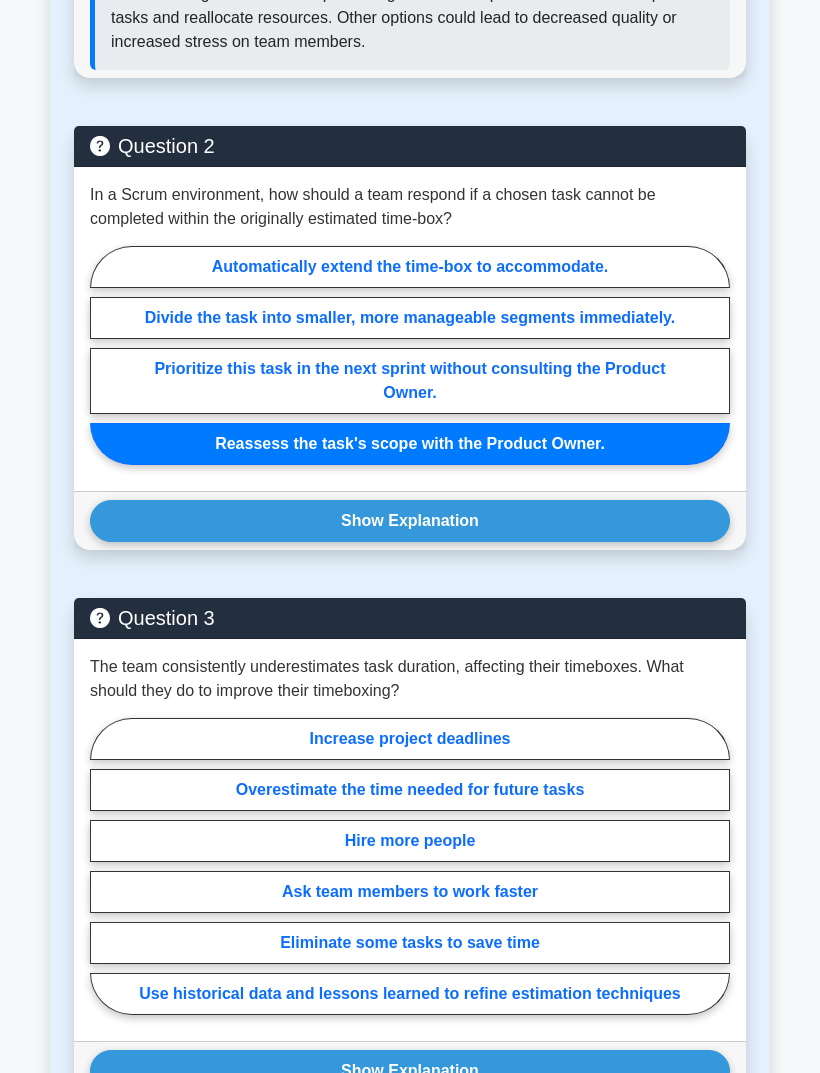 click on "Show Explanation" at bounding box center (410, 521) 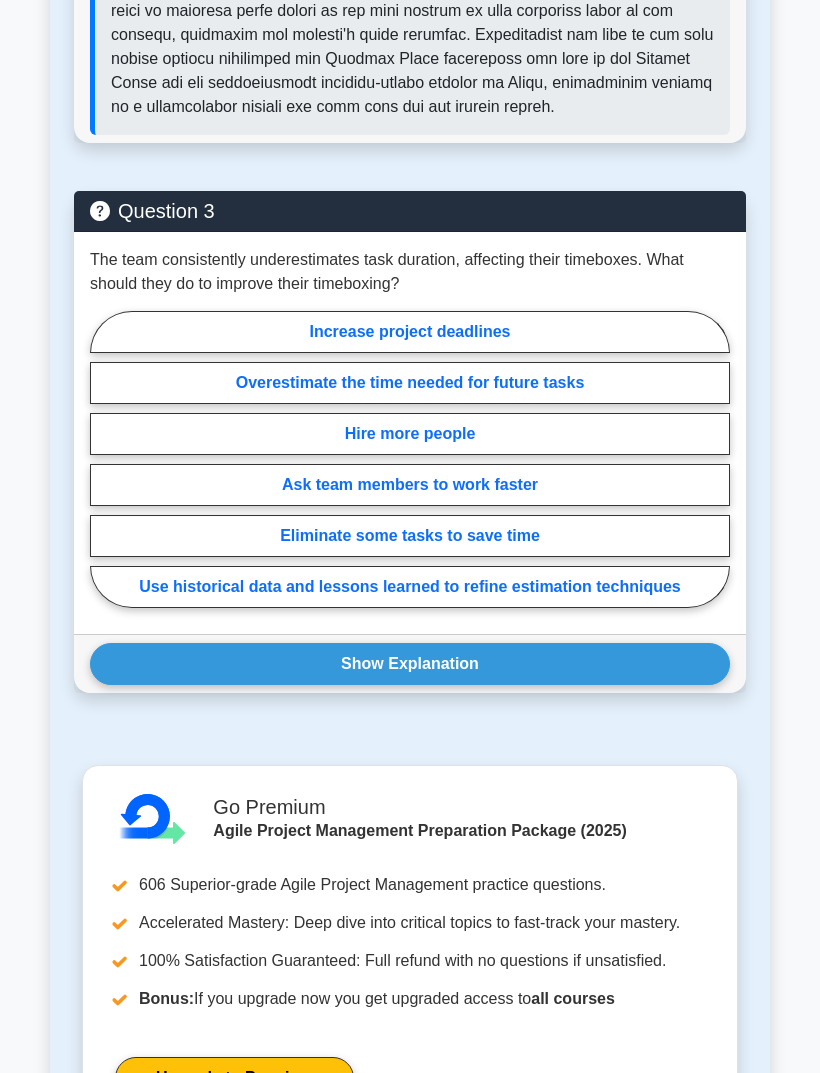 scroll, scrollTop: 3168, scrollLeft: 0, axis: vertical 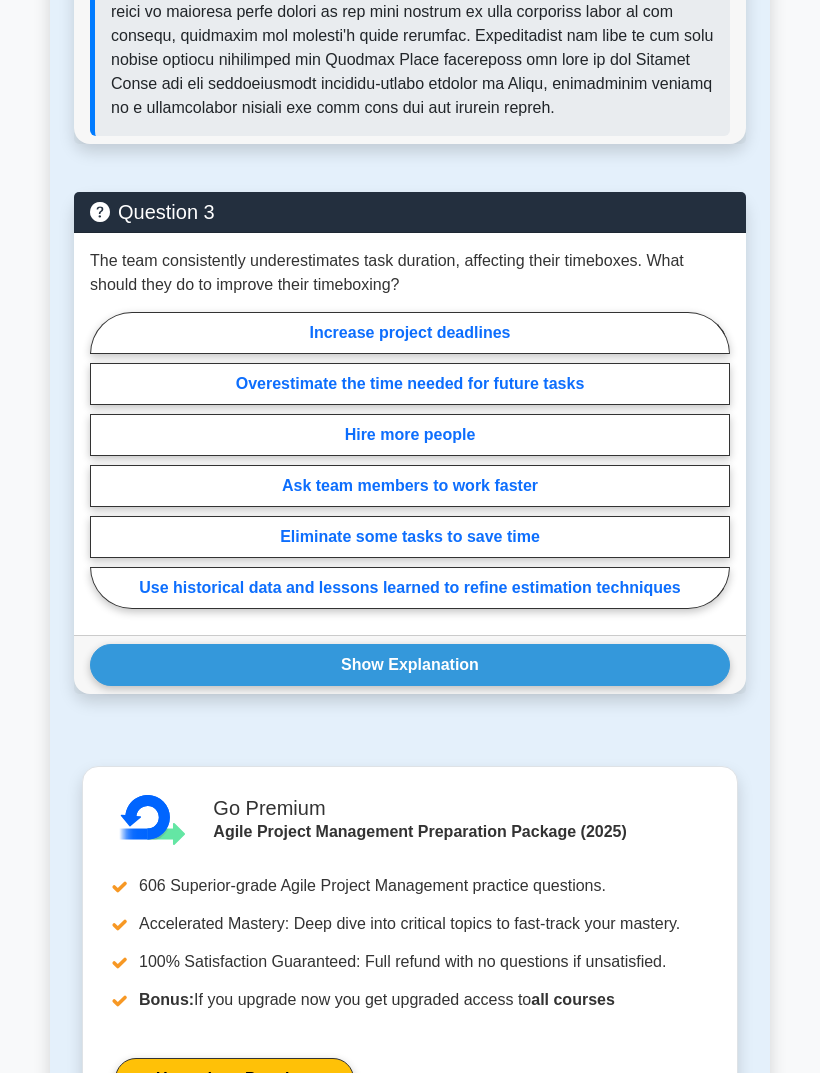 click on "Use historical data and lessons learned to refine estimation techniques" at bounding box center (410, 588) 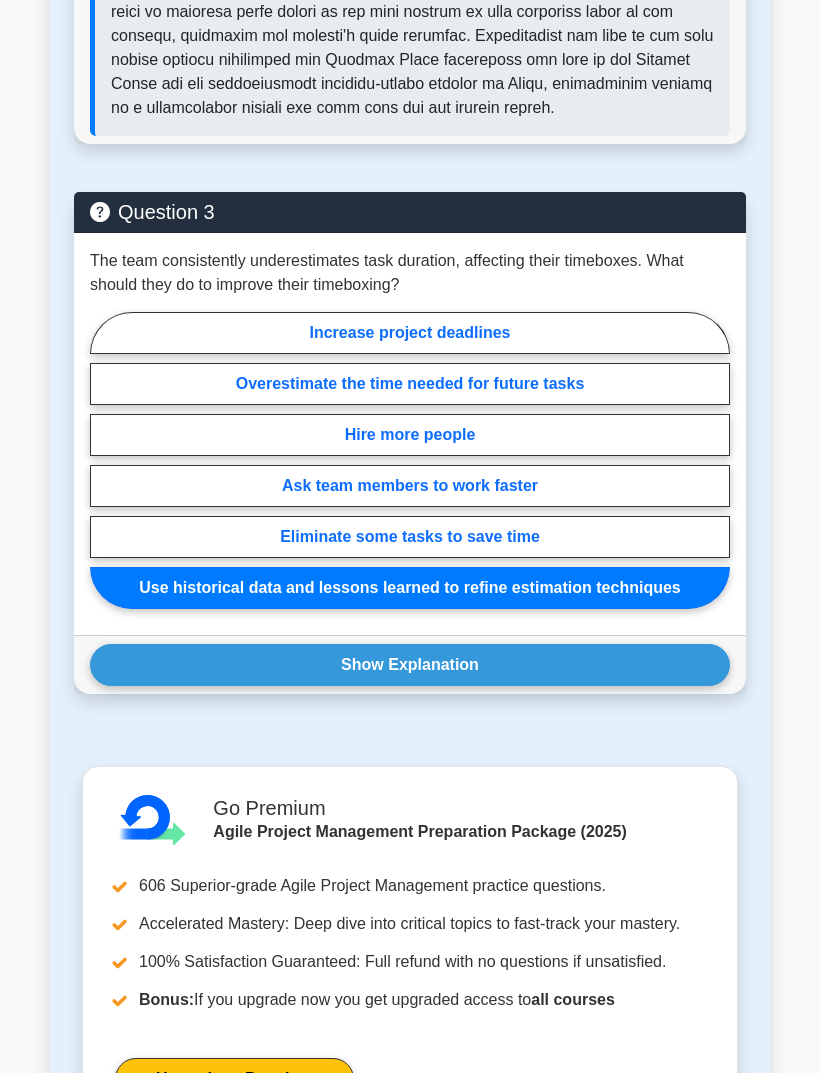 click on "Show Explanation" at bounding box center [410, 665] 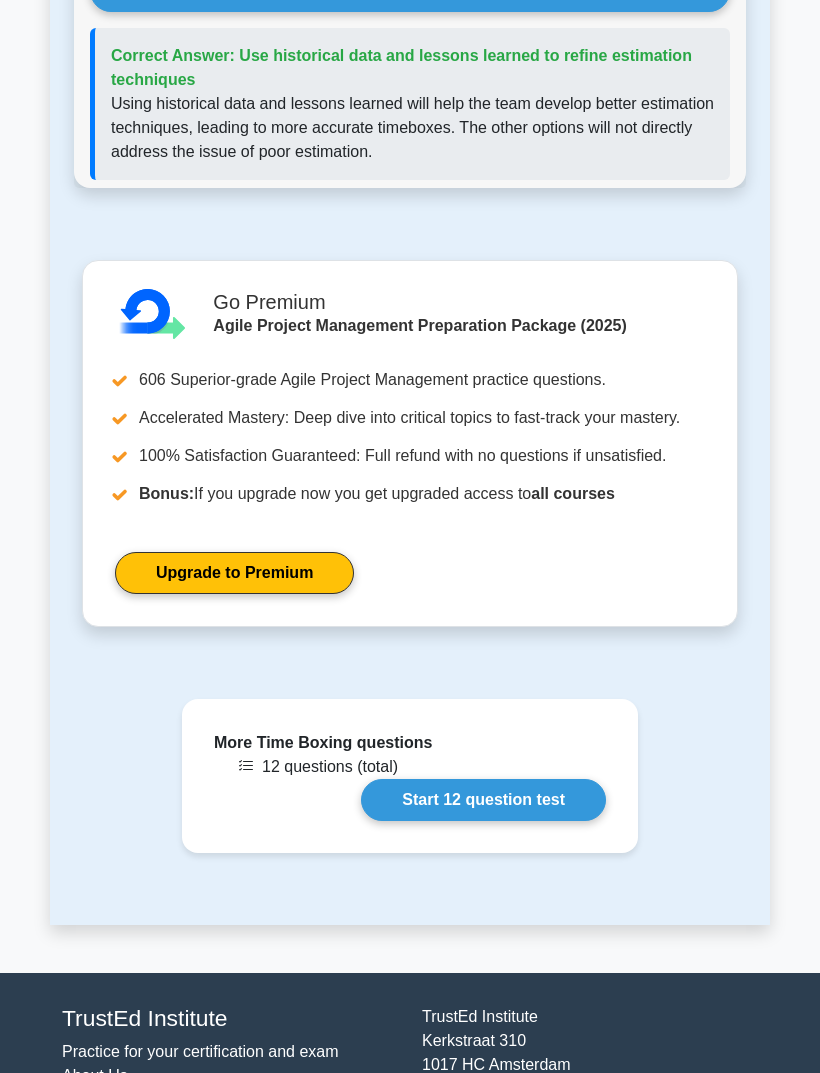 scroll, scrollTop: 3987, scrollLeft: 0, axis: vertical 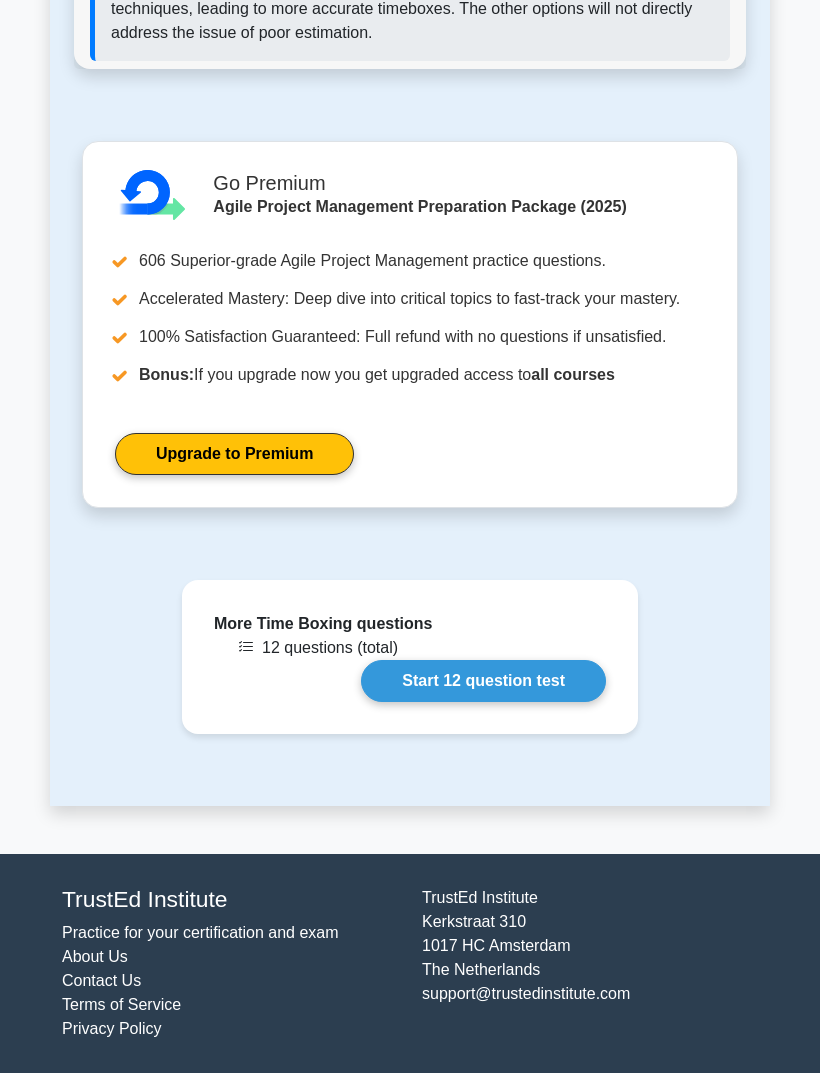 click on "Start 12 question test" at bounding box center (483, 681) 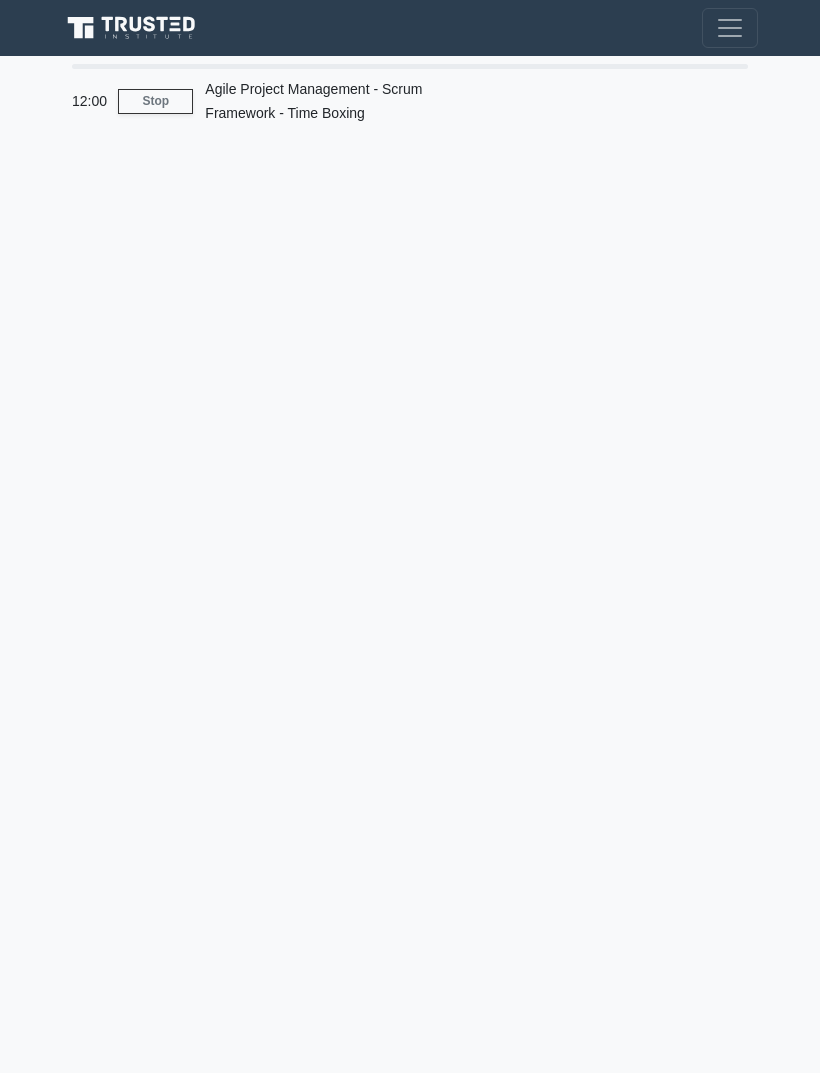 scroll, scrollTop: 0, scrollLeft: 0, axis: both 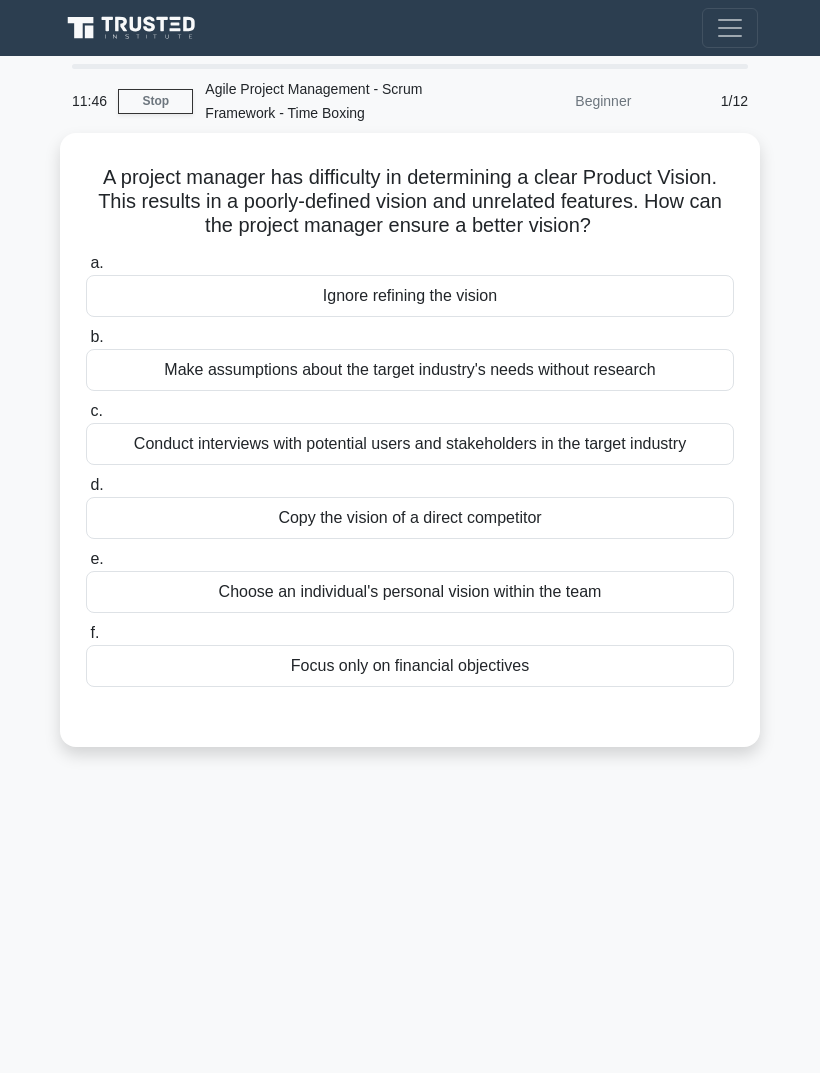 click on "Conduct interviews with potential users and stakeholders in the target industry" at bounding box center (410, 444) 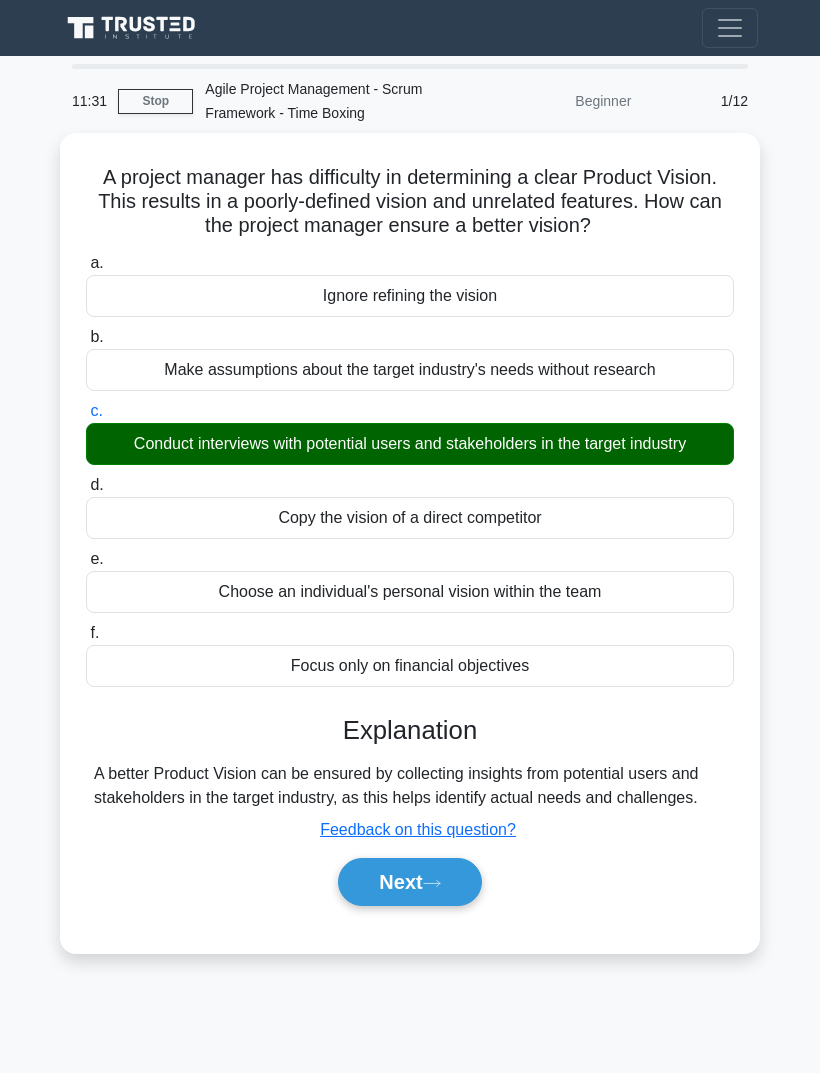 click 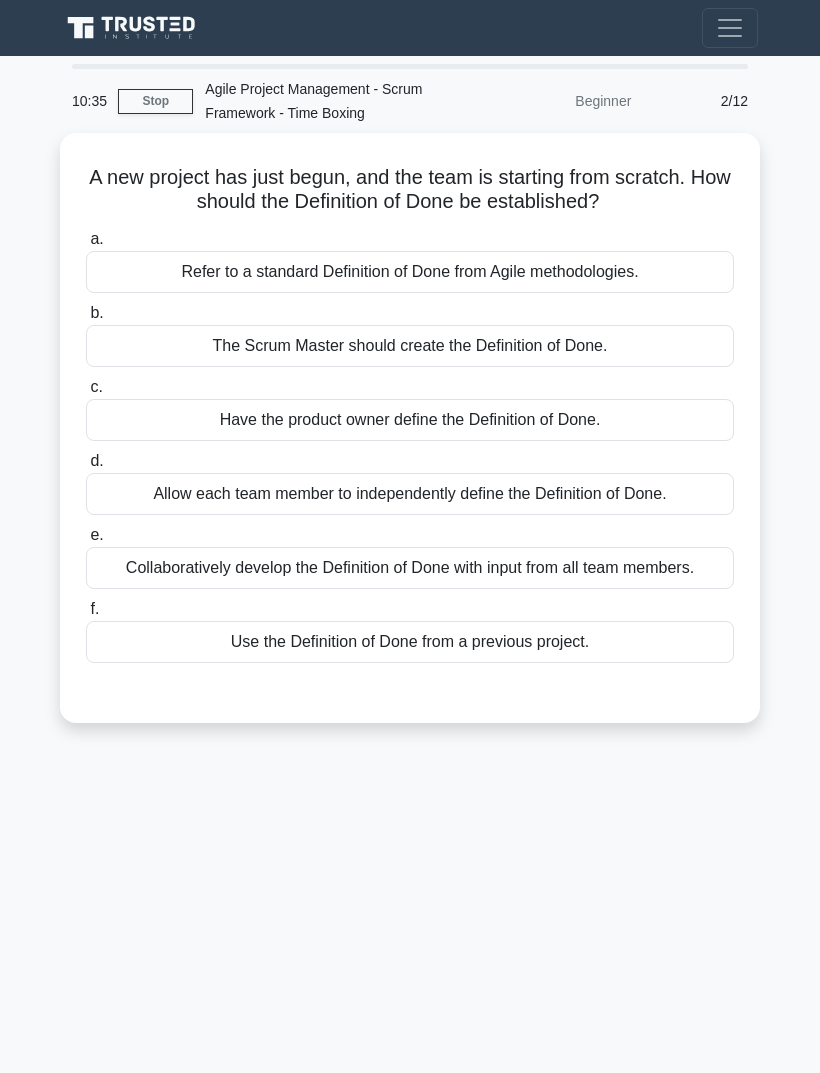 click on "Collaboratively develop the Definition of Done with input from all team members." at bounding box center (410, 568) 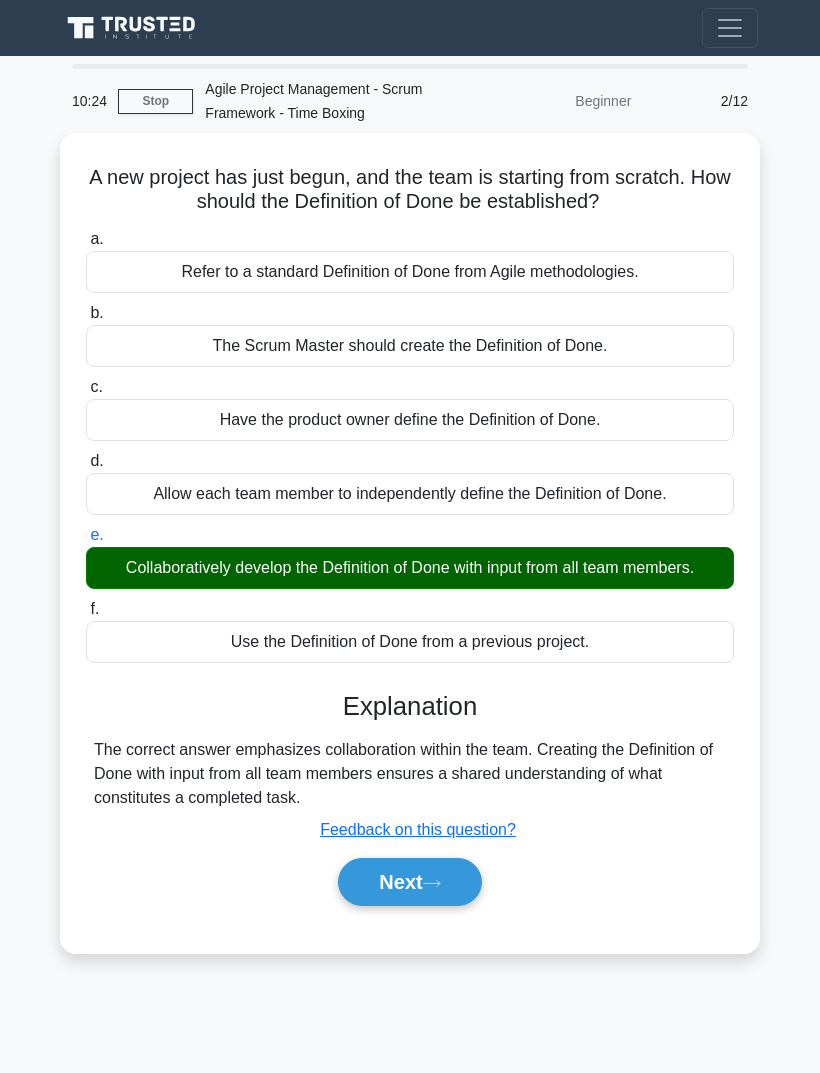click 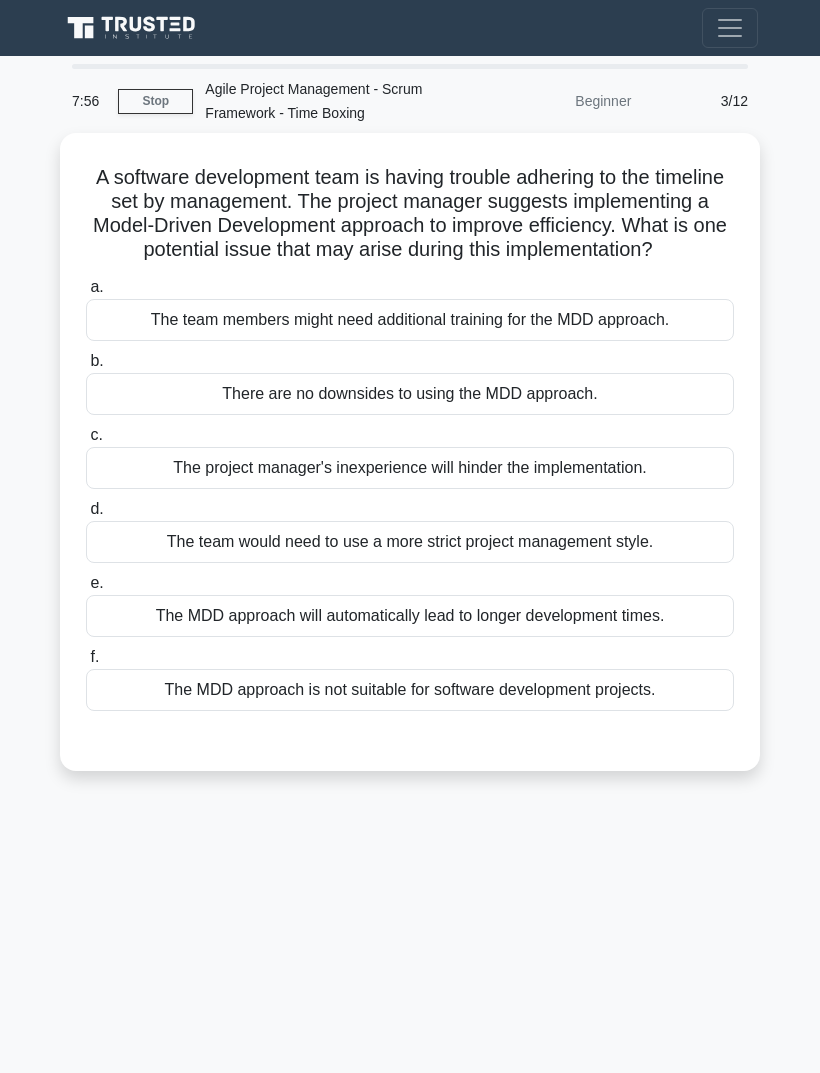 click on "The team members might need additional training for the MDD approach." at bounding box center [410, 320] 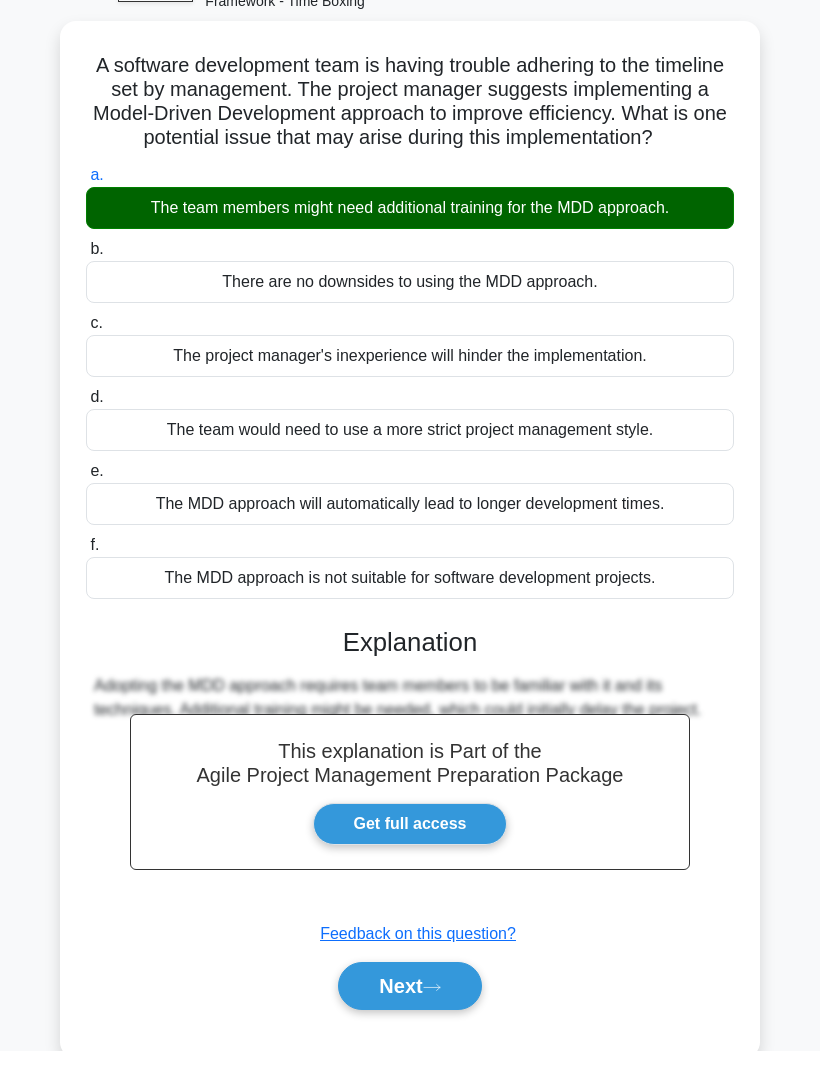 scroll, scrollTop: 89, scrollLeft: 0, axis: vertical 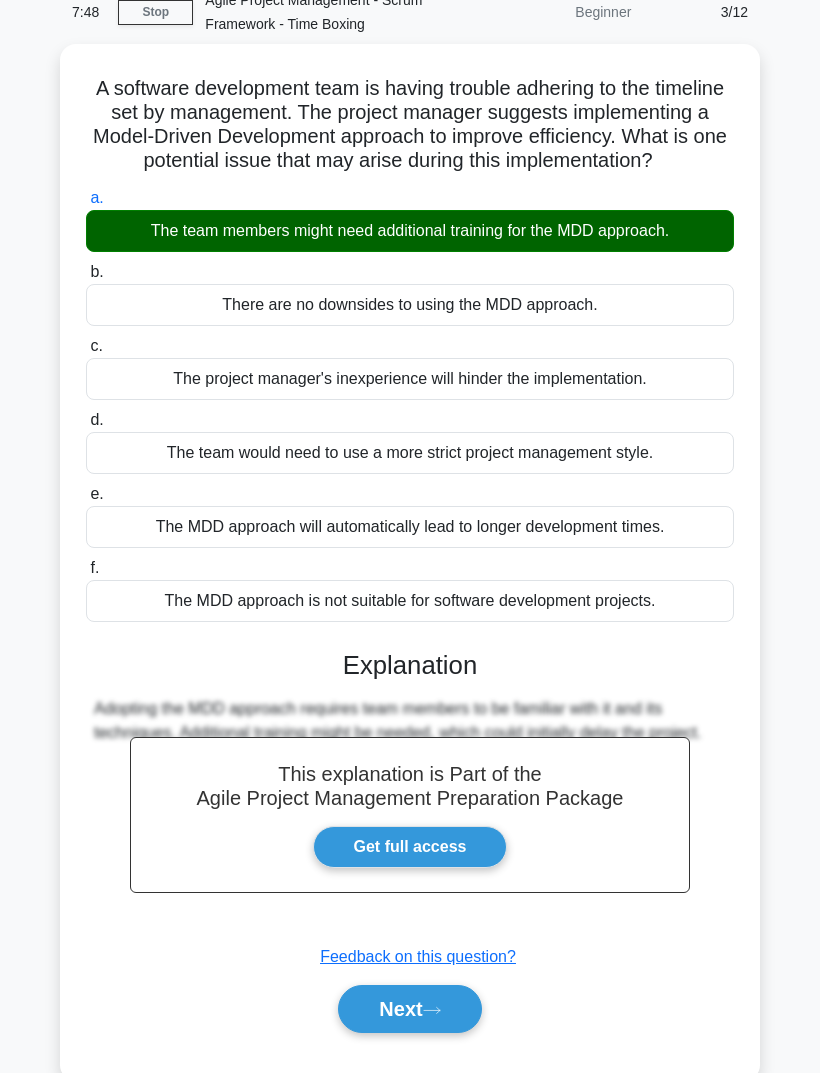 click on "Next" at bounding box center (409, 1009) 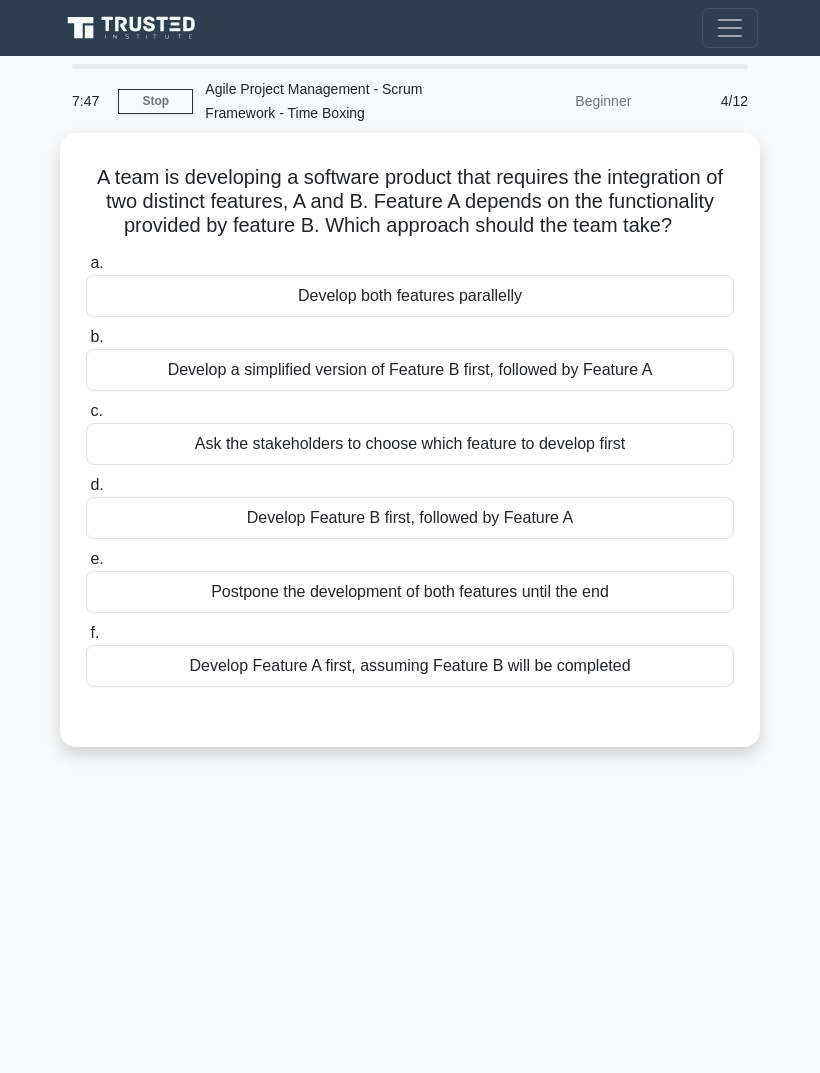 scroll, scrollTop: 0, scrollLeft: 0, axis: both 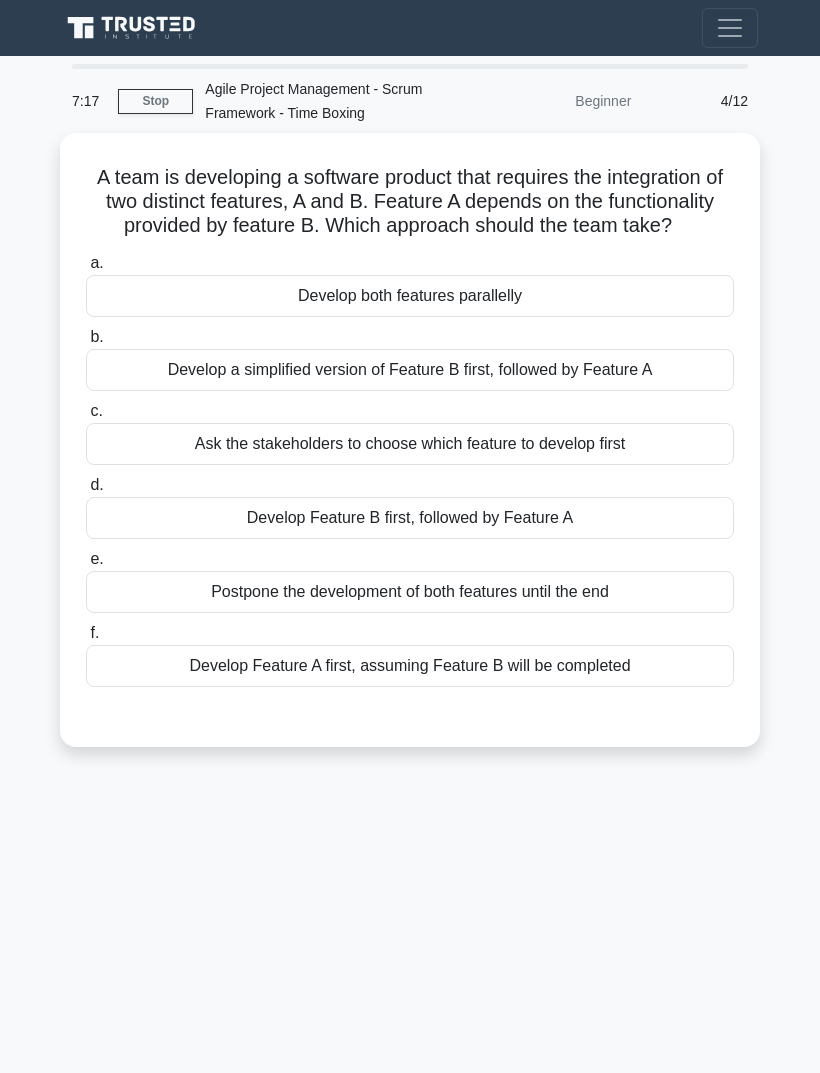 click on "Develop Feature B first, followed by Feature A" at bounding box center [410, 518] 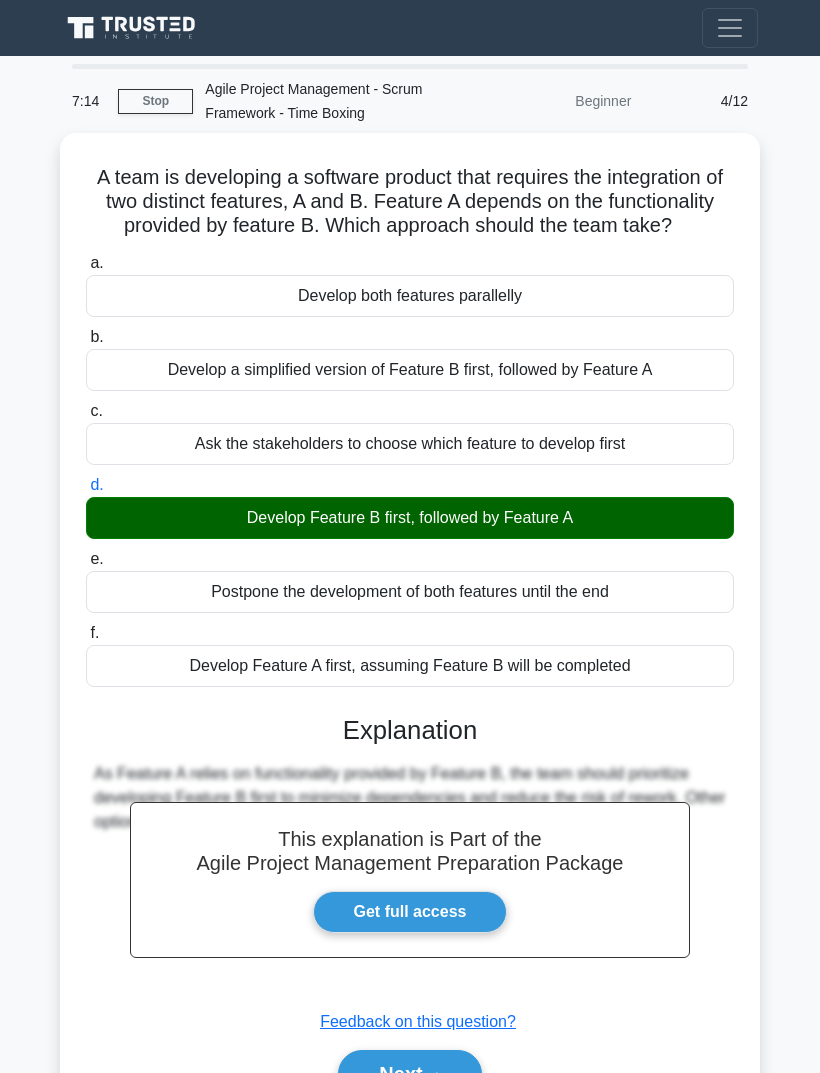 click on "Next" at bounding box center [409, 1074] 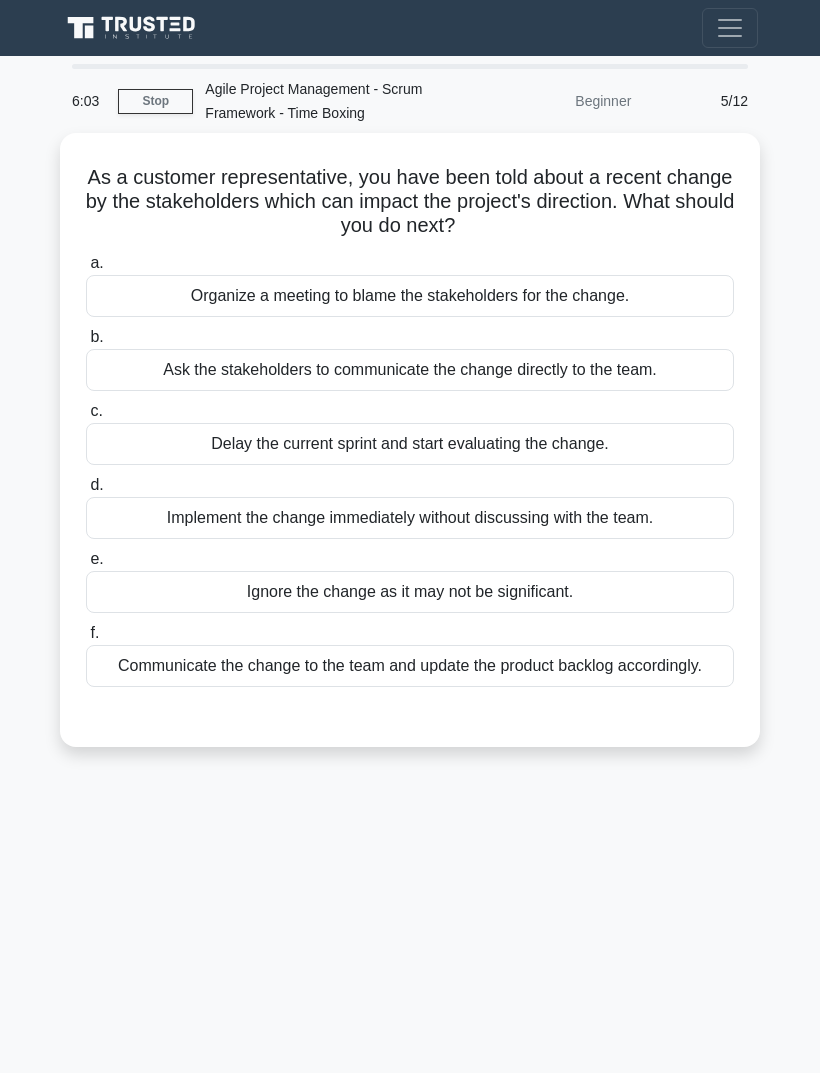 click on "Communicate the change to the team and update the product backlog accordingly." at bounding box center (410, 666) 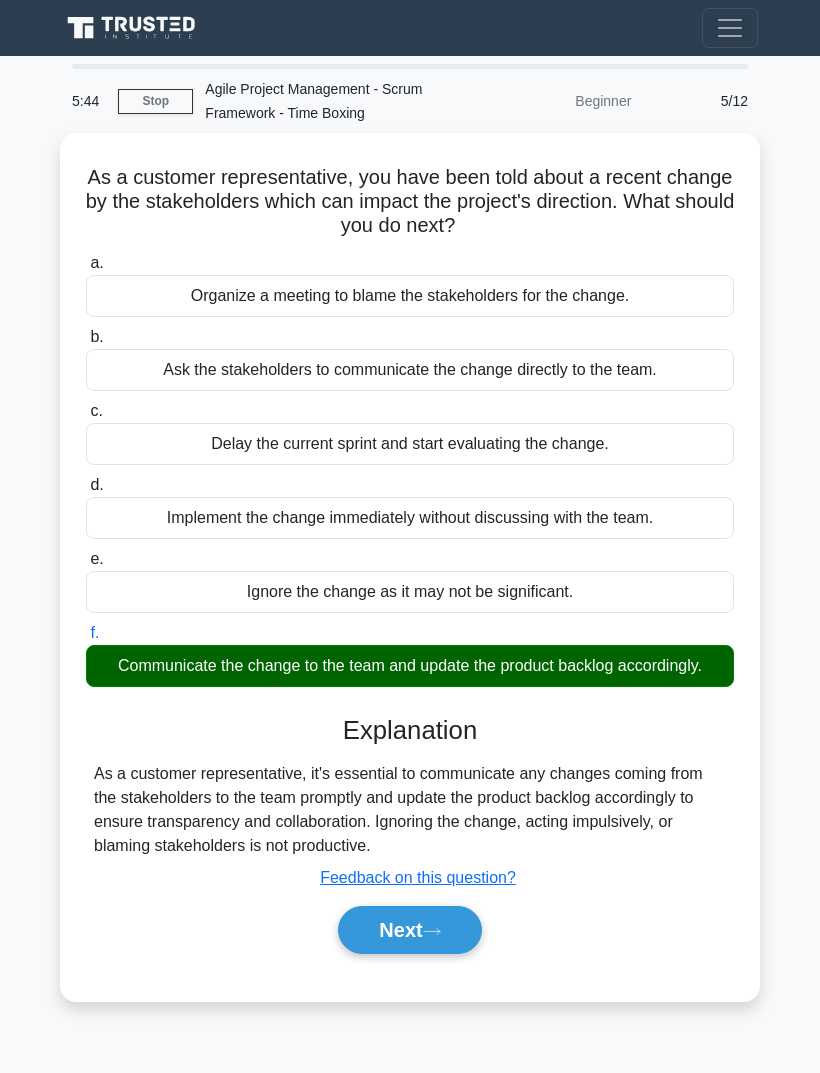 click on "Next" at bounding box center (409, 930) 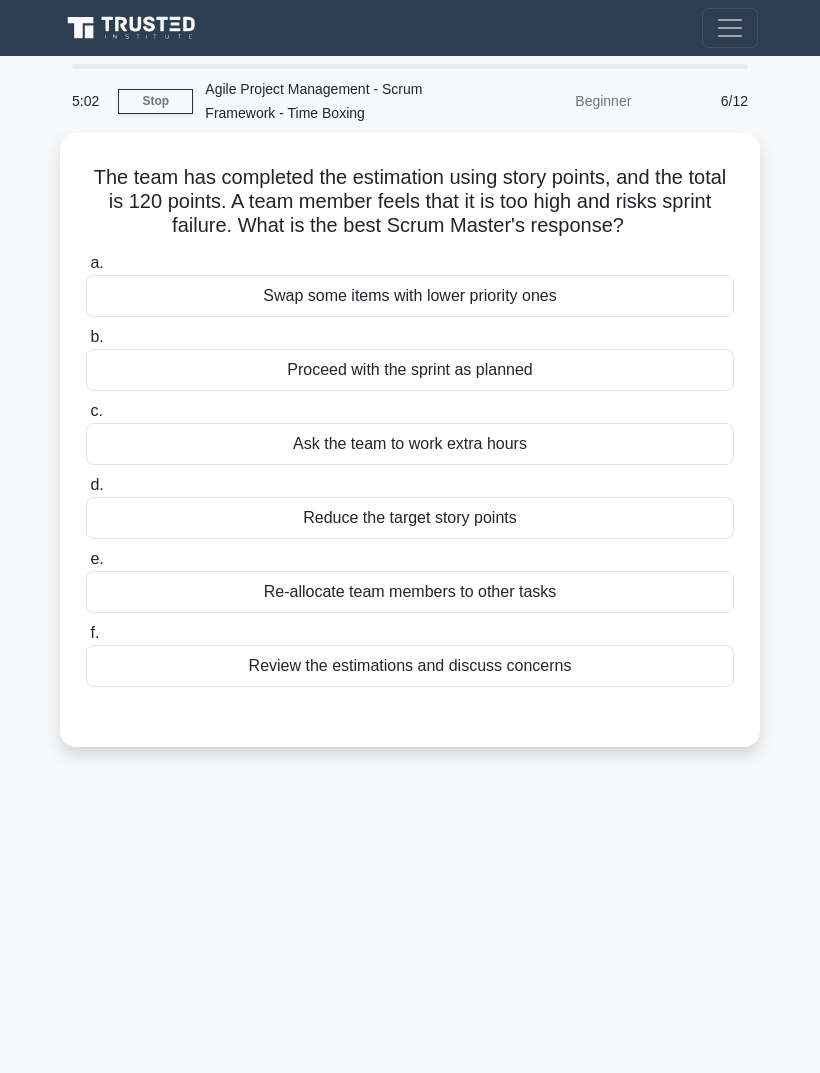 click on "Review the estimations and discuss concerns" at bounding box center (410, 666) 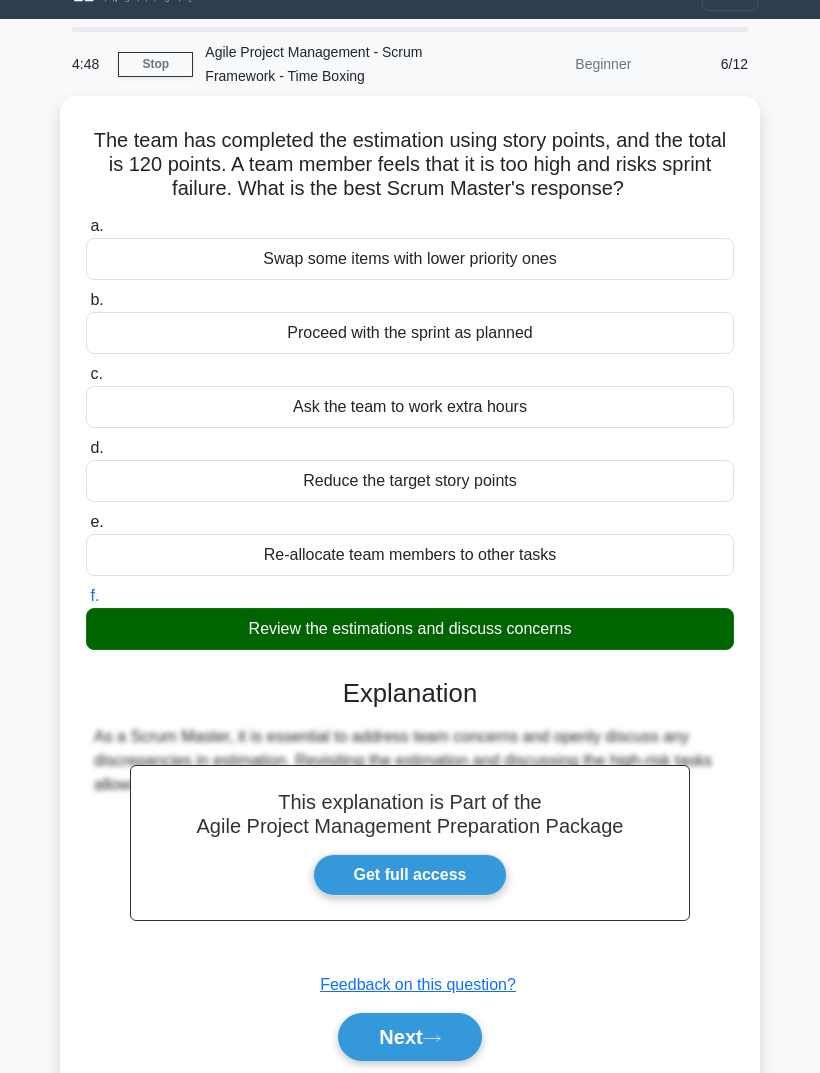 scroll, scrollTop: 40, scrollLeft: 0, axis: vertical 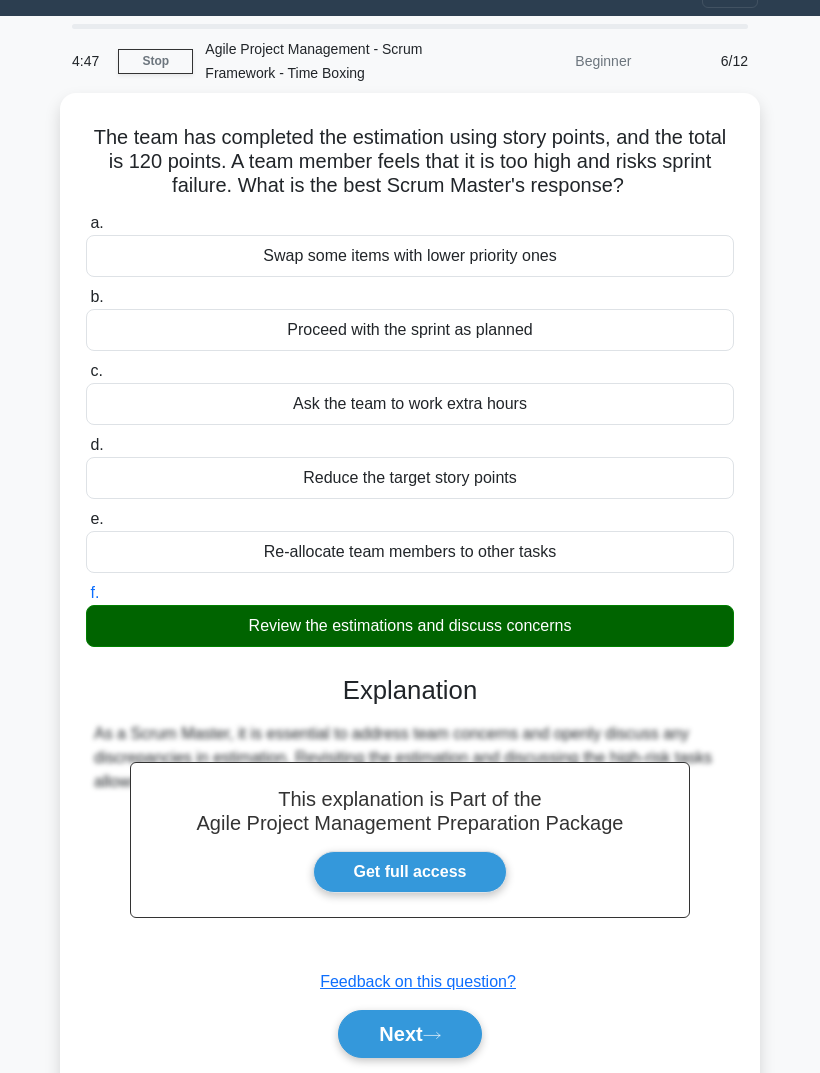 click on "Next" at bounding box center [409, 1034] 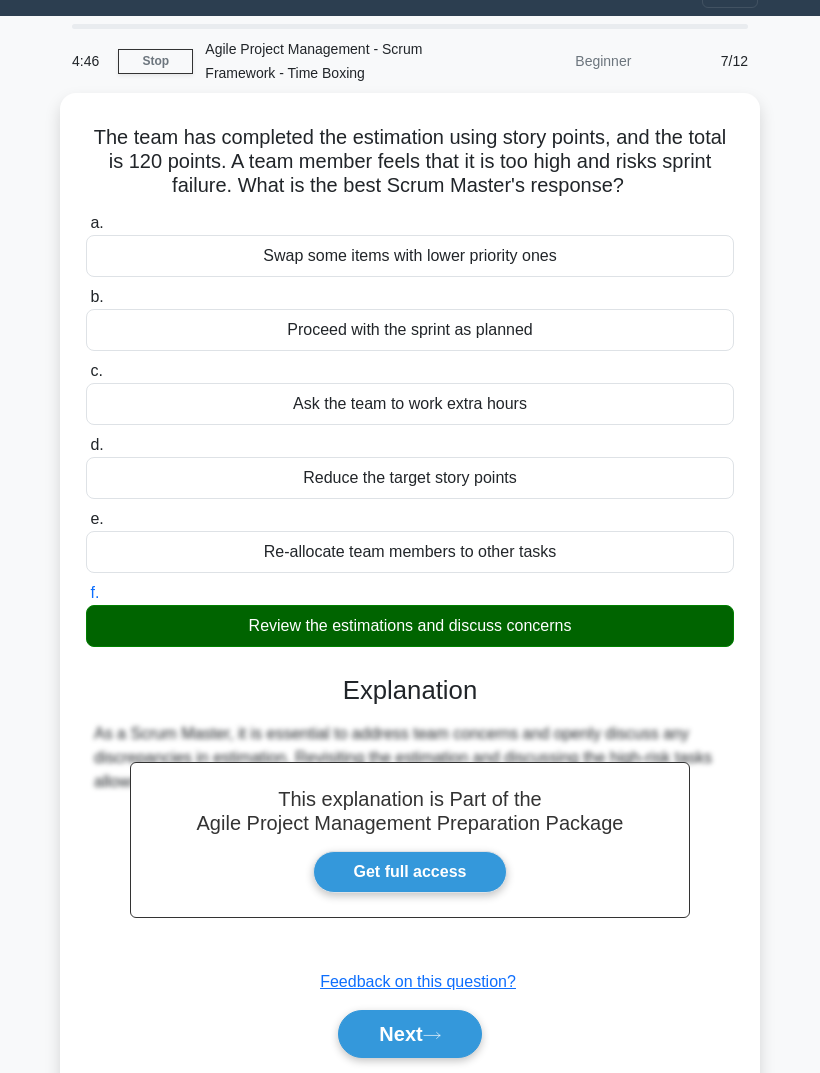 scroll, scrollTop: 0, scrollLeft: 0, axis: both 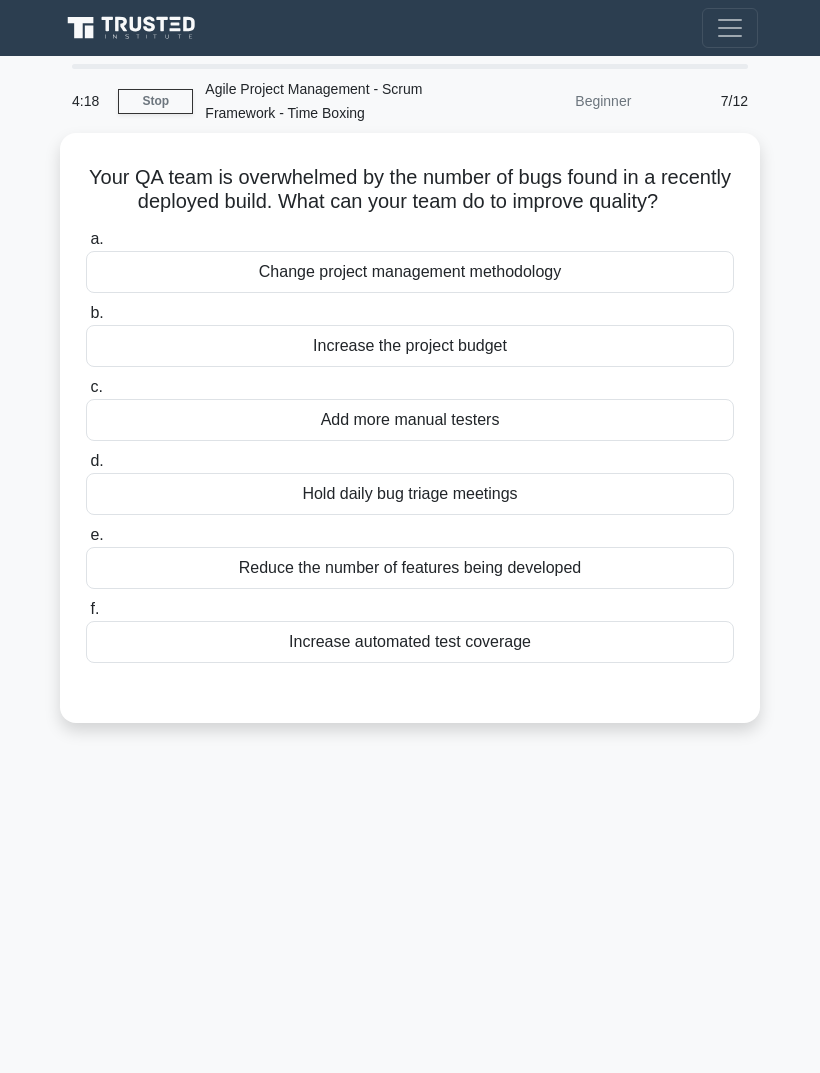 click on "Increase automated test coverage" at bounding box center [410, 642] 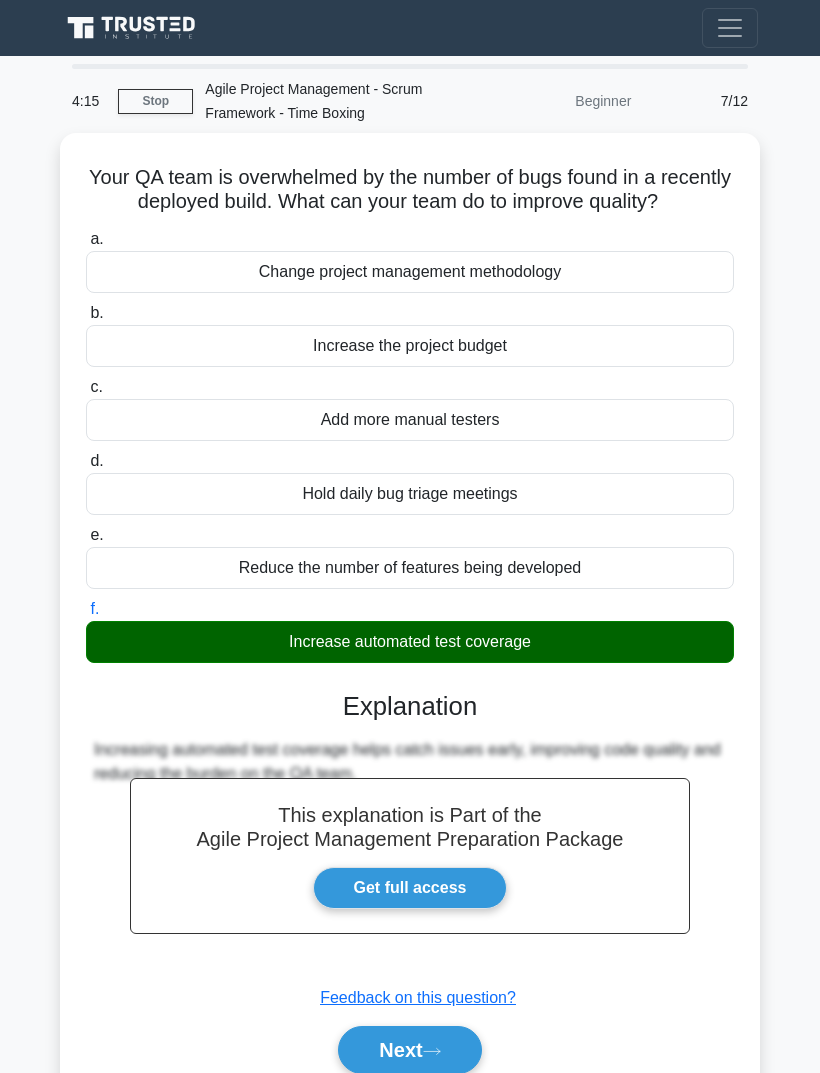 scroll, scrollTop: 41, scrollLeft: 0, axis: vertical 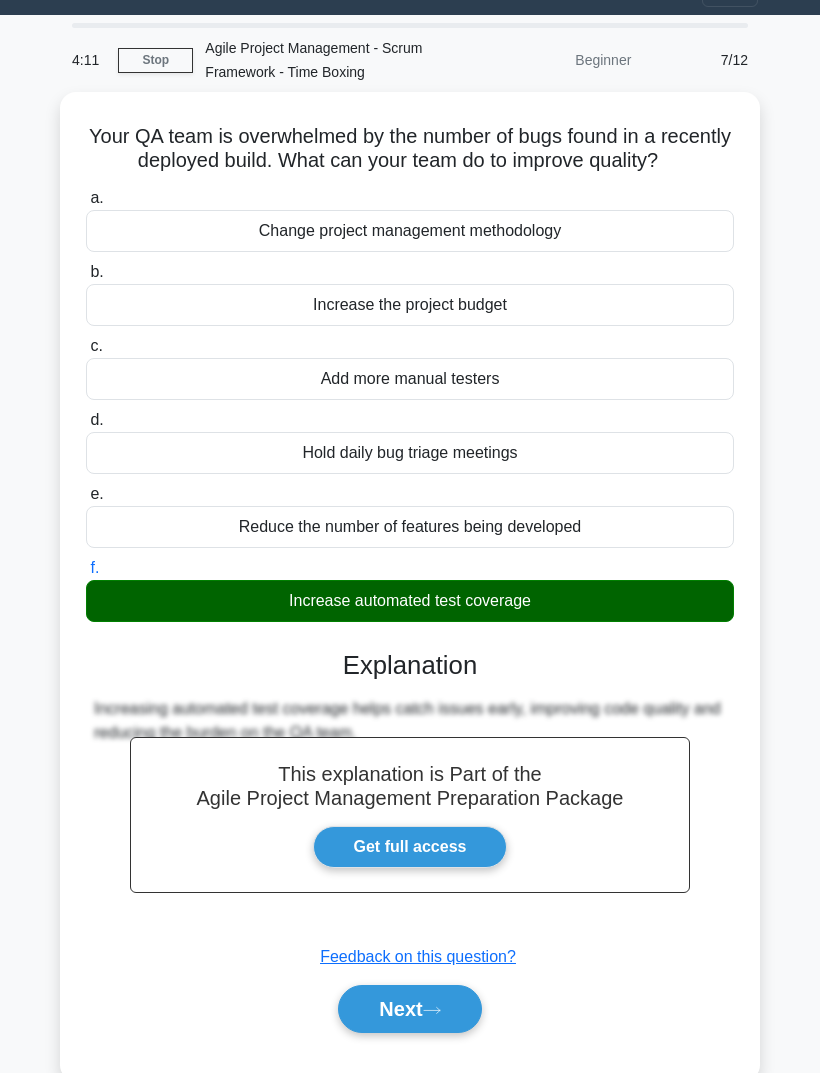 click on "Next" at bounding box center (409, 1009) 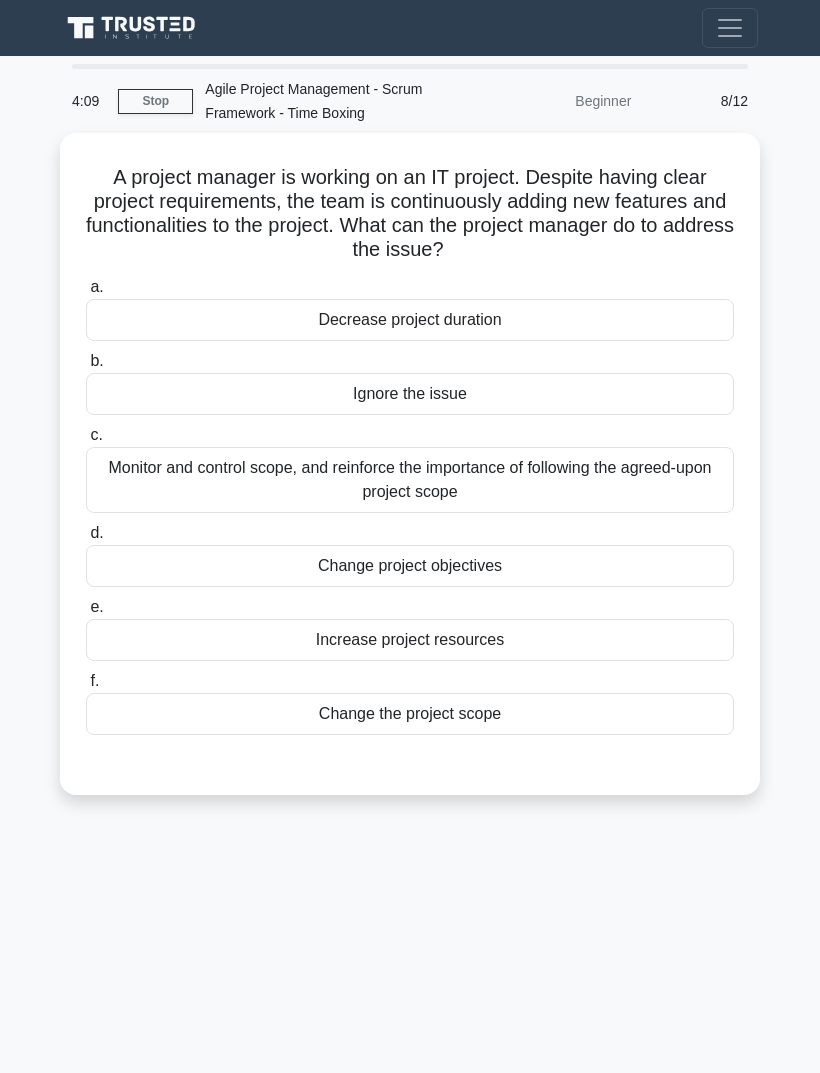 scroll, scrollTop: 0, scrollLeft: 0, axis: both 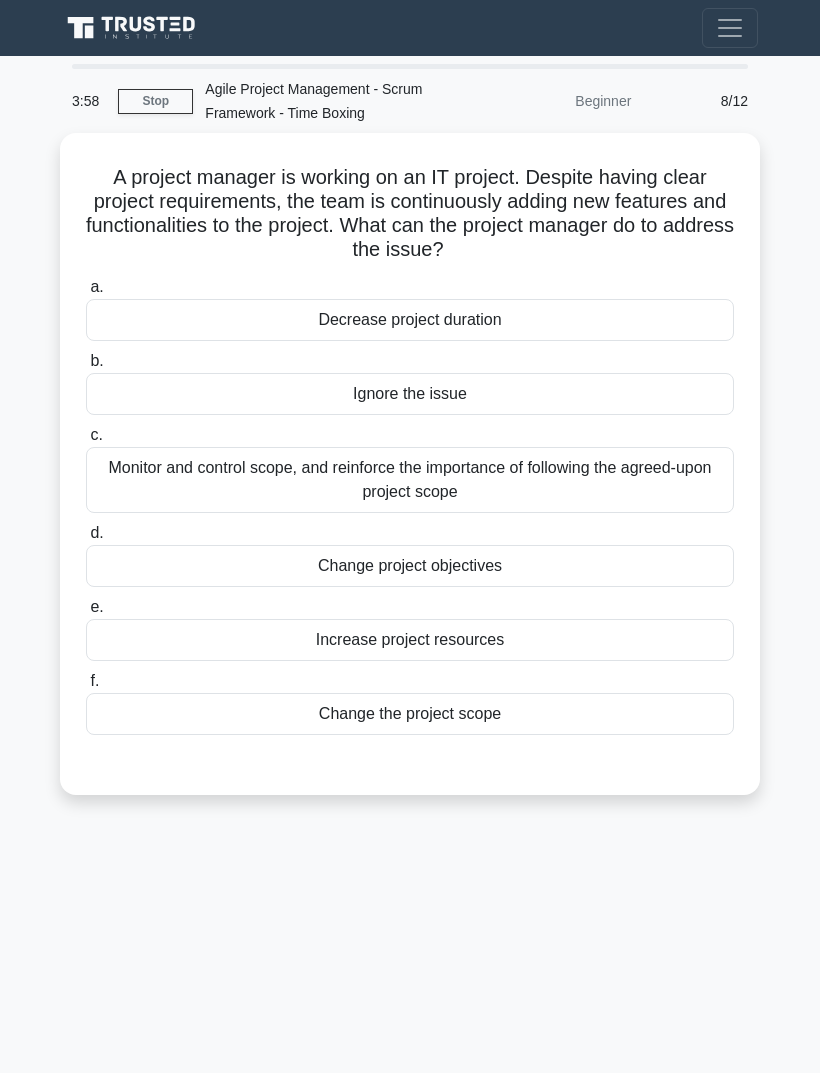 click on "Monitor and control scope, and reinforce the importance of following the agreed-upon project scope" at bounding box center (410, 480) 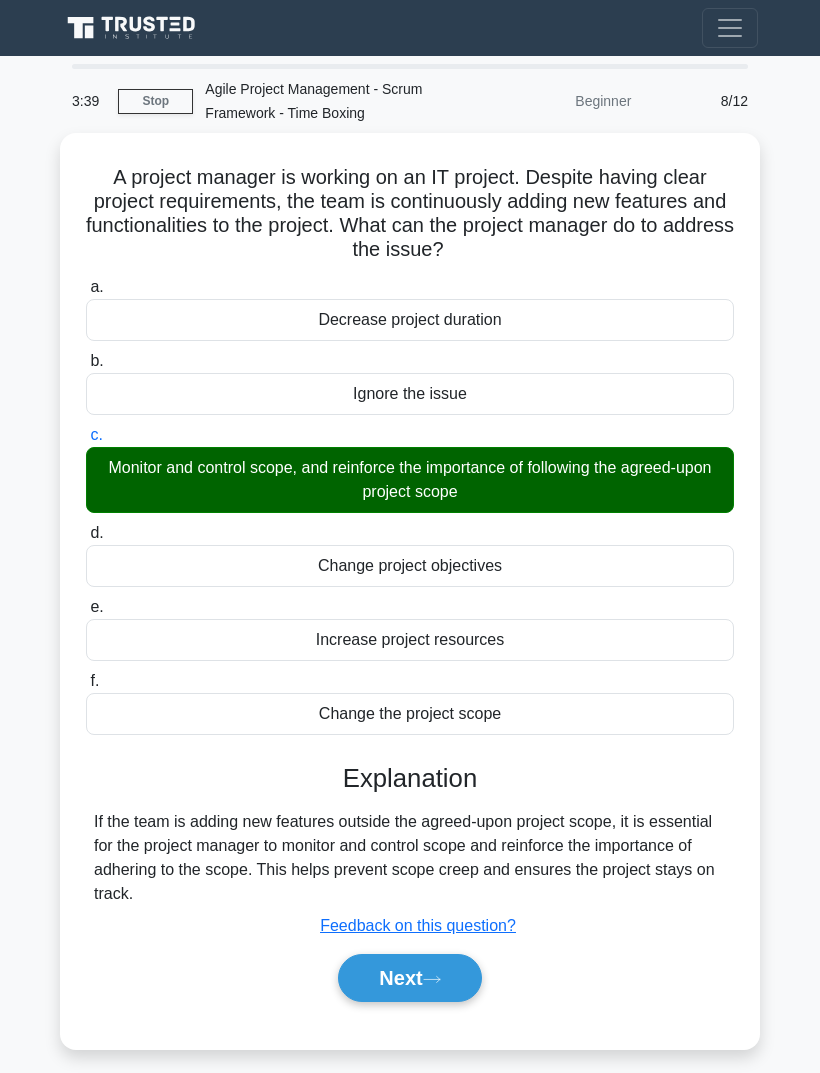 click on "Next" at bounding box center [409, 978] 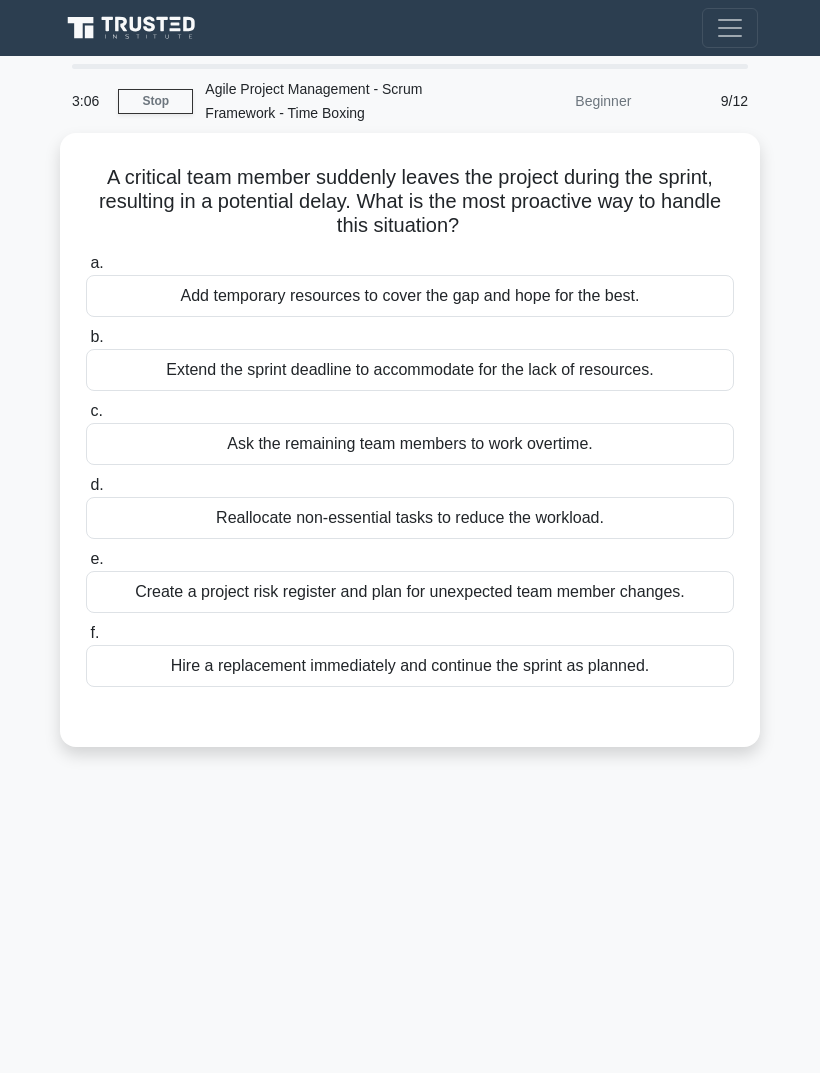 click on "Create a project risk register and plan for unexpected team member changes." at bounding box center (410, 592) 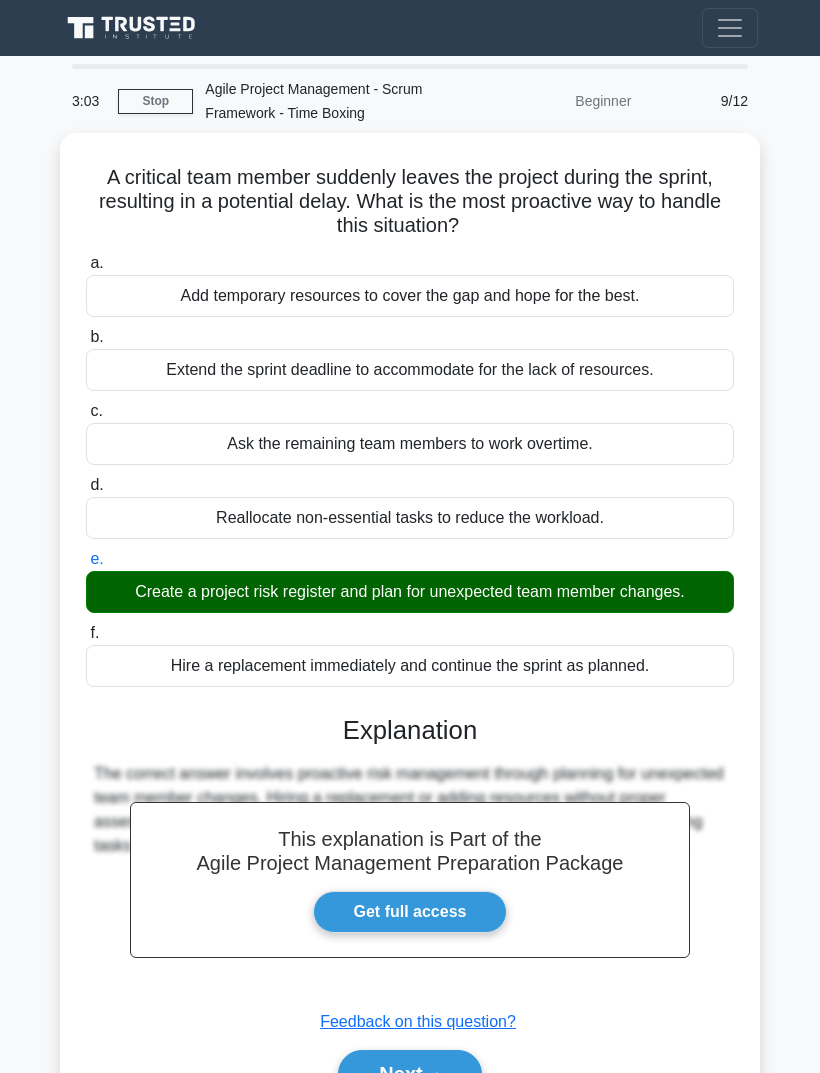 click on "Next" at bounding box center (409, 1074) 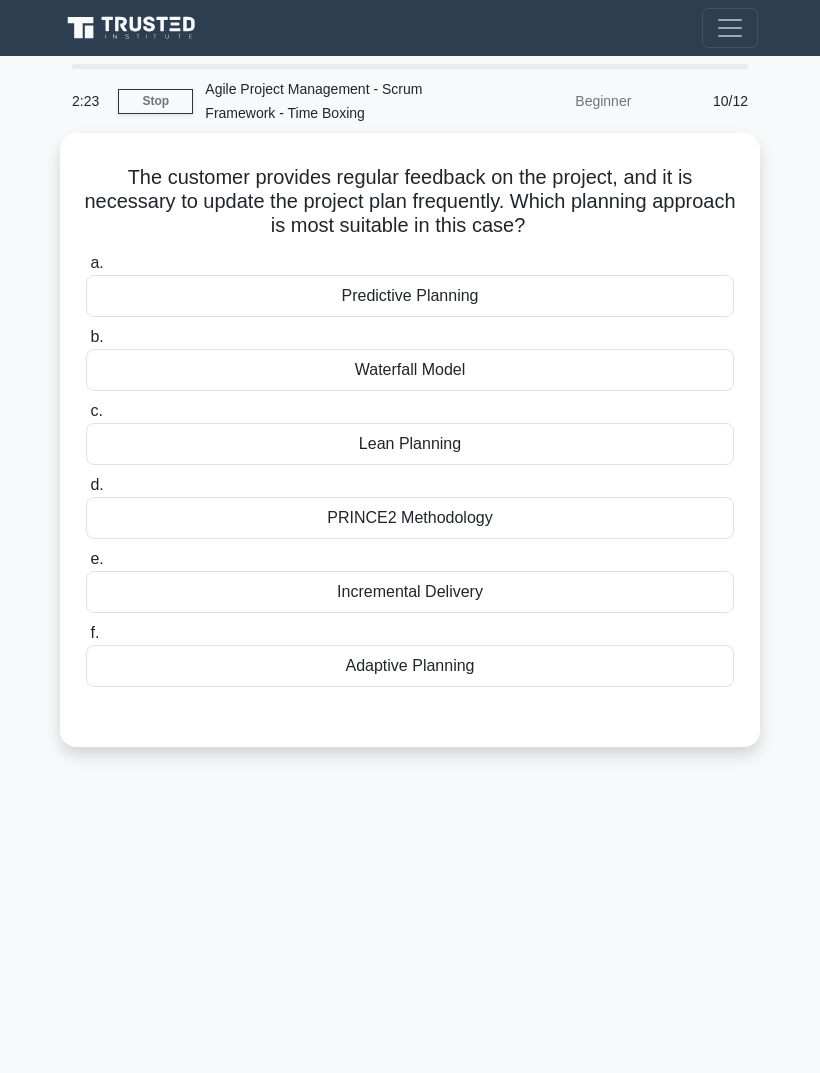 click on "Adaptive Planning" at bounding box center [410, 666] 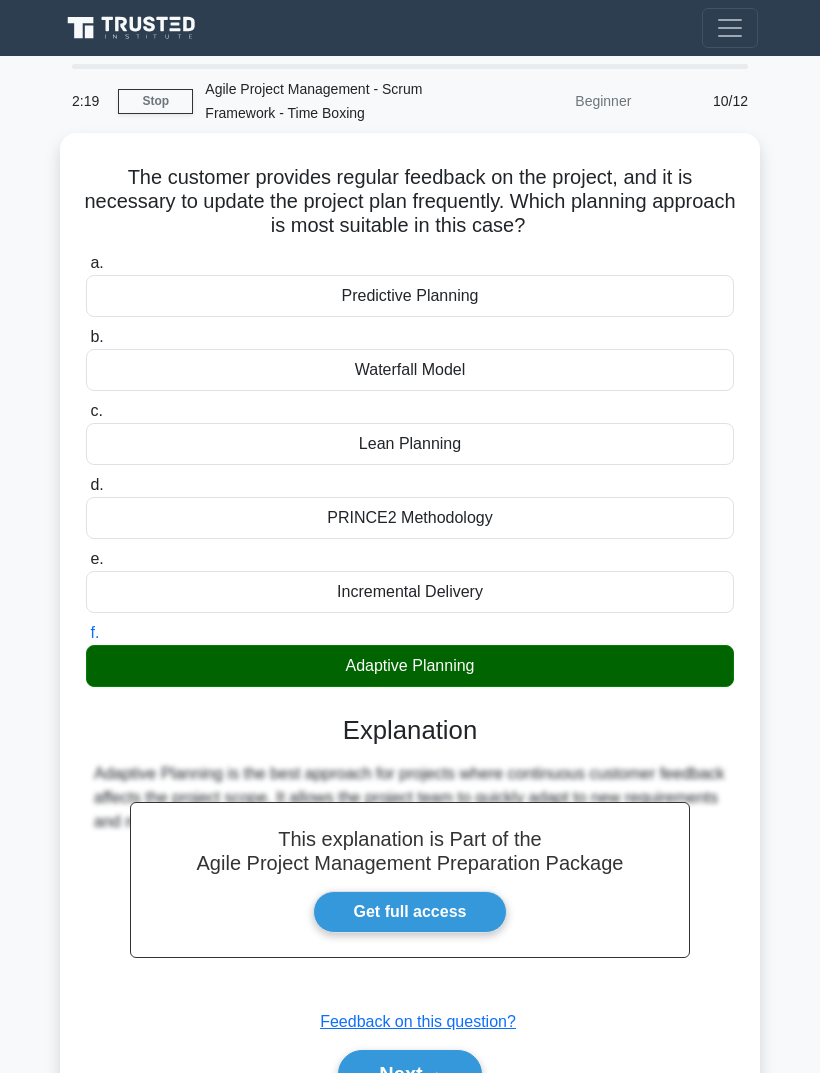 click 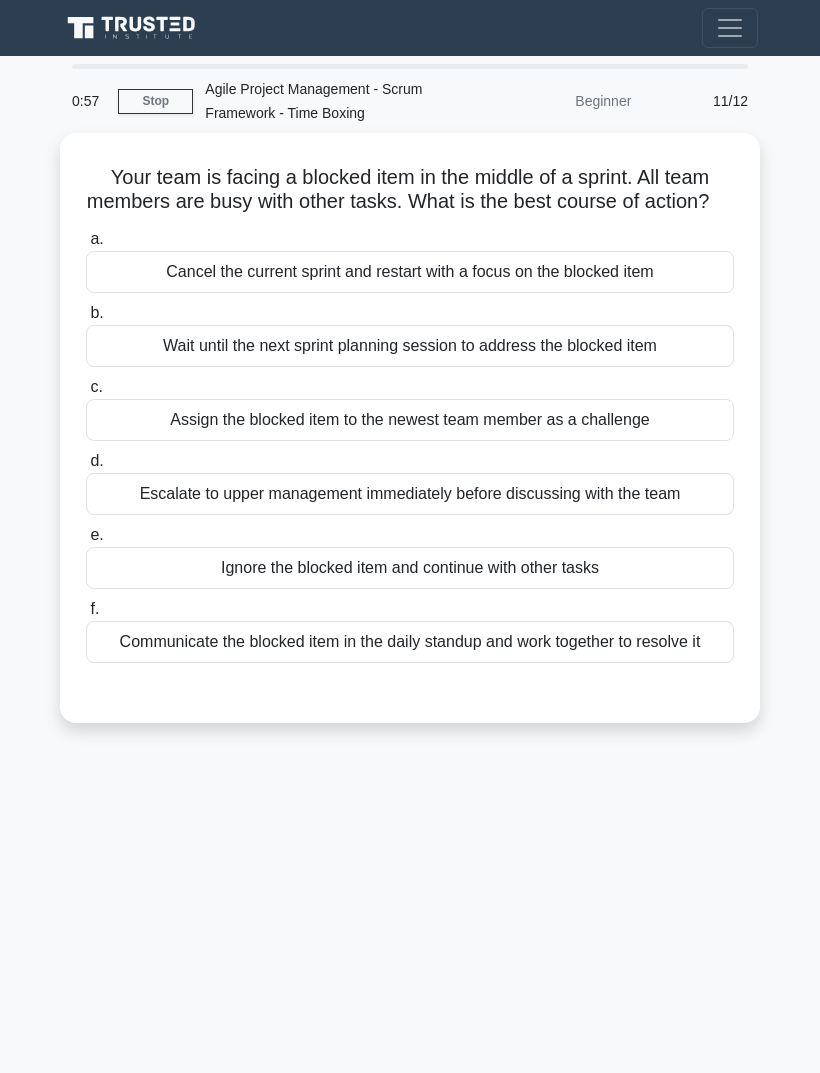 click on "Communicate the blocked item in the daily standup and work together to resolve it" at bounding box center (410, 642) 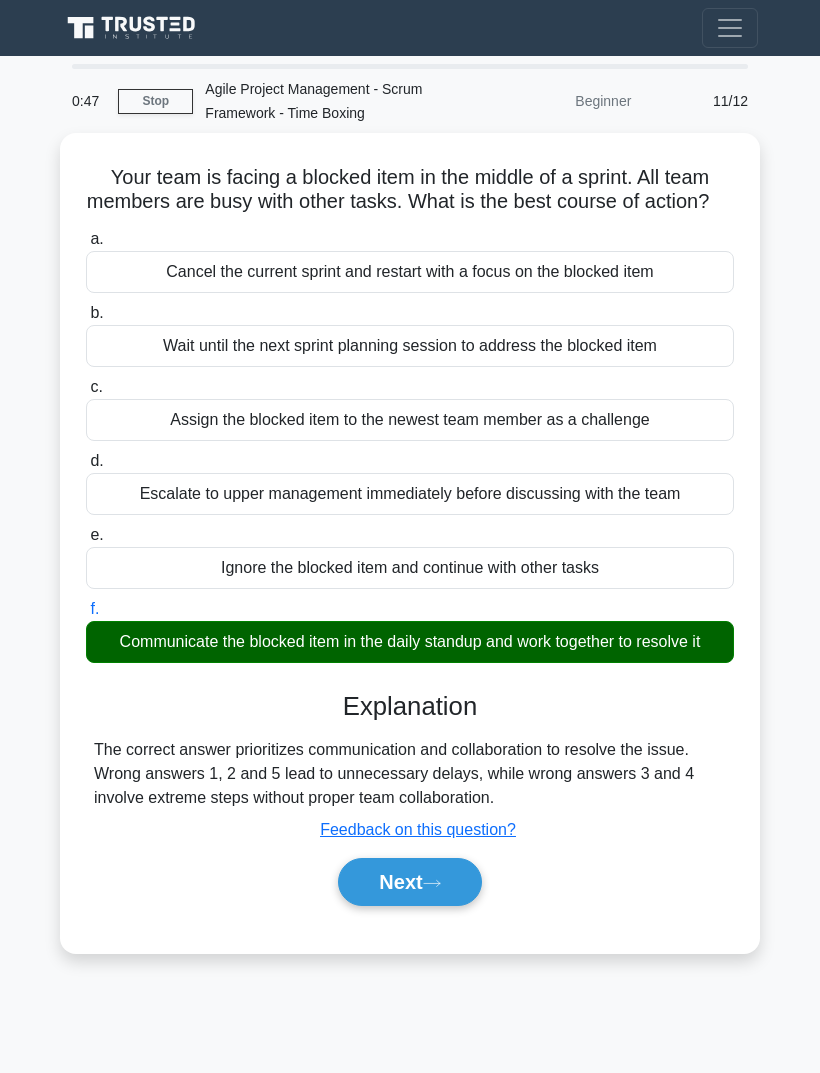click 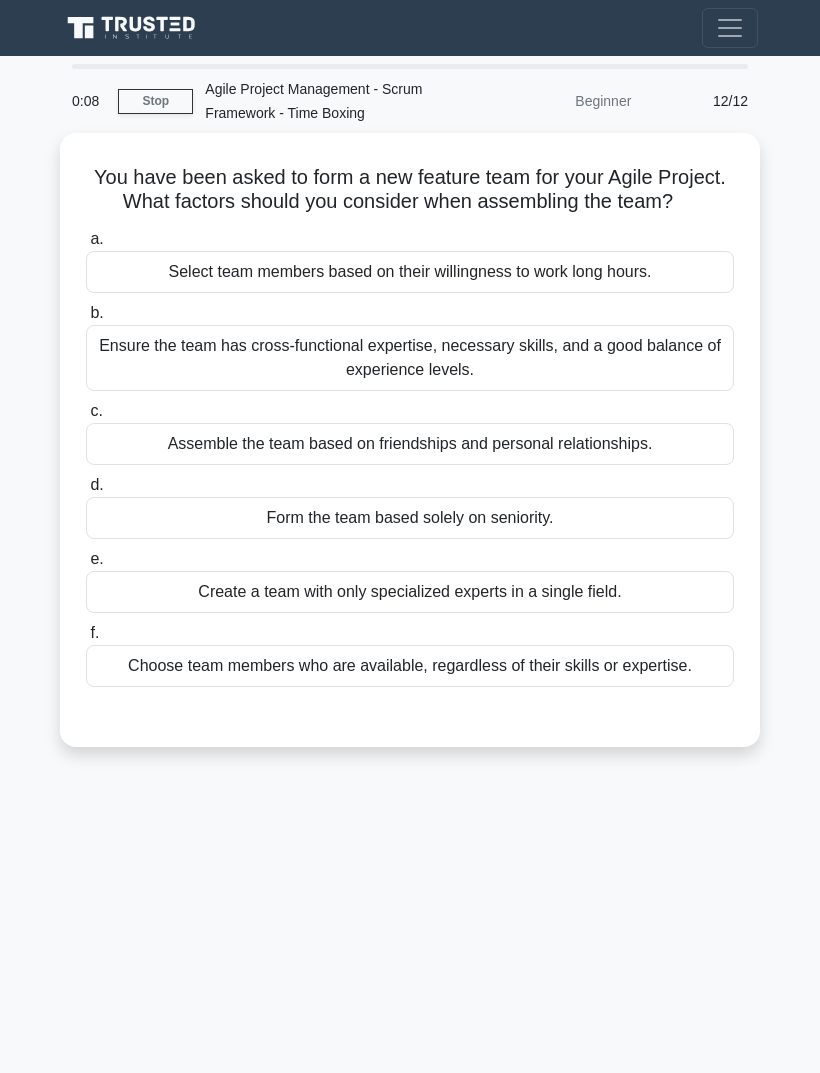 click on "Ensure the team has cross-functional expertise, necessary skills, and a good balance of experience levels." at bounding box center [410, 358] 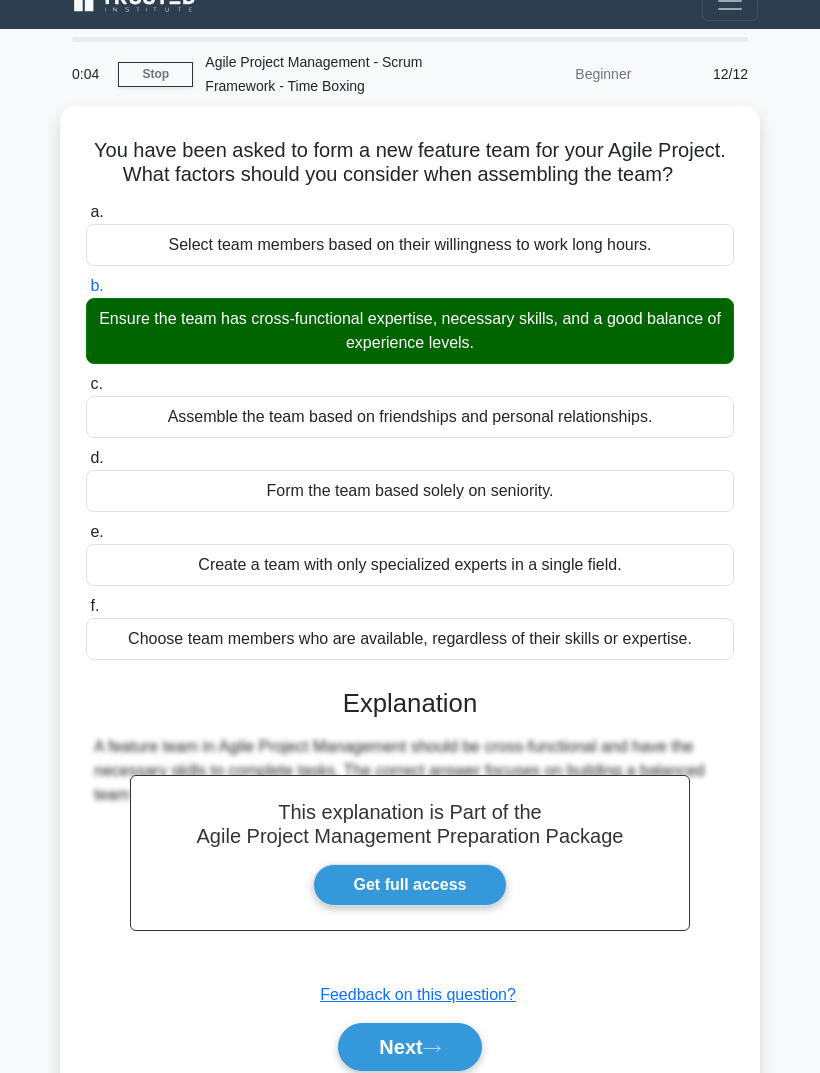 scroll, scrollTop: 89, scrollLeft: 0, axis: vertical 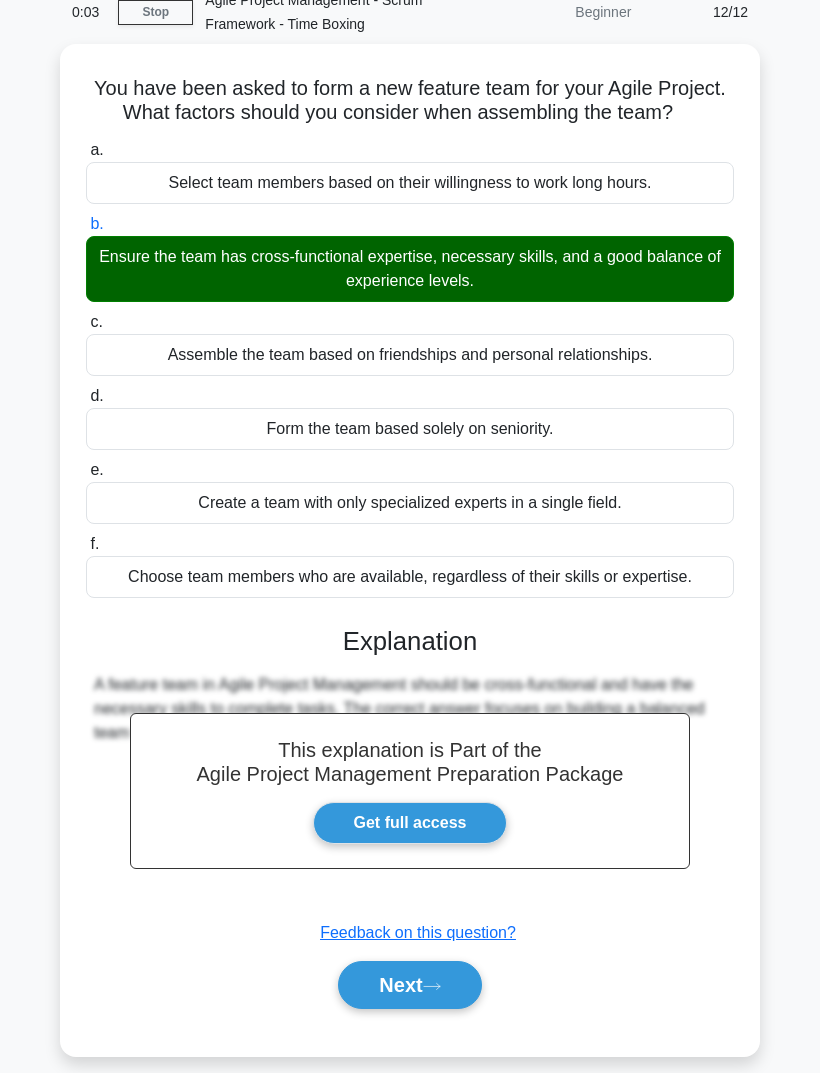 click on "Next" at bounding box center (409, 985) 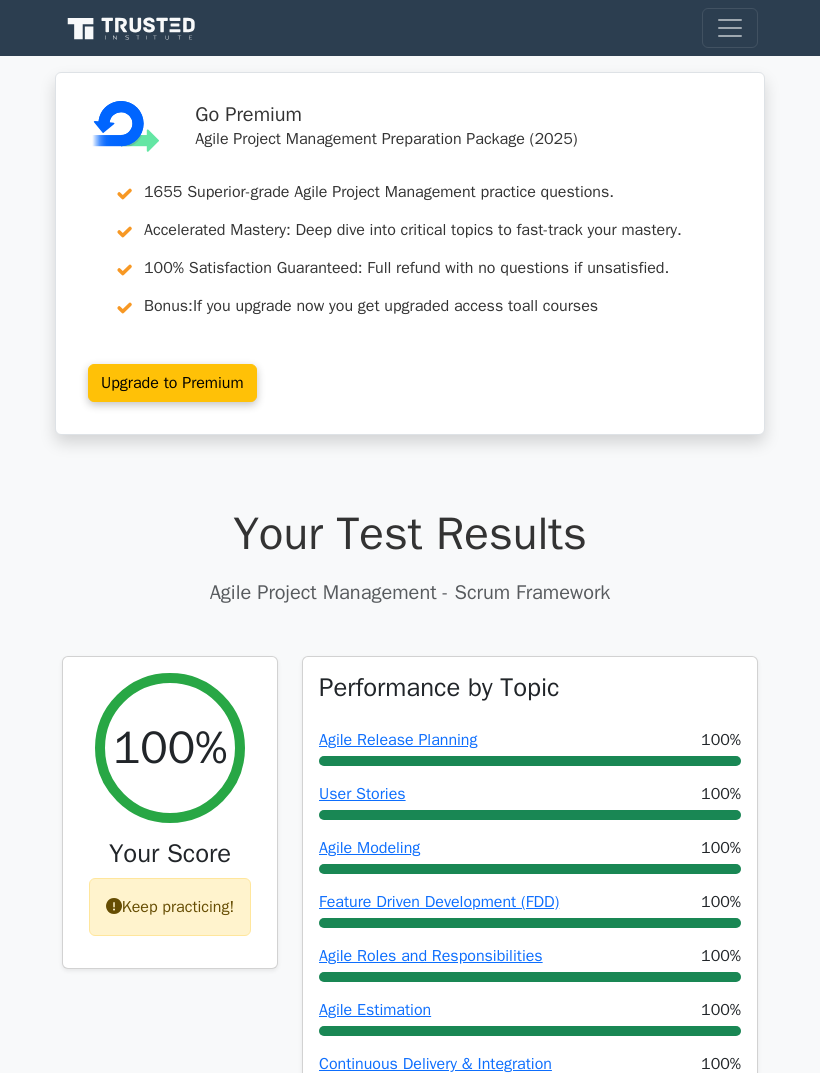 scroll, scrollTop: 0, scrollLeft: 0, axis: both 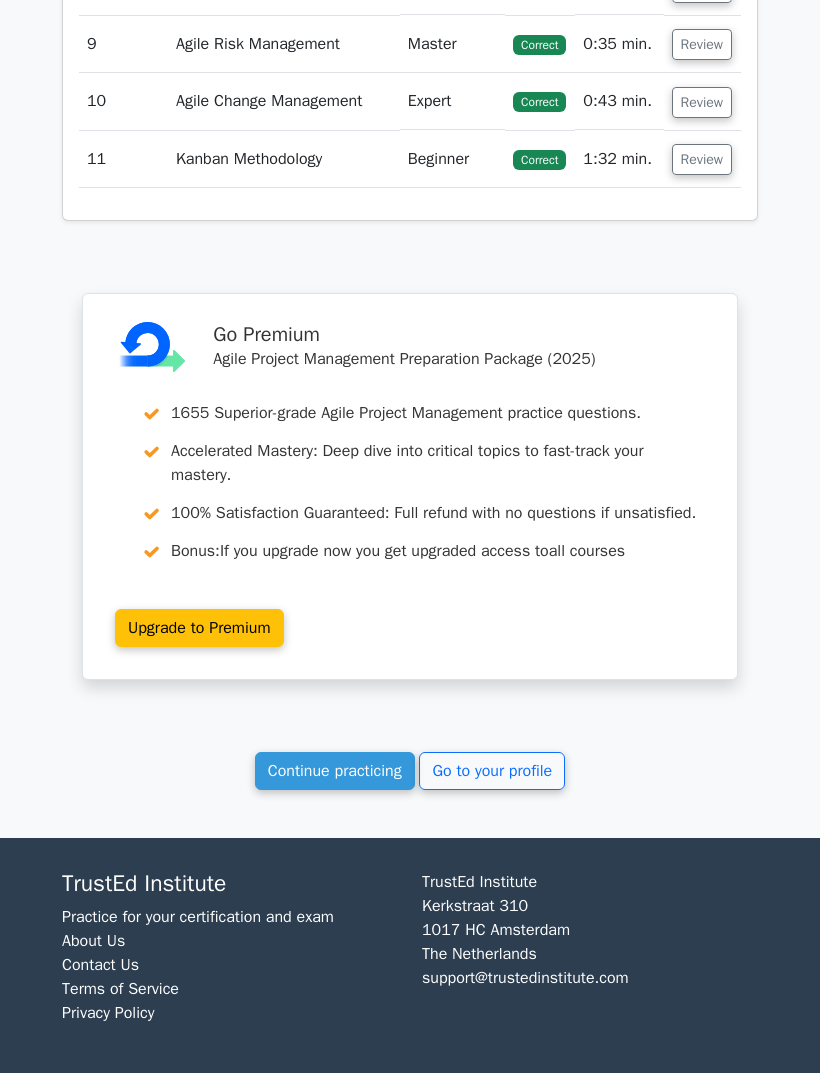 click on "Continue practicing" at bounding box center (335, 771) 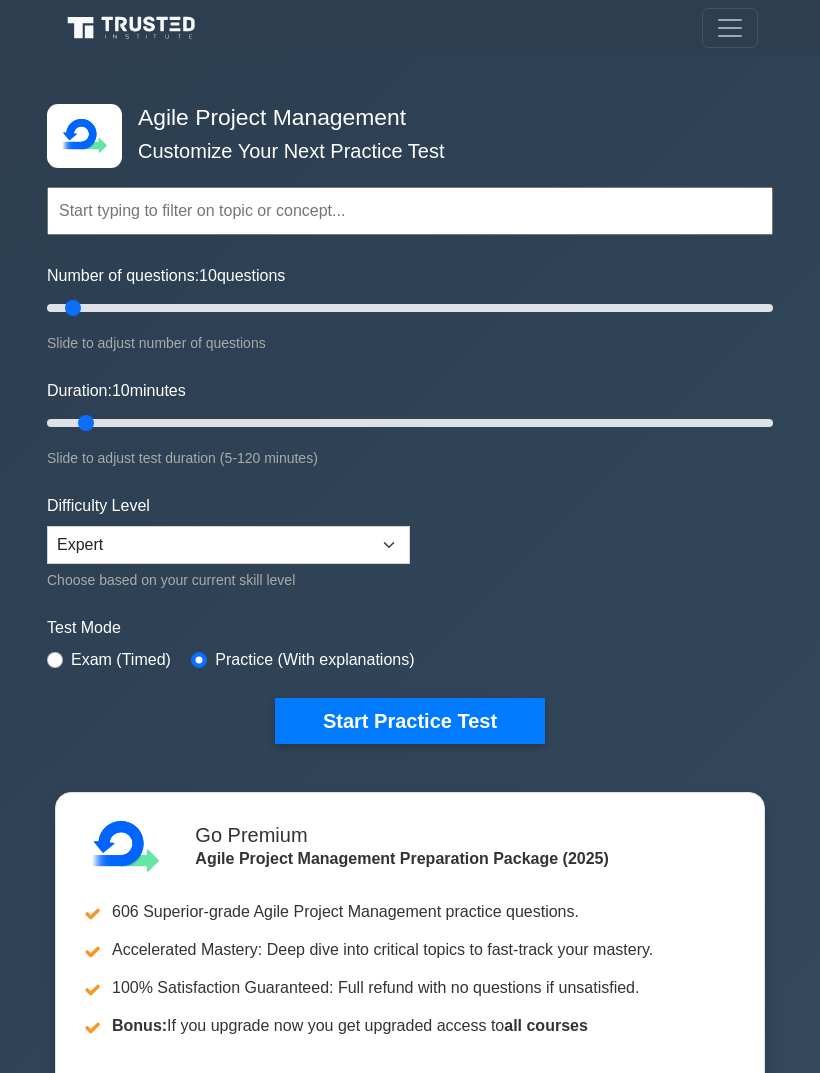 scroll, scrollTop: 0, scrollLeft: 0, axis: both 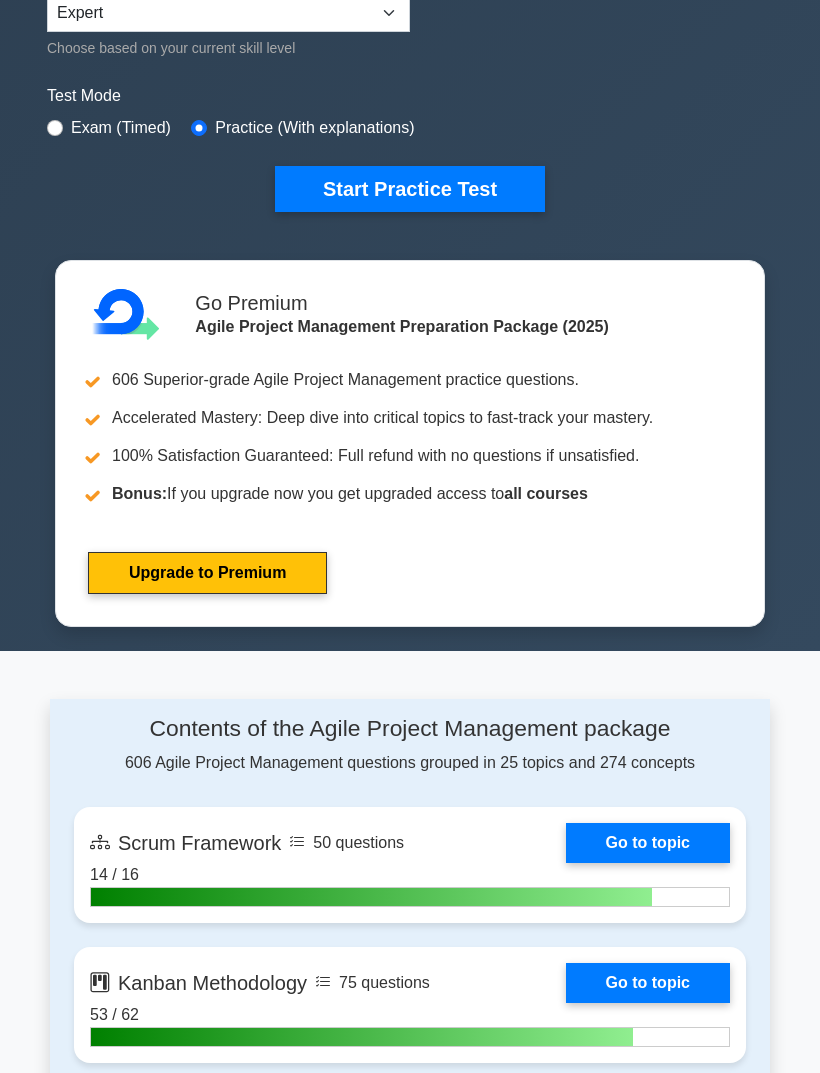 click on "Go to topic" at bounding box center (648, 843) 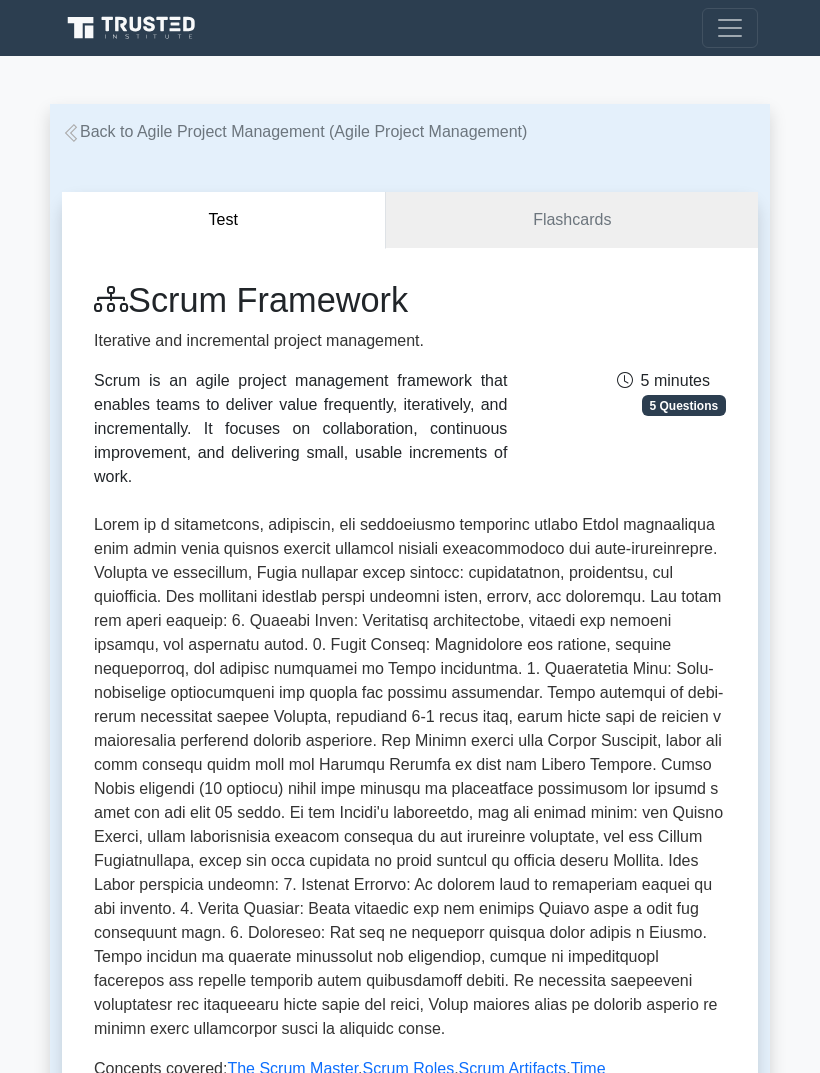 scroll, scrollTop: 0, scrollLeft: 0, axis: both 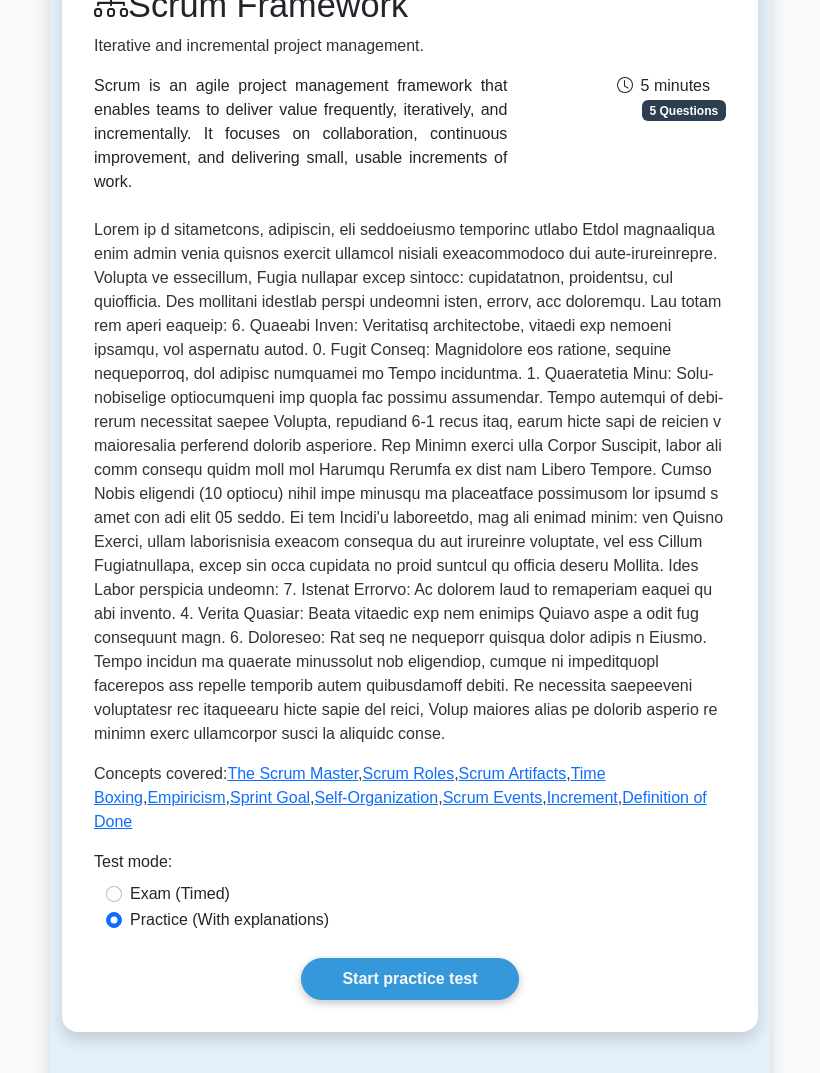 click on "Empiricism" at bounding box center [186, 797] 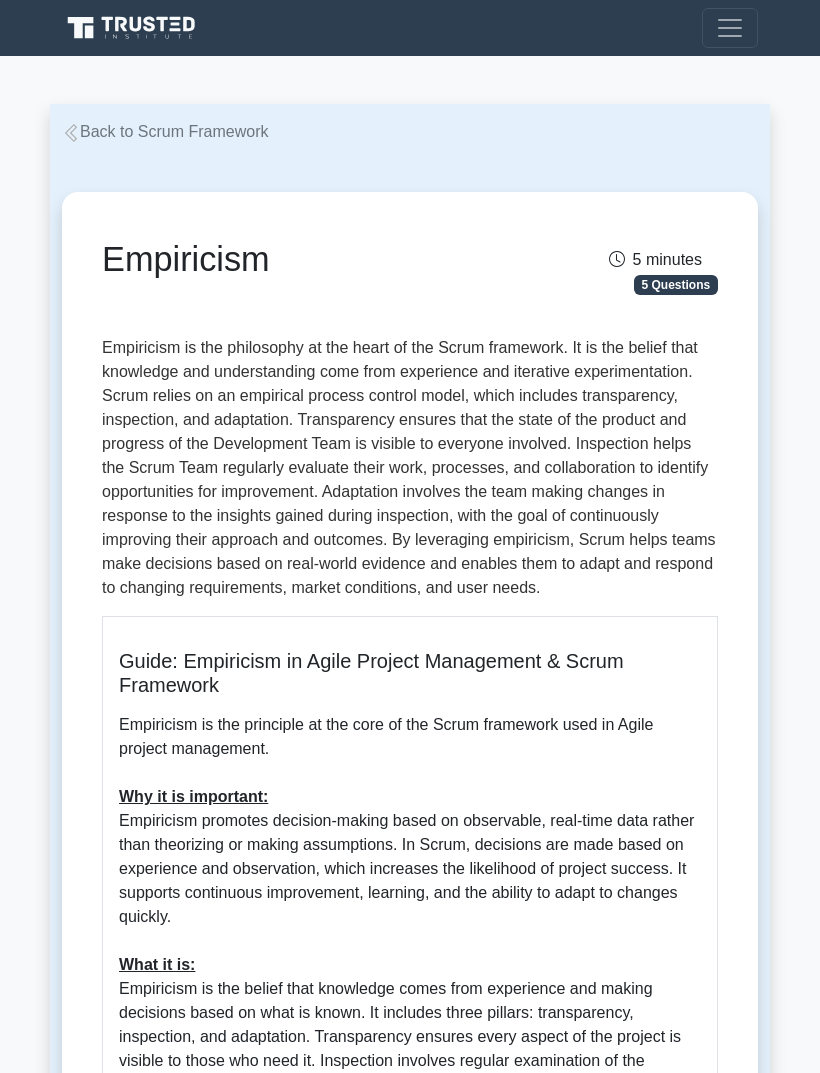 scroll, scrollTop: 0, scrollLeft: 0, axis: both 